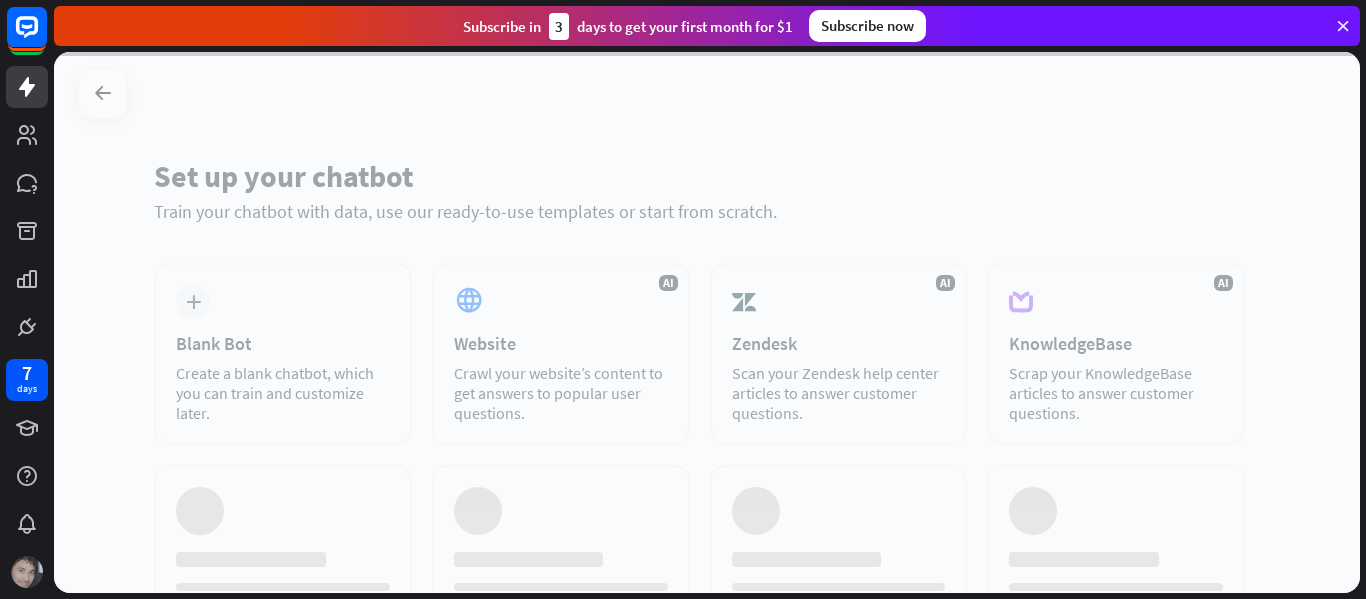 scroll, scrollTop: 0, scrollLeft: 0, axis: both 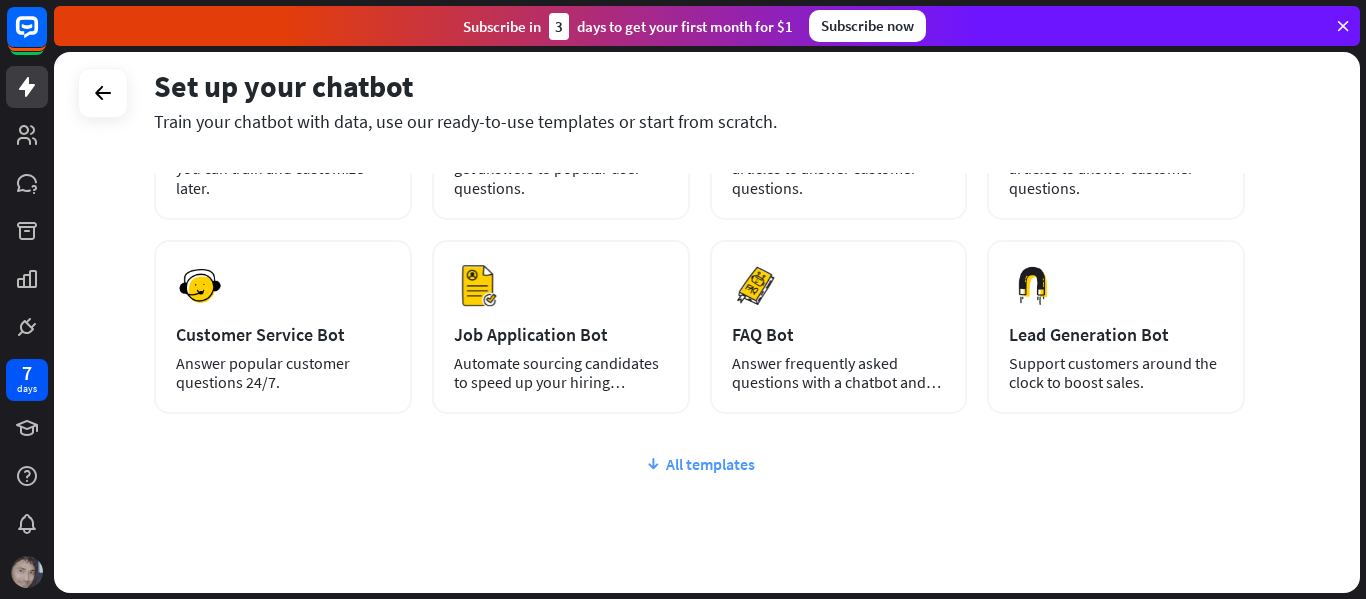 click on "All templates" at bounding box center [699, 464] 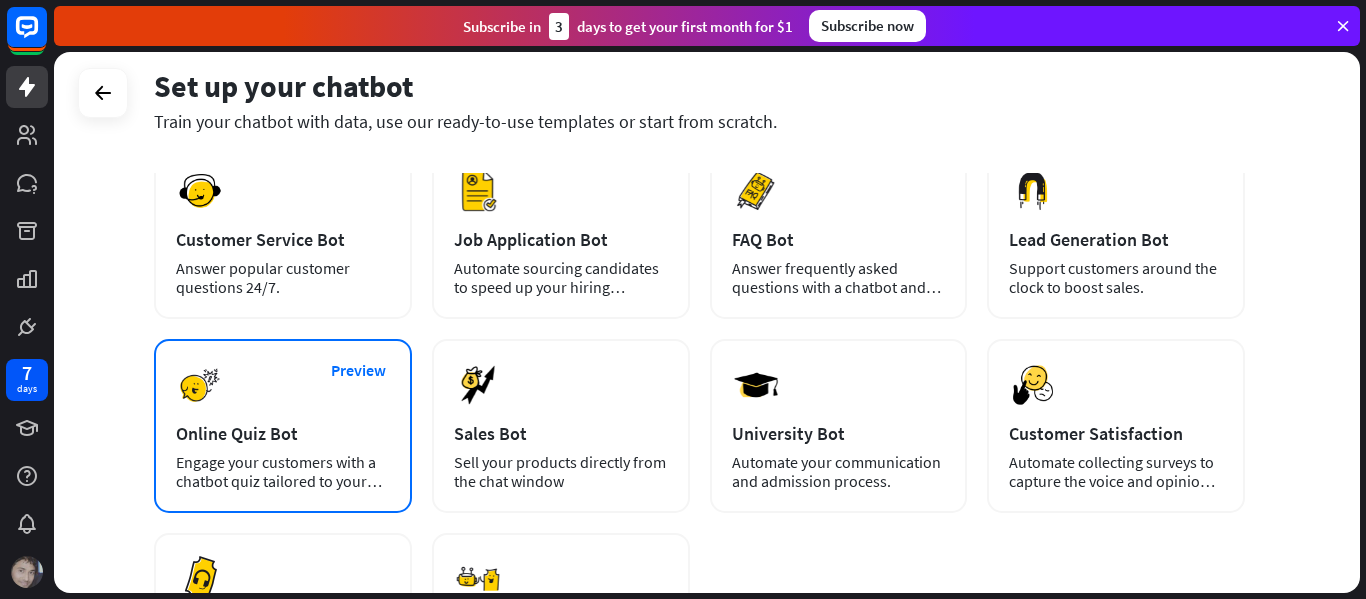 scroll, scrollTop: 319, scrollLeft: 0, axis: vertical 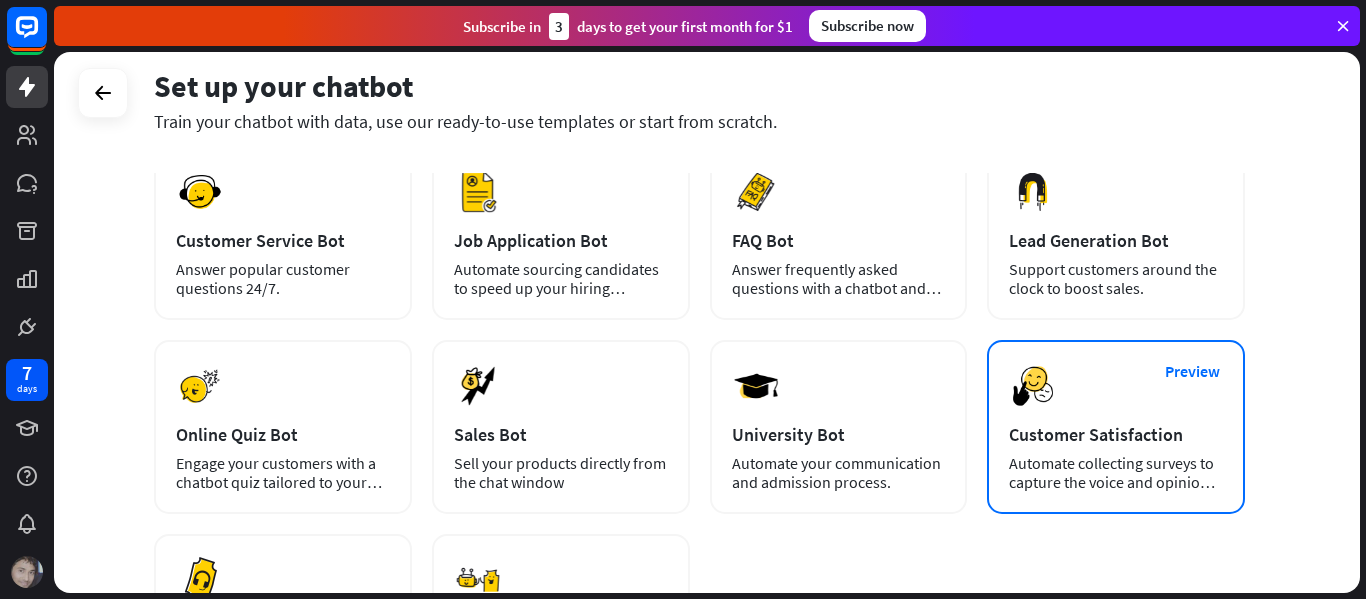 click on "Customer Satisfaction" at bounding box center [1116, 434] 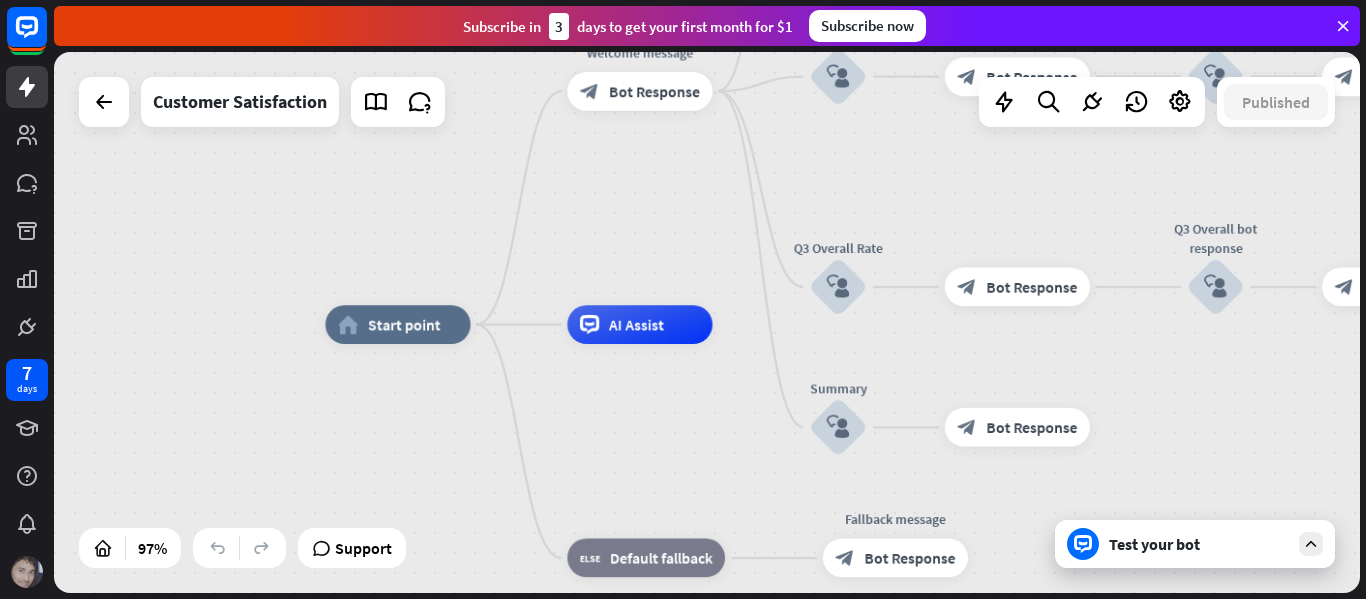 click on "home_2   Start point                 Welcome message   block_bot_response   Bot Response                 Q1 Was the problem resolved?   block_user_input                   block_bot_response   Bot Response                 Q1 Comment - yes   block_user_input                   block_goto   Go to step                 Q1 Comment - no   block_user_input                   block_bot_response   Bot Response                 O1 Comment - step 2   block_user_input                   block_bot_response   Bot Response                   block_goto   Go to step                 Q2 Rate the speed of the support   block_user_input                   block_bot_response   Bot Response                 Q2 Rating evaluation   block_user_input                   block_bot_response   Bot Response                 Q2 Comment - yes   block_user_input                   block_question   Question                   block_success   Success                   block_bot_response   Bot Response                   block_goto" at bounding box center (957, 587) 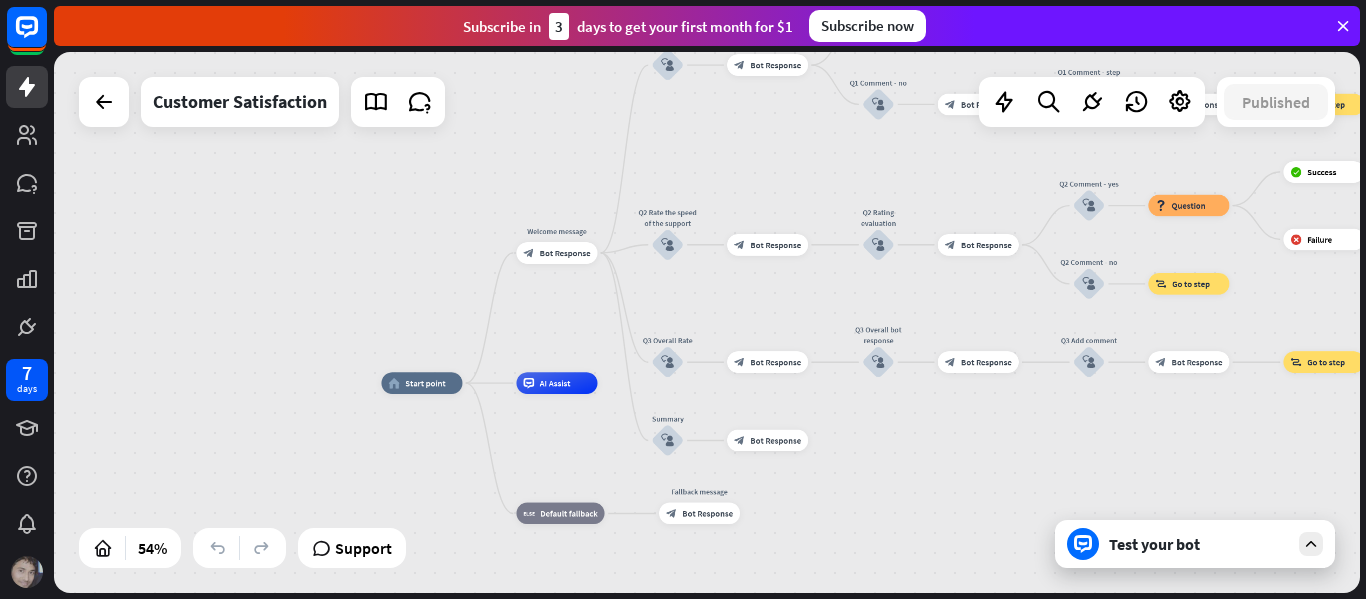 drag, startPoint x: 630, startPoint y: 293, endPoint x: 551, endPoint y: 324, distance: 84.8646 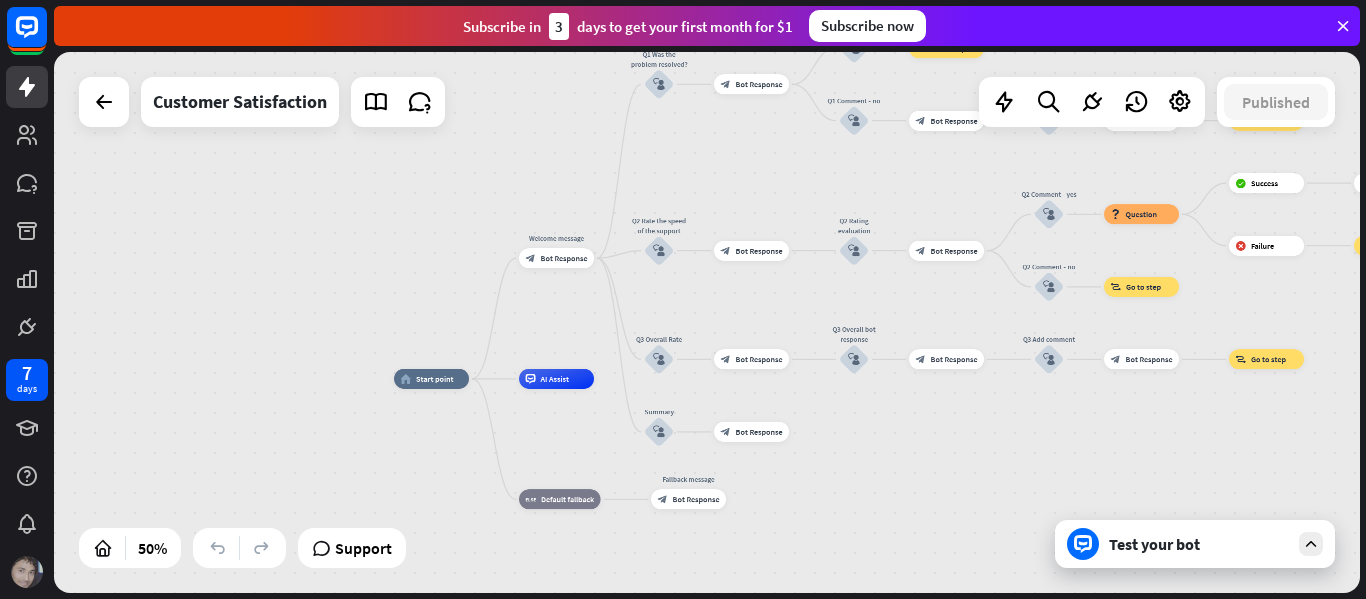 click on "Test your bot" at bounding box center (1199, 544) 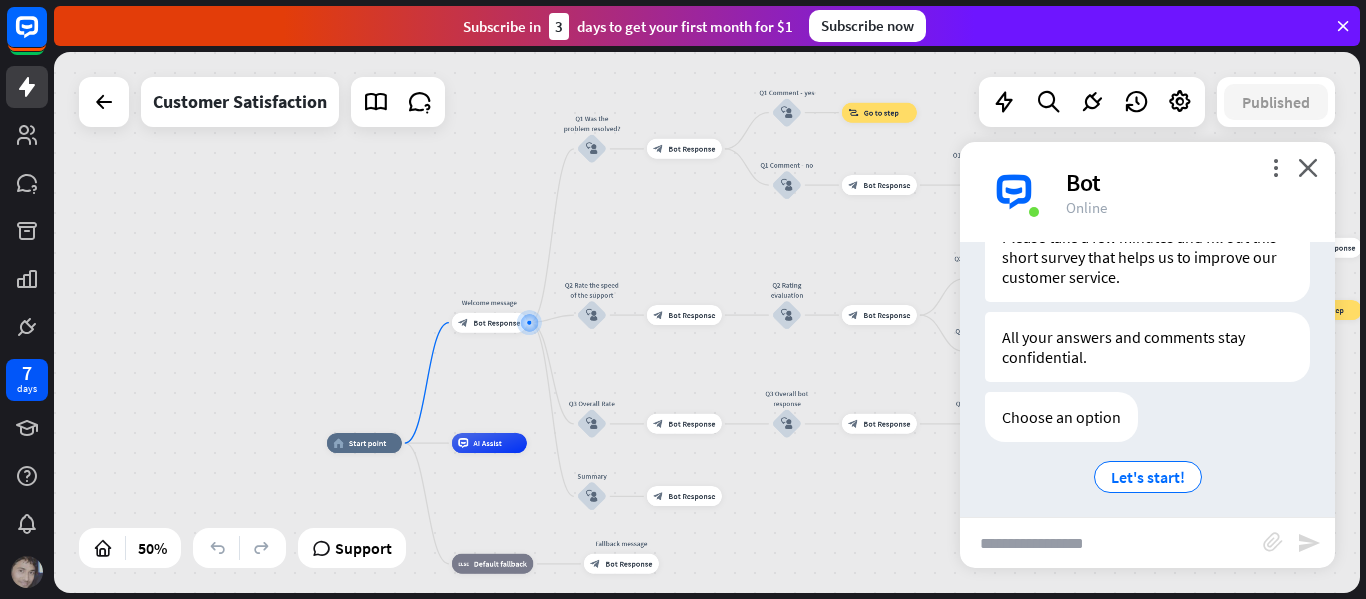 scroll, scrollTop: 198, scrollLeft: 0, axis: vertical 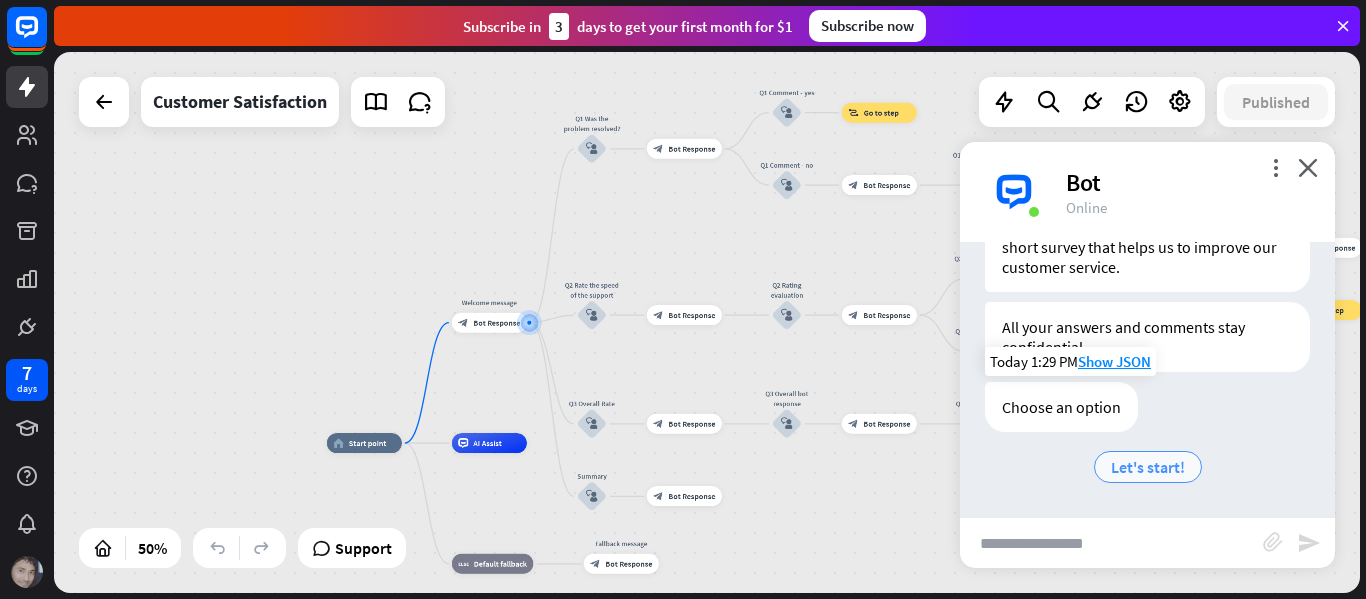 click on "Let's start!" at bounding box center (1148, 467) 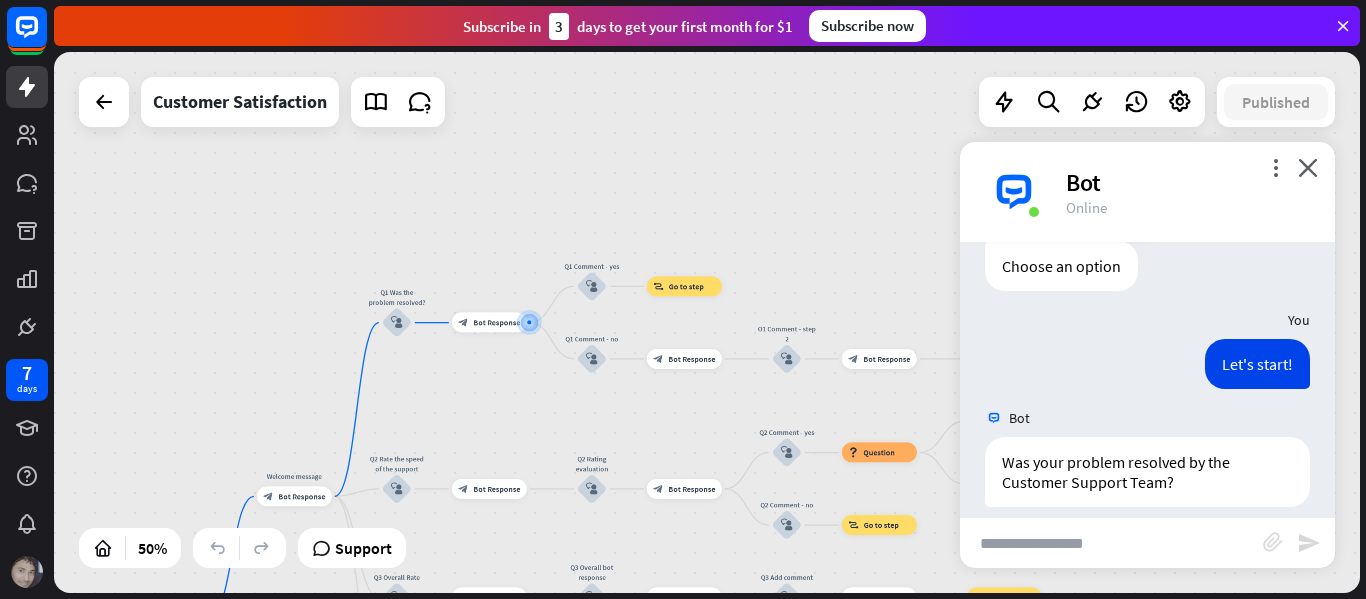 scroll, scrollTop: 414, scrollLeft: 0, axis: vertical 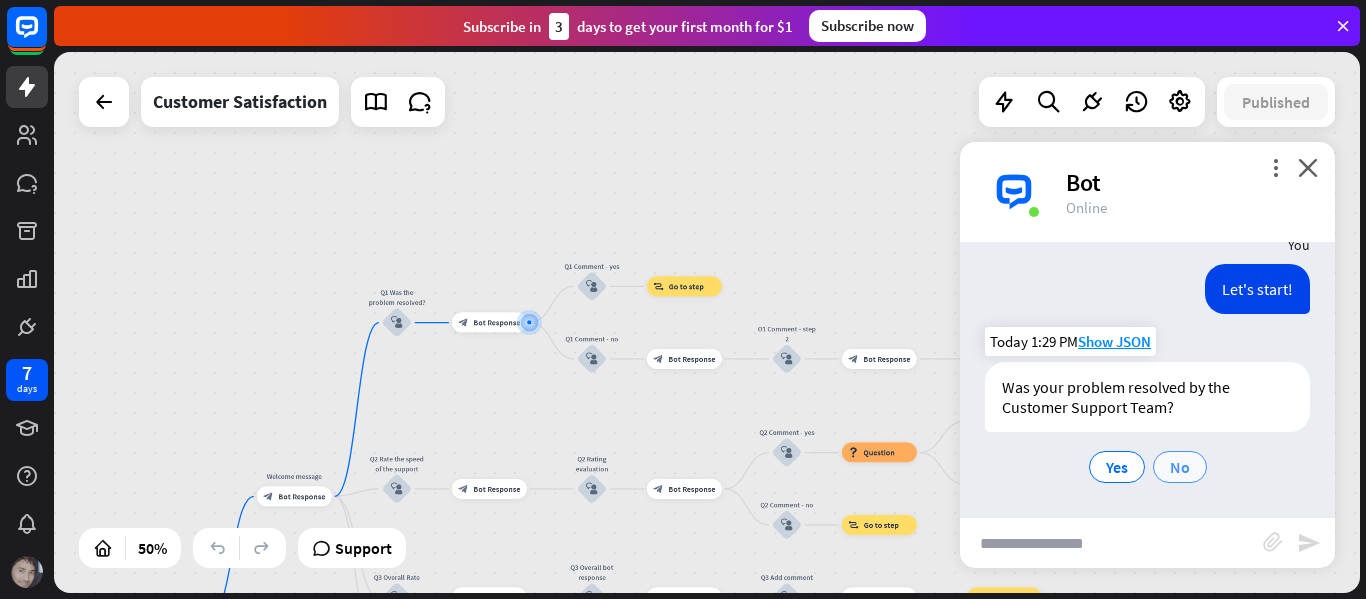 click on "No" at bounding box center [1180, 467] 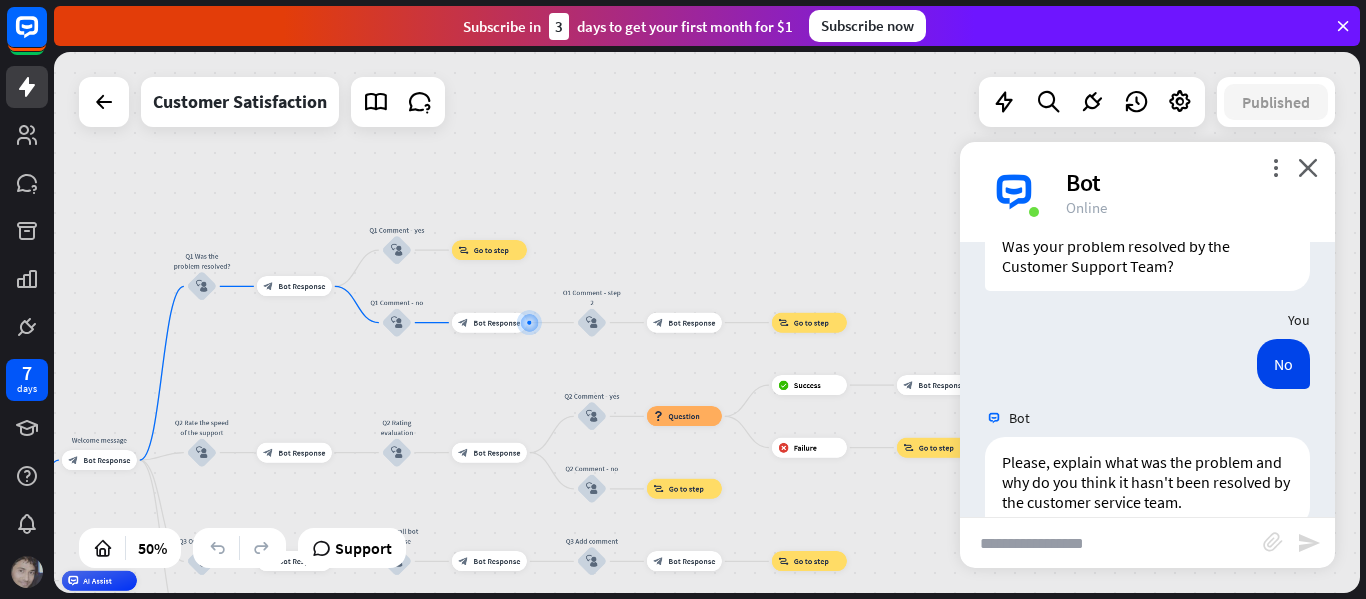 scroll, scrollTop: 595, scrollLeft: 0, axis: vertical 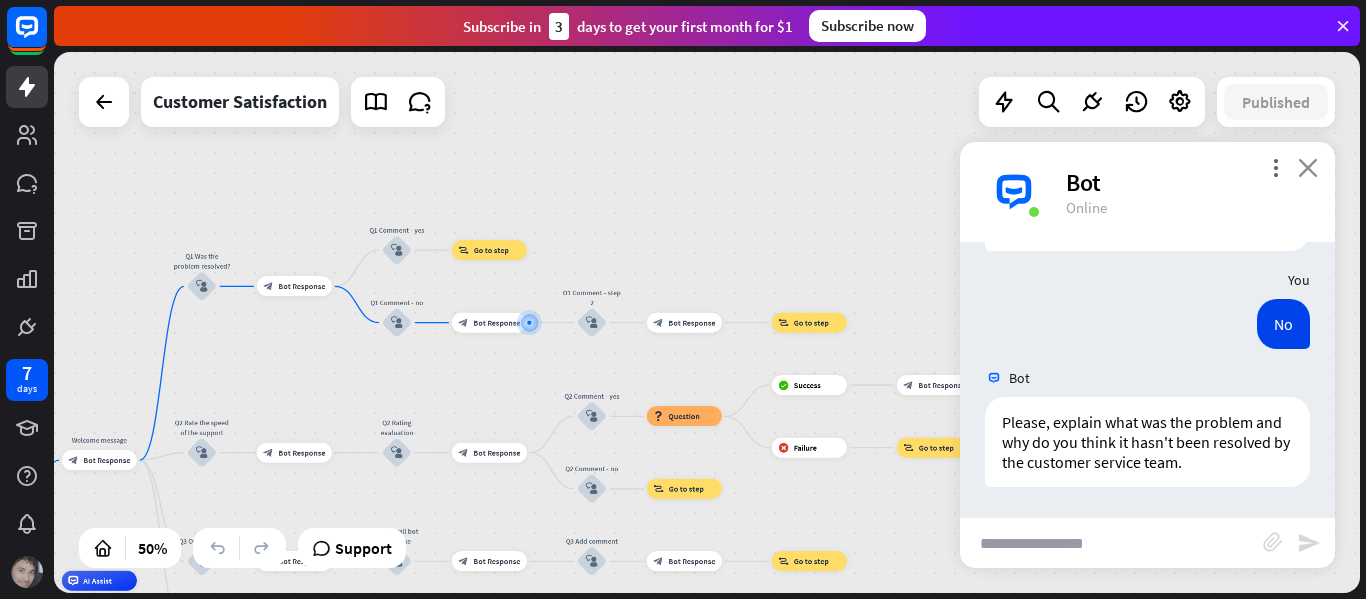 click on "close" at bounding box center (1308, 167) 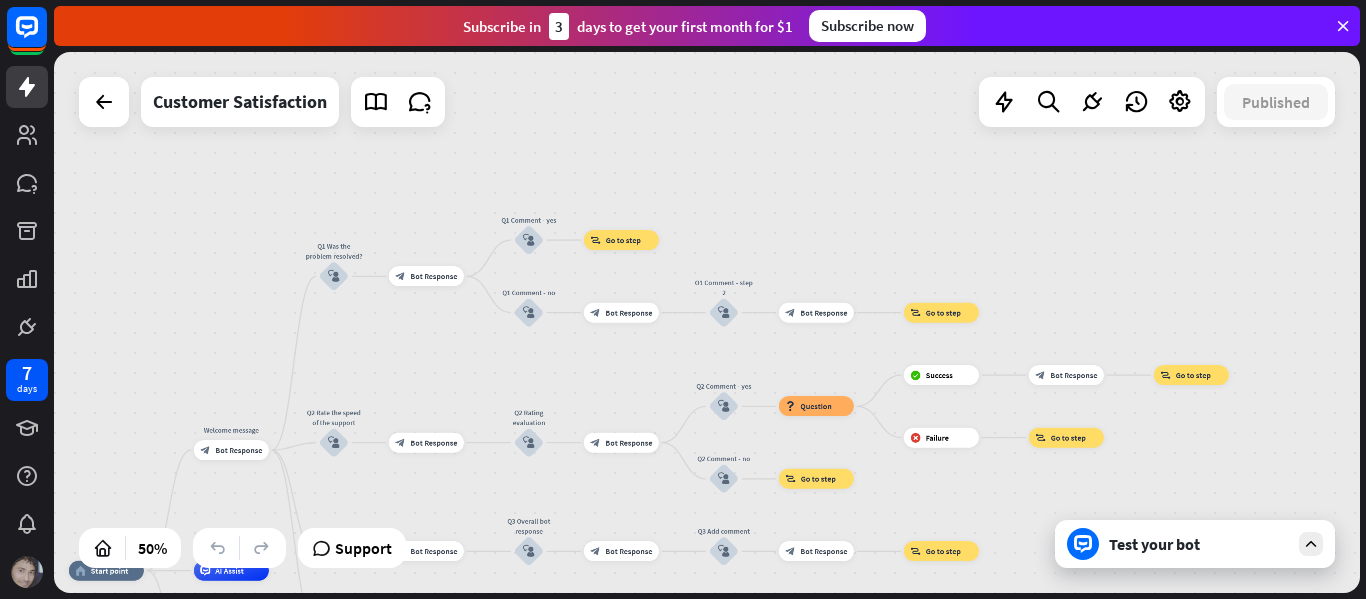 drag, startPoint x: 849, startPoint y: 197, endPoint x: 1080, endPoint y: 169, distance: 232.69078 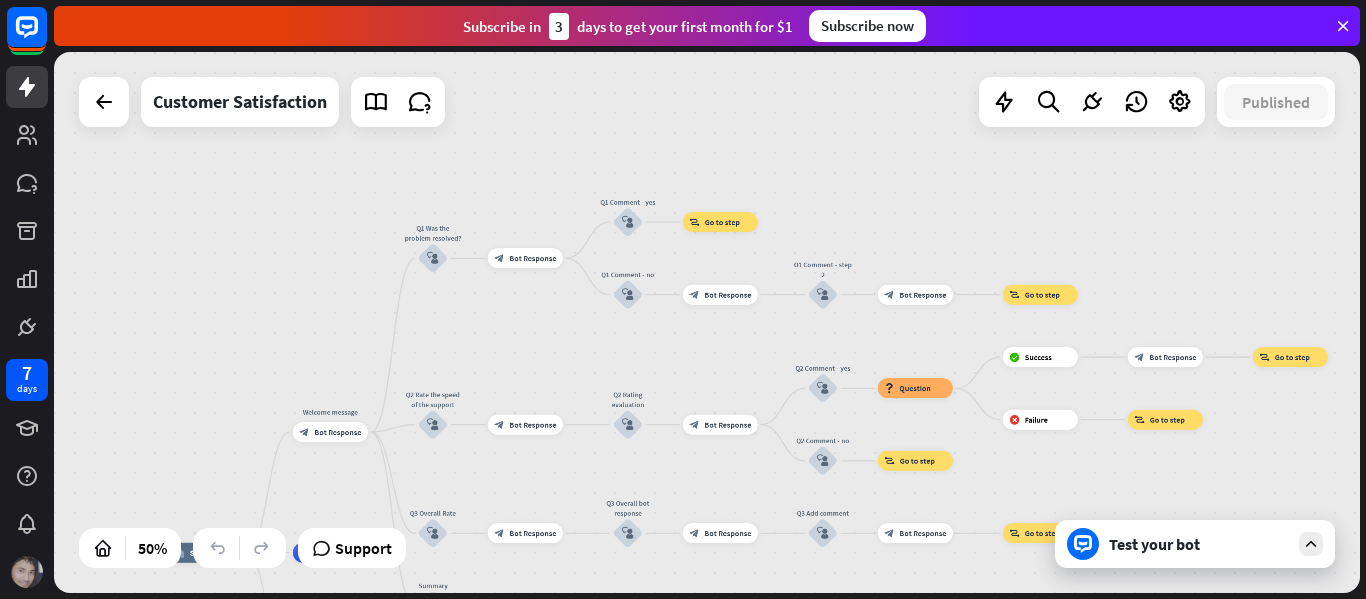 drag, startPoint x: 291, startPoint y: 375, endPoint x: 306, endPoint y: 354, distance: 25.806976 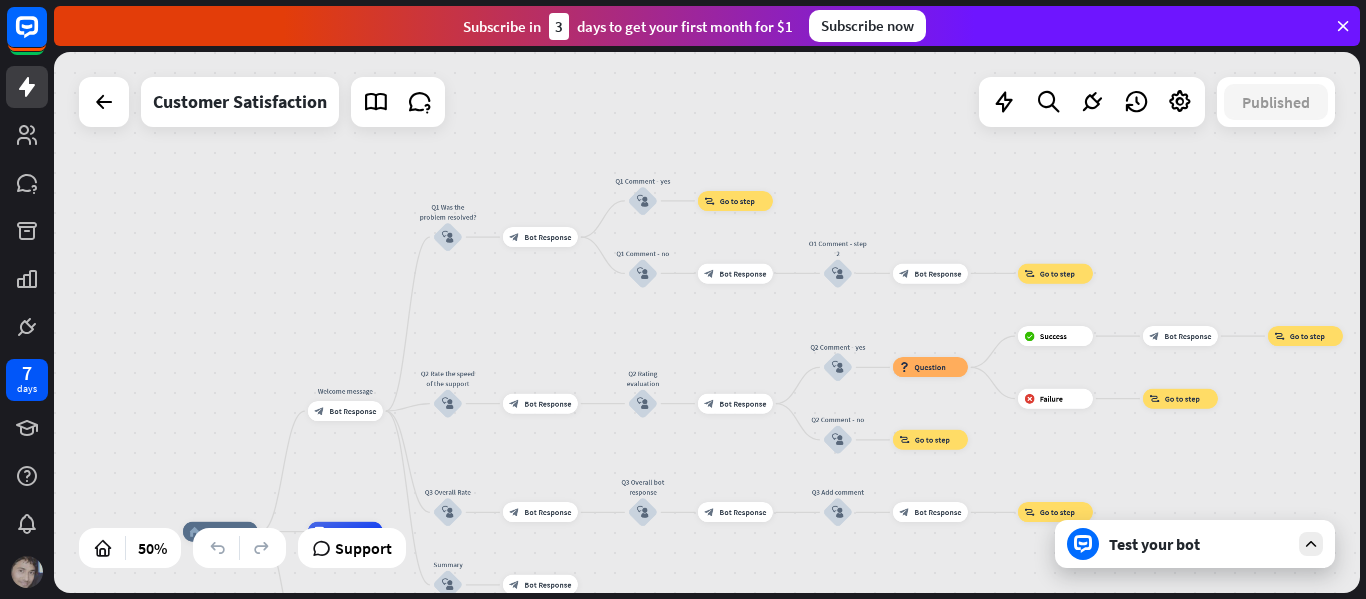 click on "home_2   Start point                 Welcome message   block_bot_response   Bot Response                 Q1 Was the problem resolved?   block_user_input                   block_bot_response   Bot Response                 Q1 Comment - yes   block_user_input                   block_goto   Go to step                 Q1 Comment - no   block_user_input                   block_bot_response   Bot Response                 O1 Comment - step 2   block_user_input                   block_bot_response   Bot Response                   block_goto   Go to step                 Q2 Rate the speed of the support   block_user_input                   block_bot_response   Bot Response                 Q2 Rating evaluation   block_user_input                   block_bot_response   Bot Response                 Q2 Comment - yes   block_user_input                   block_question   Question                   block_success   Success                   block_bot_response   Bot Response                   block_goto" at bounding box center [707, 322] 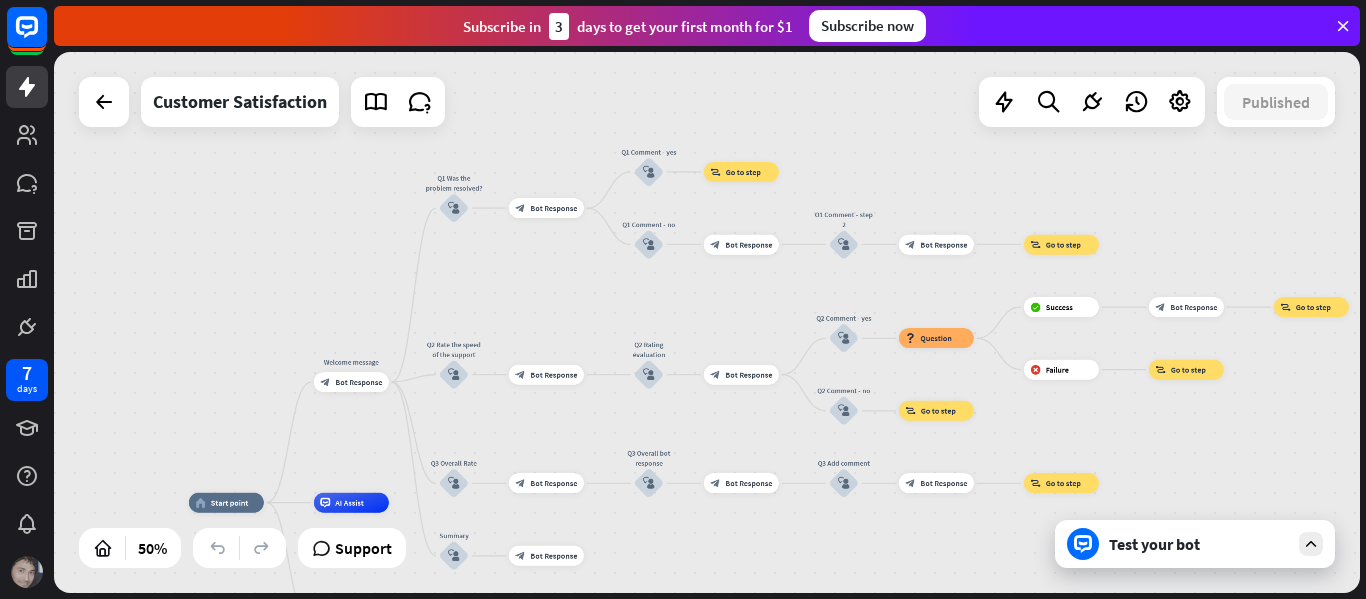 drag, startPoint x: 306, startPoint y: 354, endPoint x: 319, endPoint y: 312, distance: 43.965897 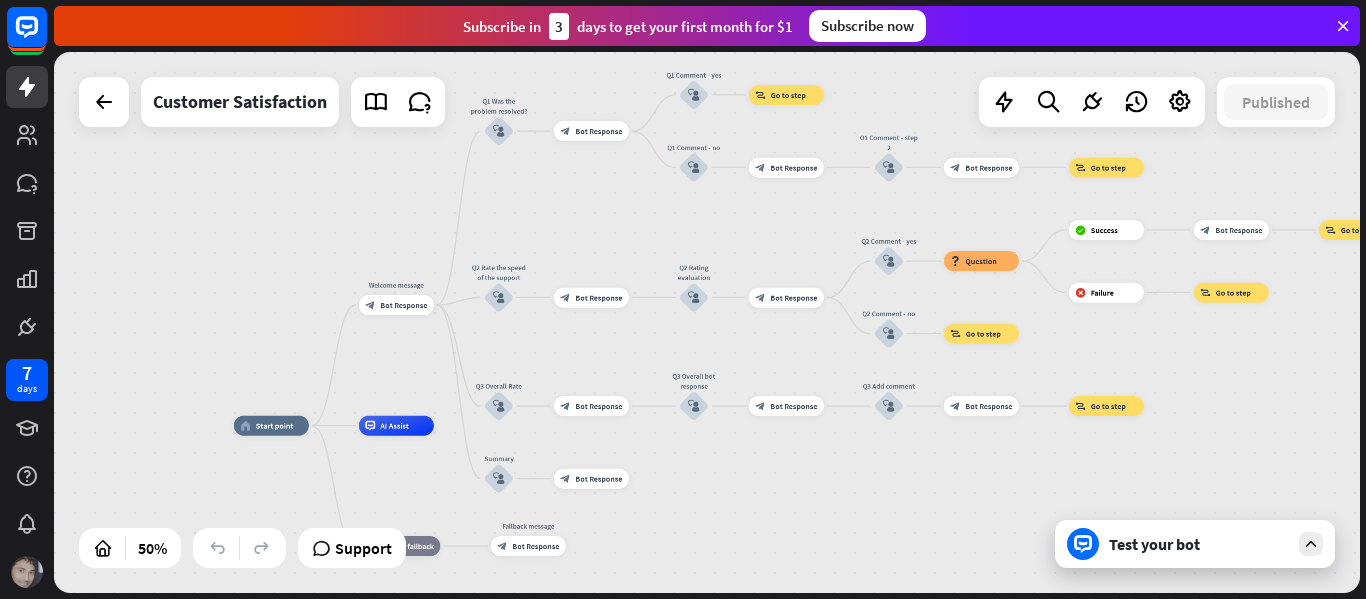 drag, startPoint x: 314, startPoint y: 277, endPoint x: 354, endPoint y: 193, distance: 93.03763 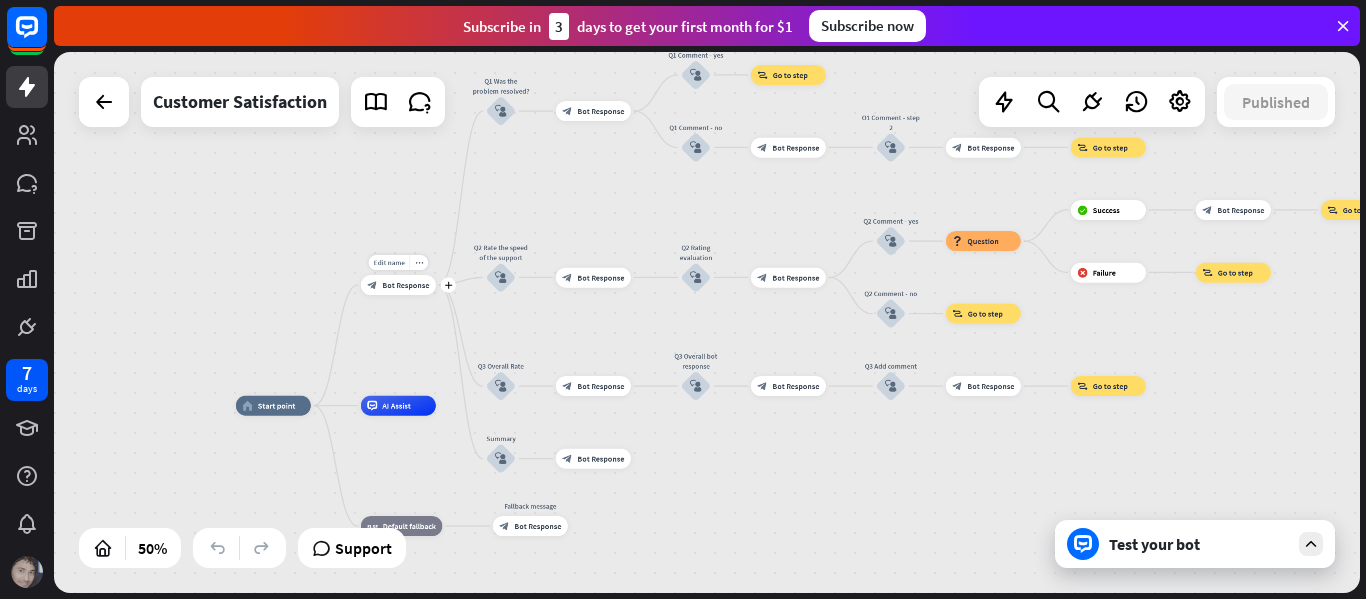 click on "Bot Response" at bounding box center [405, 285] 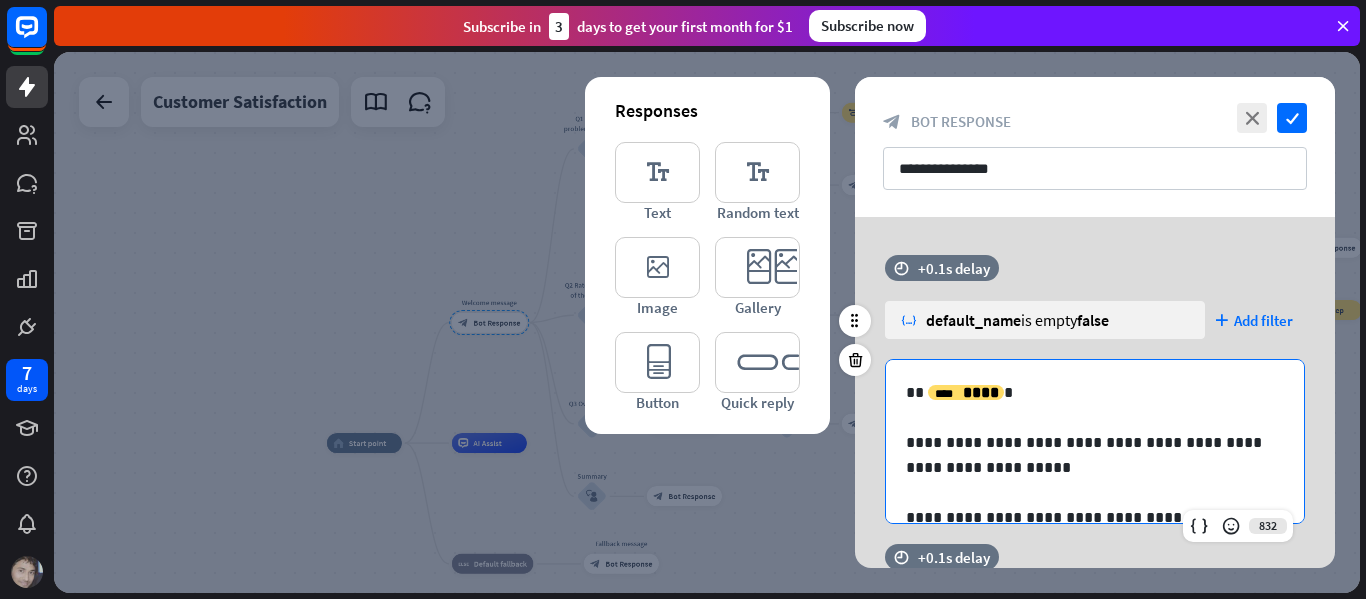 click on "**********" at bounding box center [1087, 392] 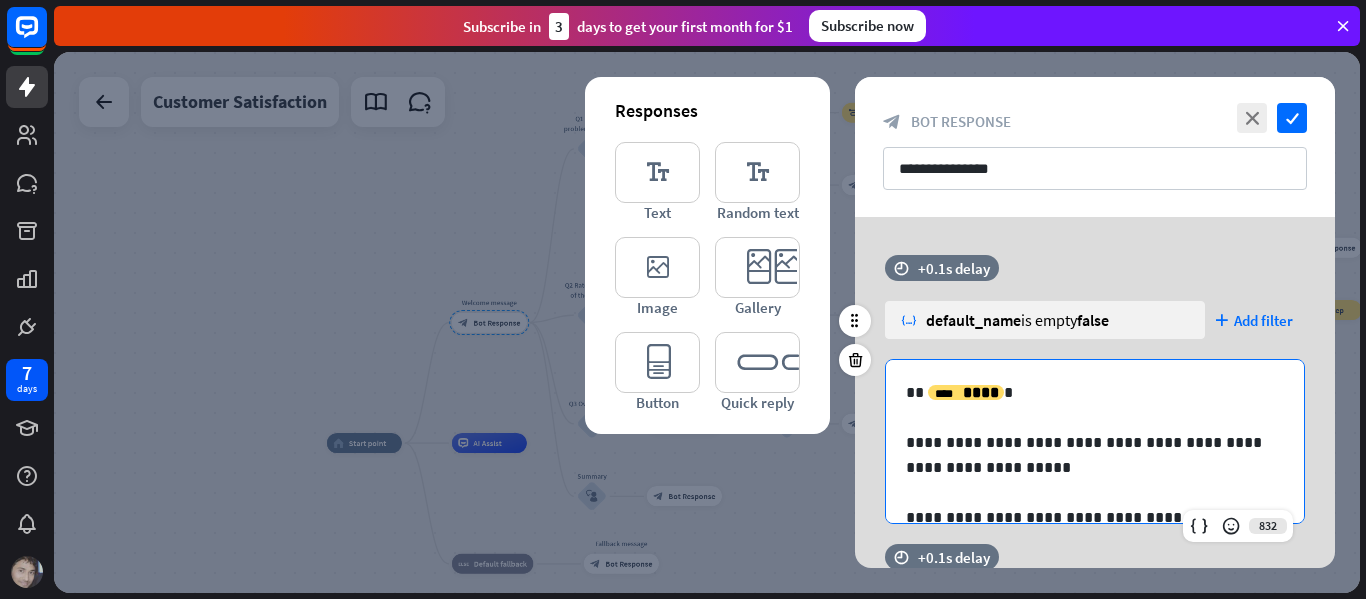 click on "**********" at bounding box center (1087, 392) 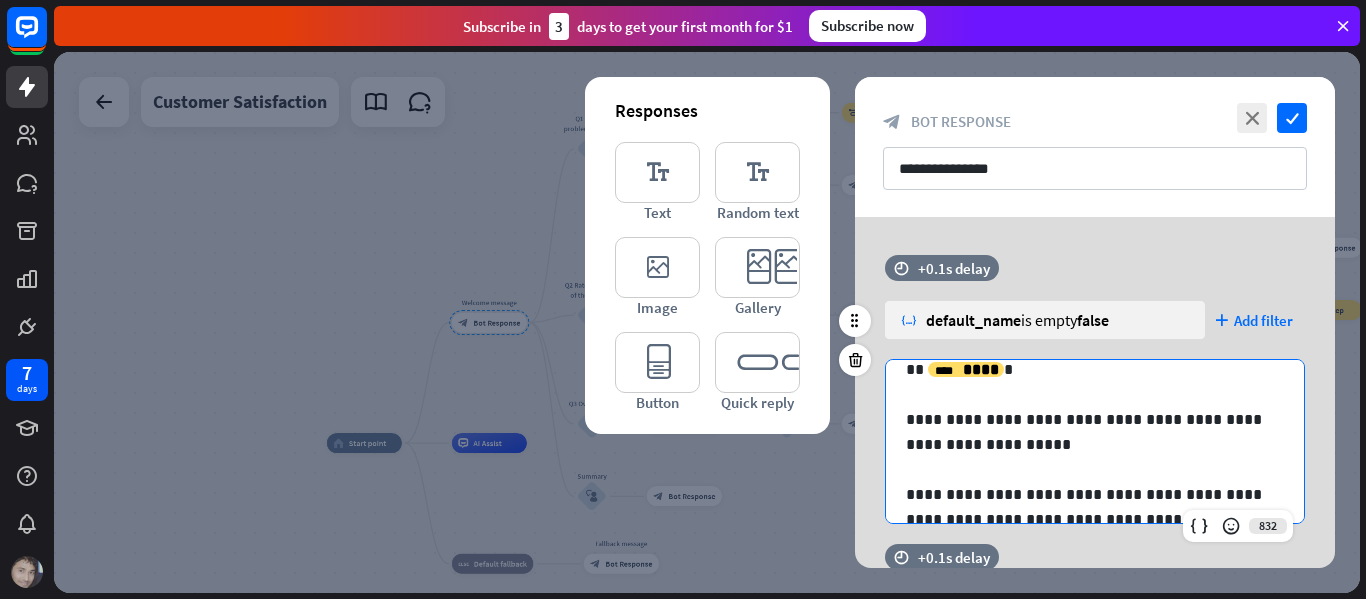 scroll, scrollTop: 52, scrollLeft: 0, axis: vertical 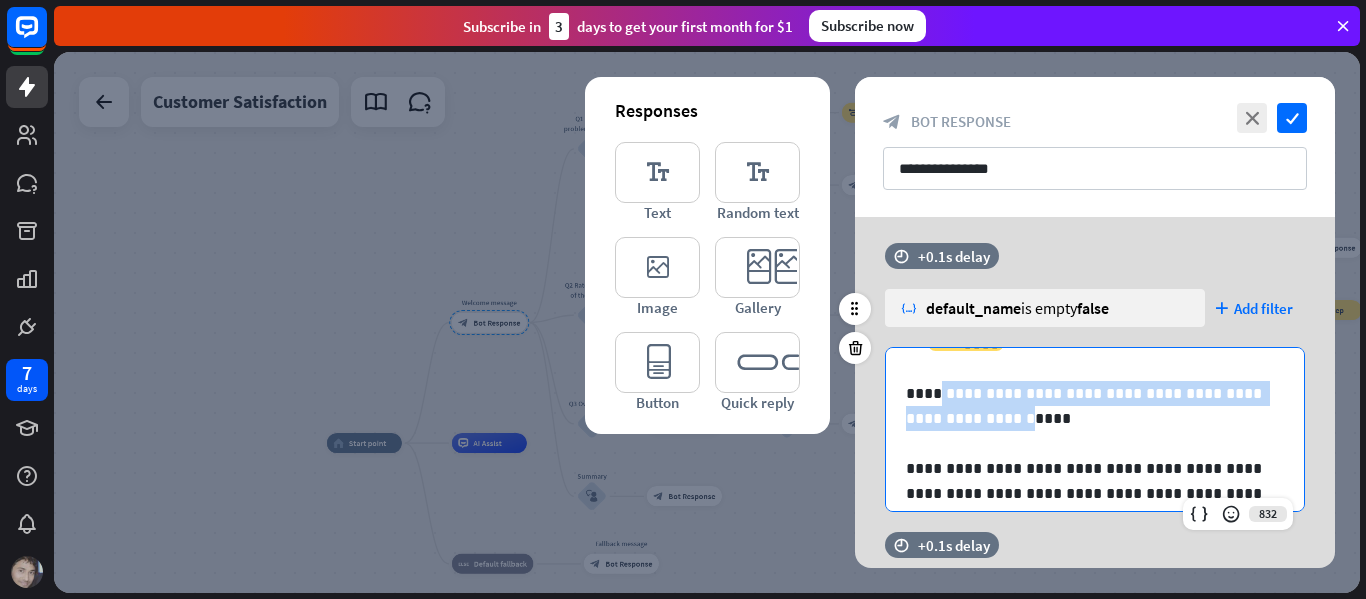 drag, startPoint x: 976, startPoint y: 416, endPoint x: 930, endPoint y: 398, distance: 49.396355 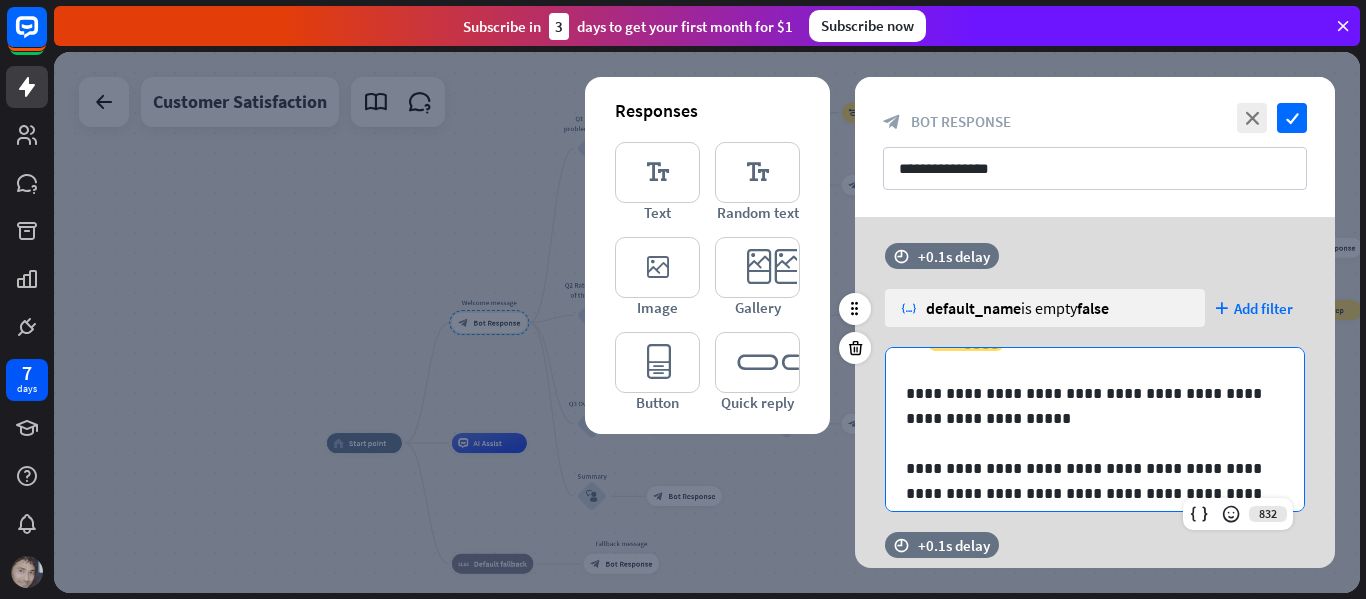 scroll, scrollTop: 27, scrollLeft: 0, axis: vertical 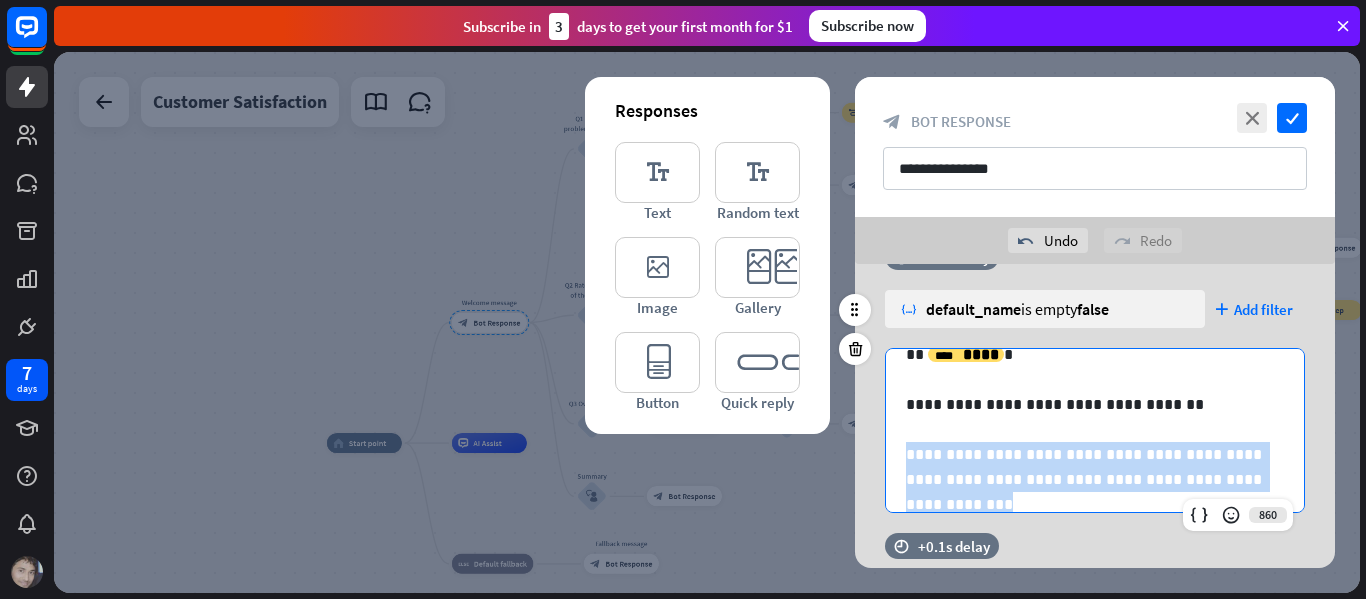 drag, startPoint x: 906, startPoint y: 456, endPoint x: 1268, endPoint y: 483, distance: 363.00552 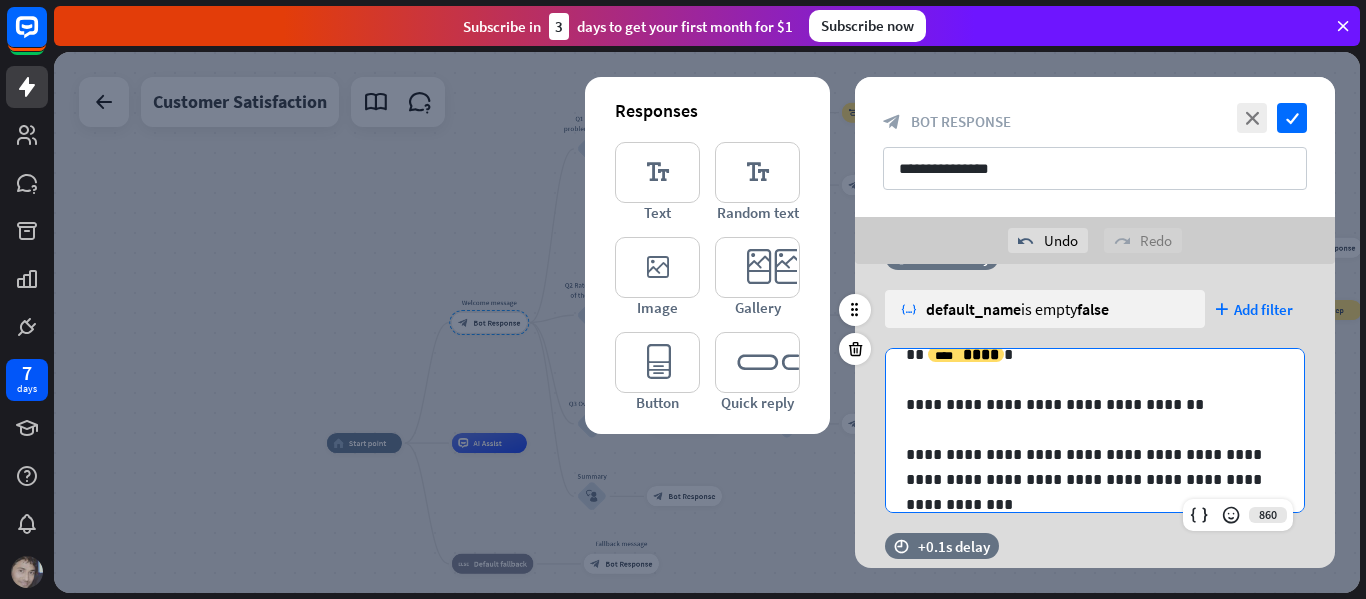 scroll, scrollTop: 2, scrollLeft: 0, axis: vertical 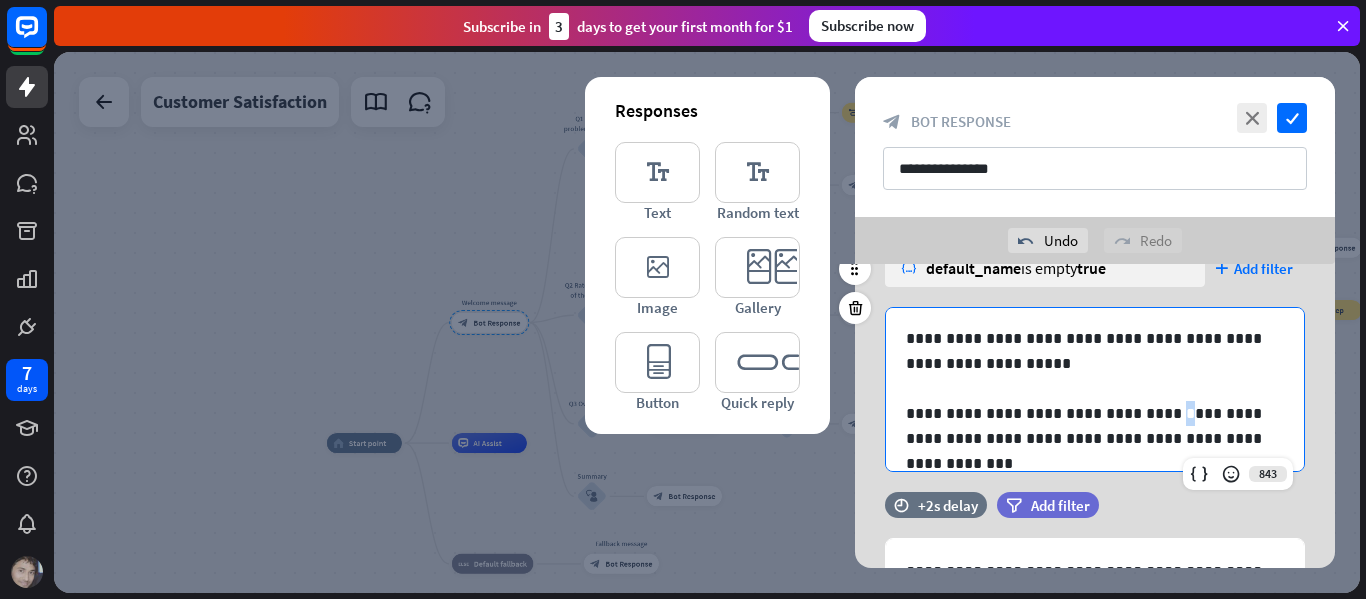 drag, startPoint x: 1176, startPoint y: 529, endPoint x: 1134, endPoint y: 403, distance: 132.81566 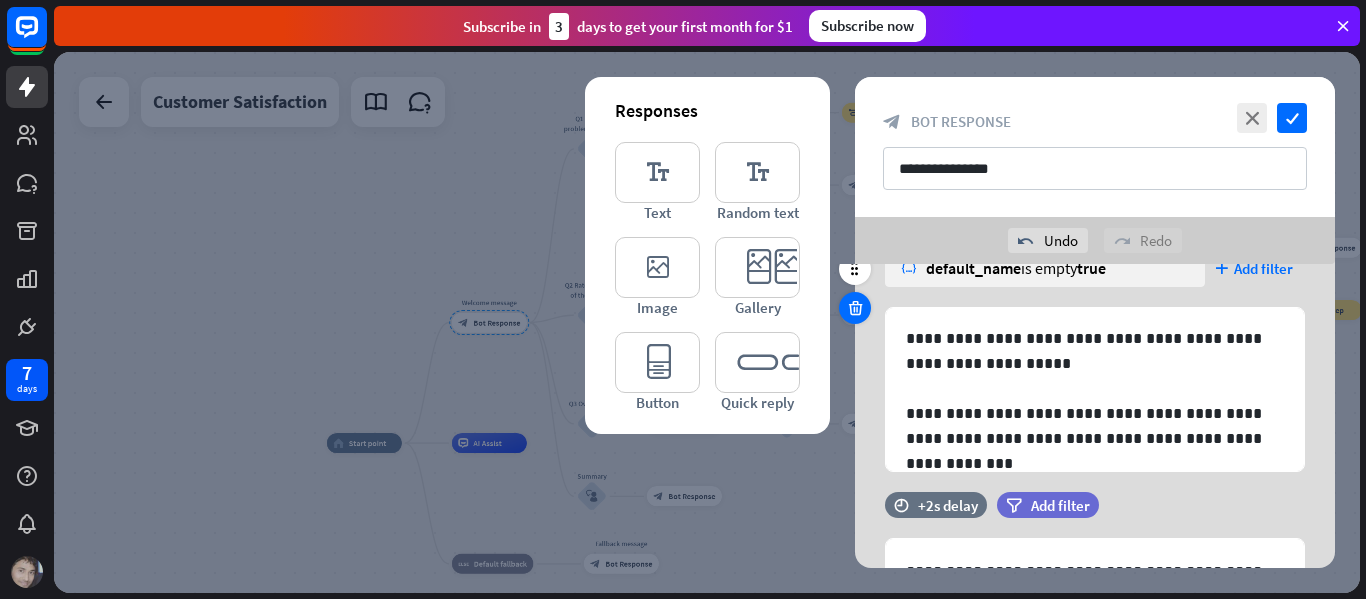 click at bounding box center (855, 308) 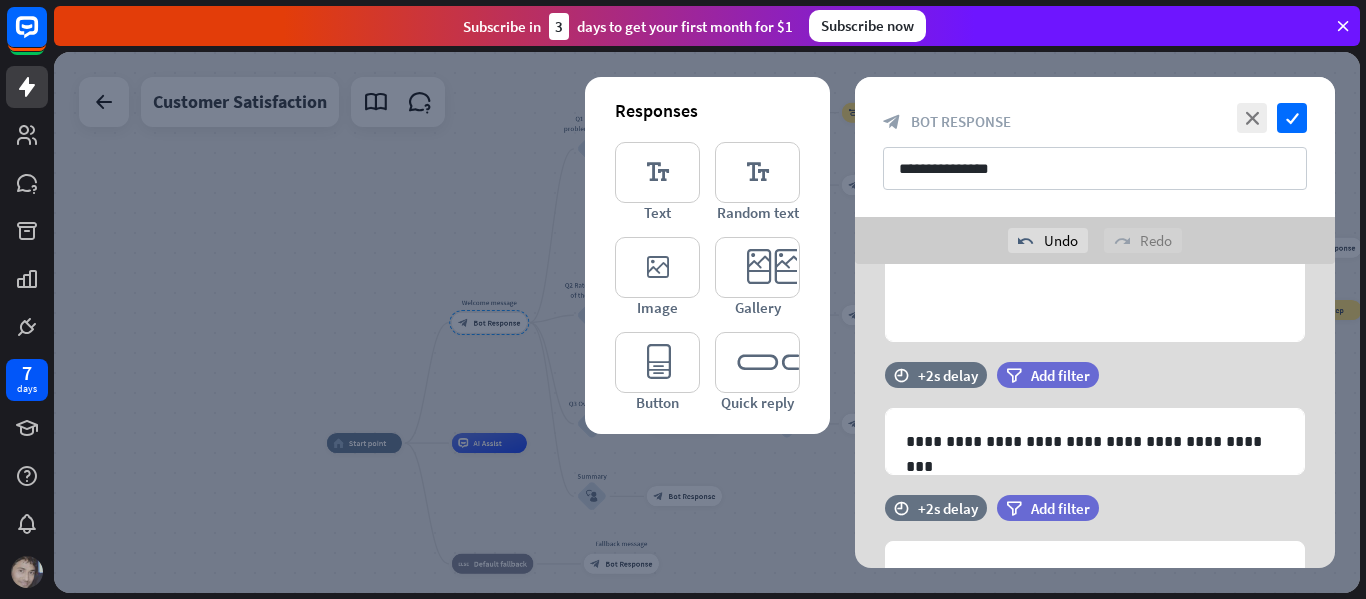 scroll, scrollTop: 230, scrollLeft: 0, axis: vertical 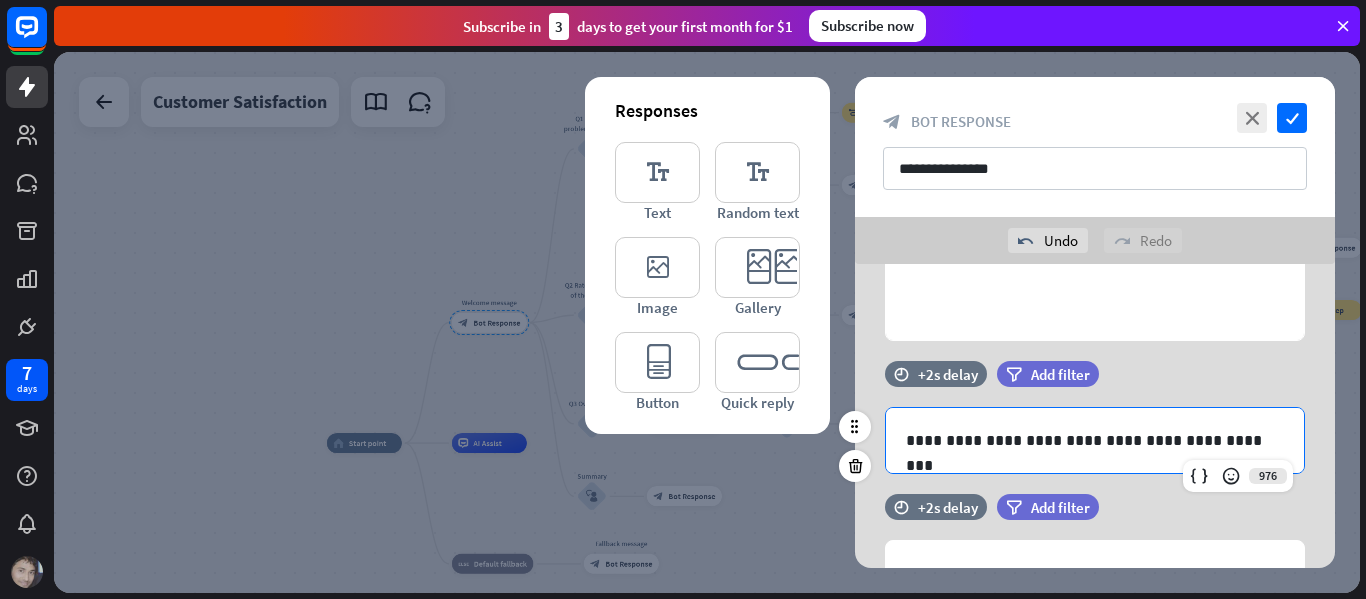 click on "**********" at bounding box center [1095, 440] 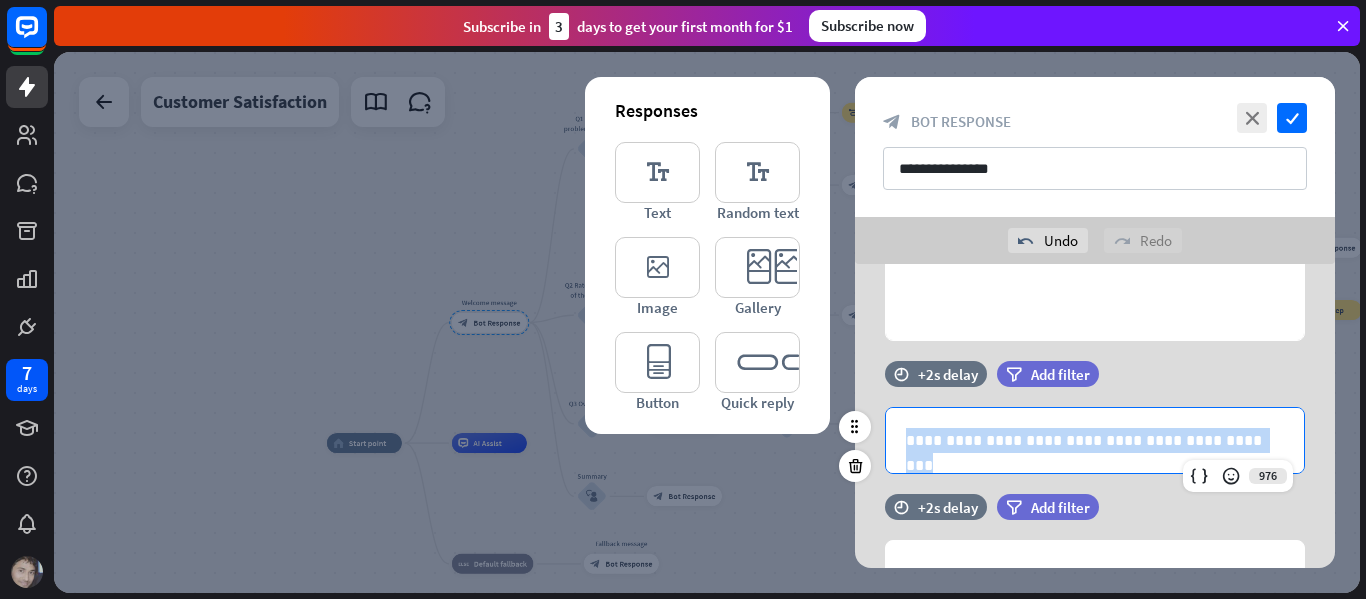 click on "**********" at bounding box center [1095, 440] 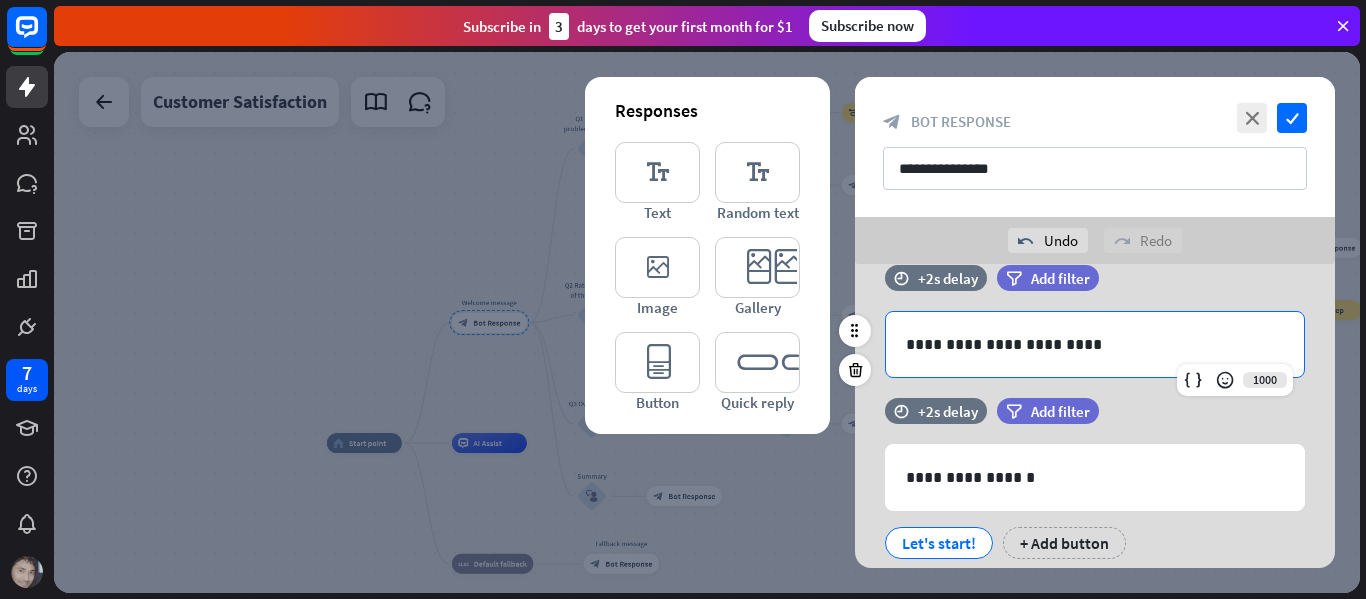 scroll, scrollTop: 387, scrollLeft: 0, axis: vertical 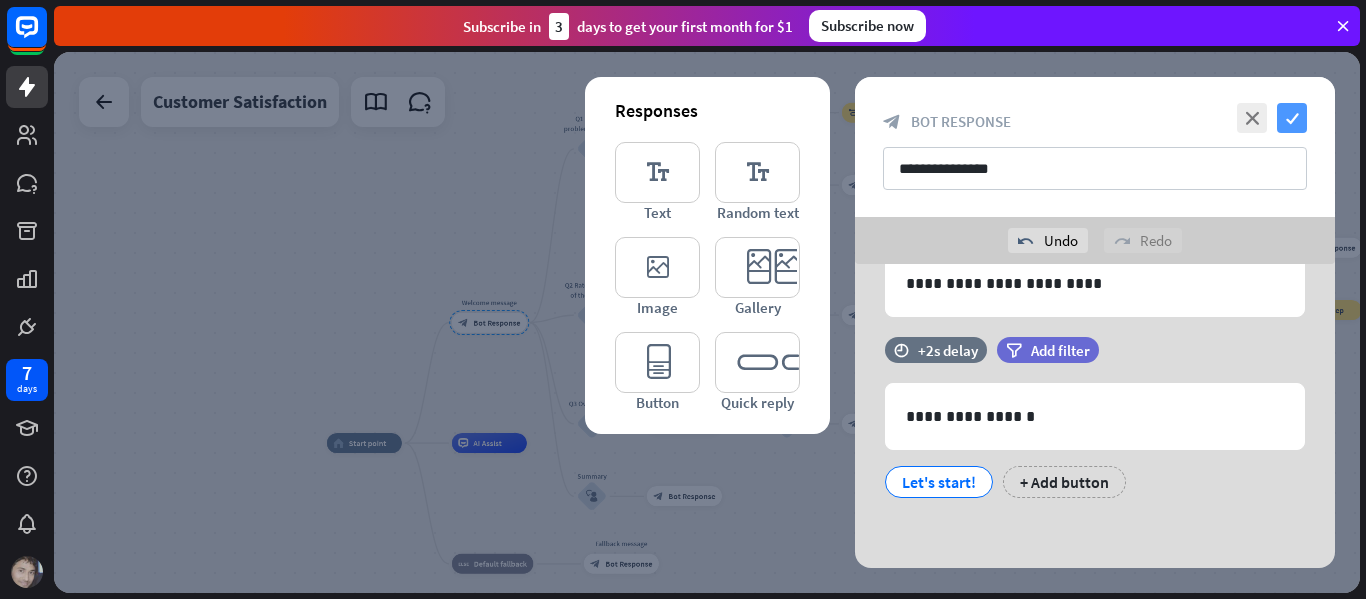 click on "check" at bounding box center [1292, 118] 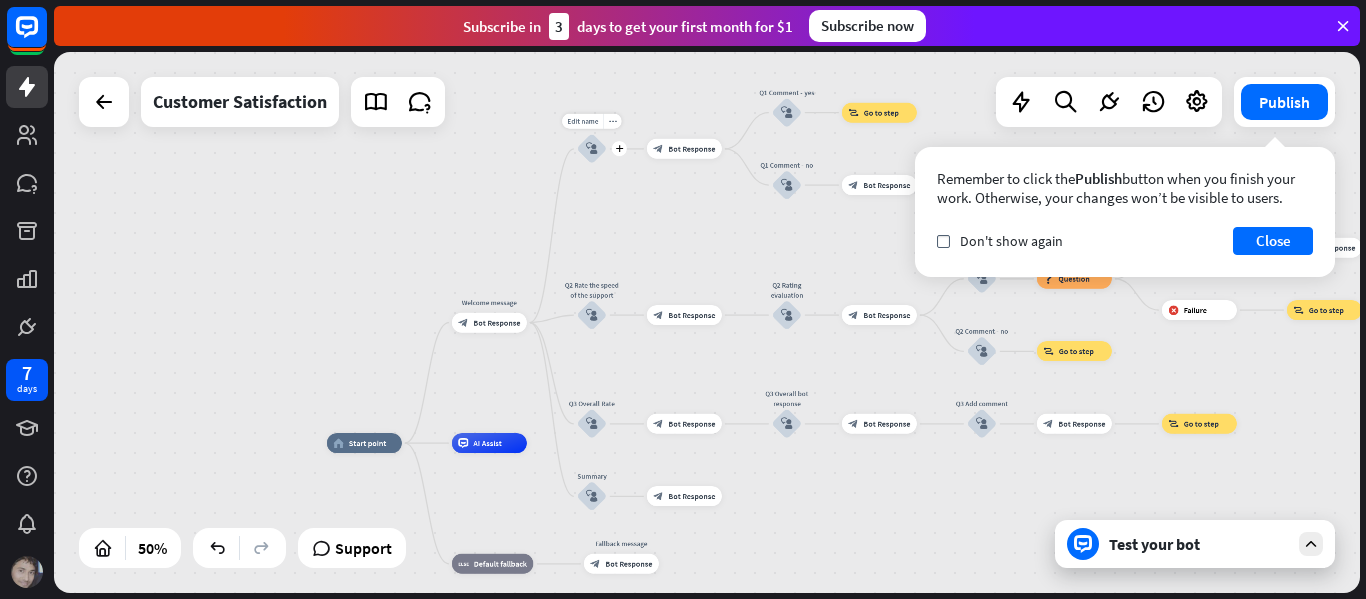 click on "block_user_input" at bounding box center [592, 149] 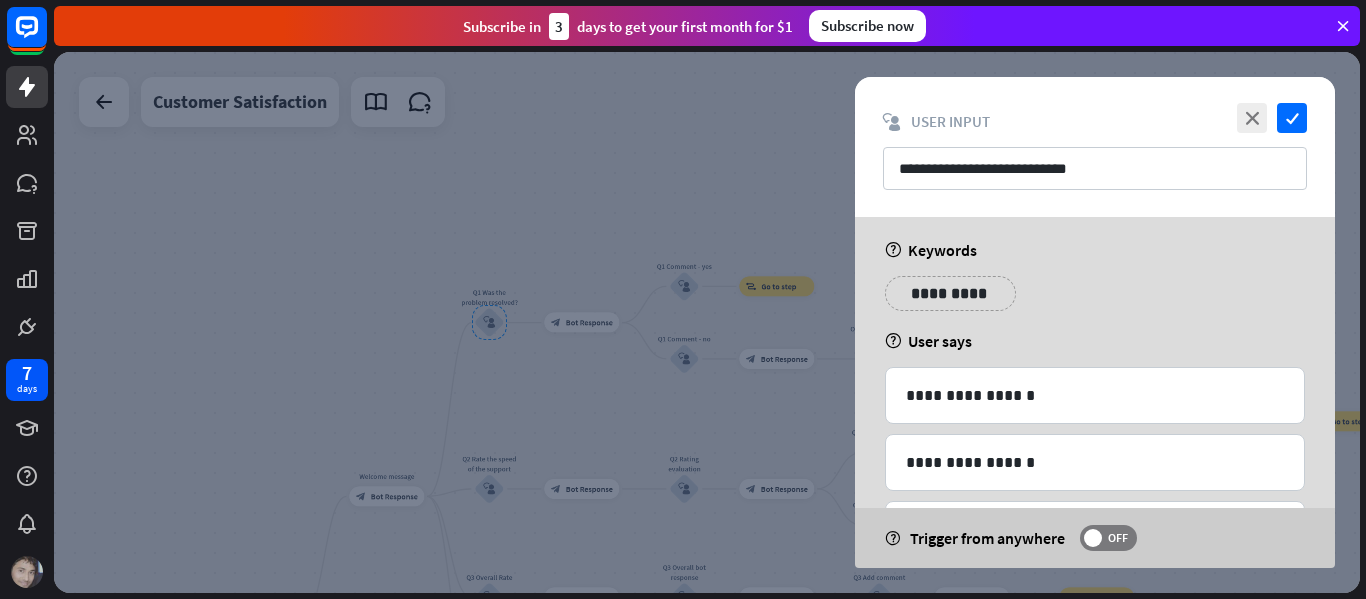 scroll, scrollTop: 0, scrollLeft: 0, axis: both 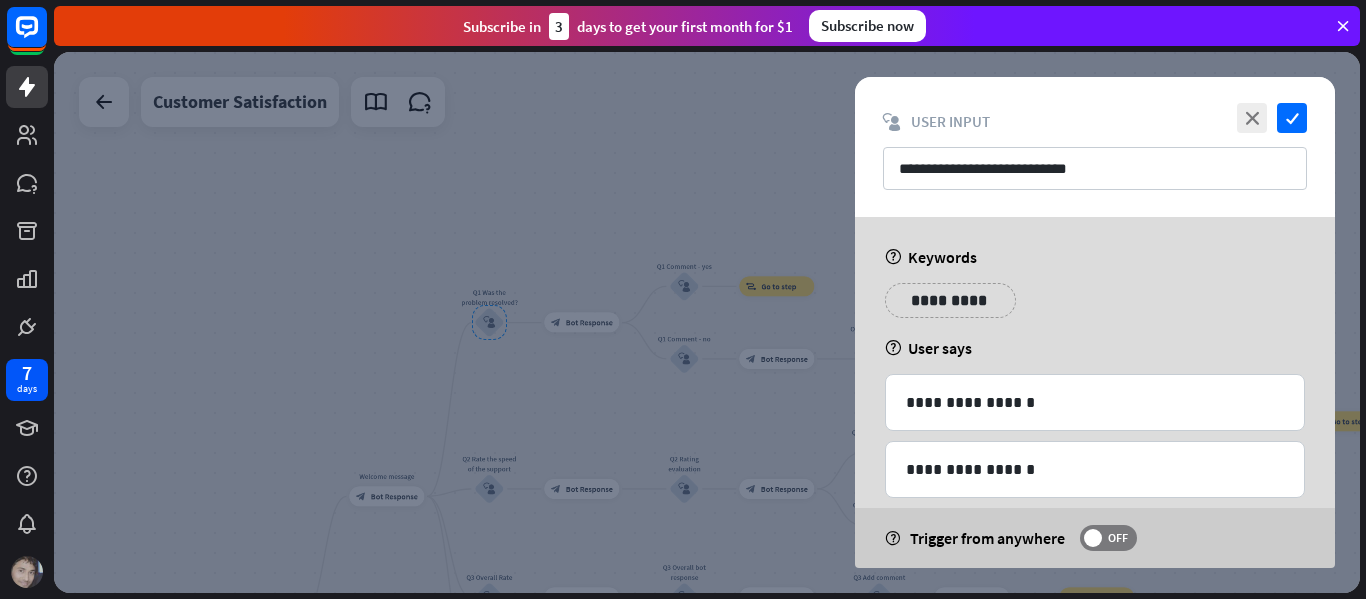 click at bounding box center (707, 322) 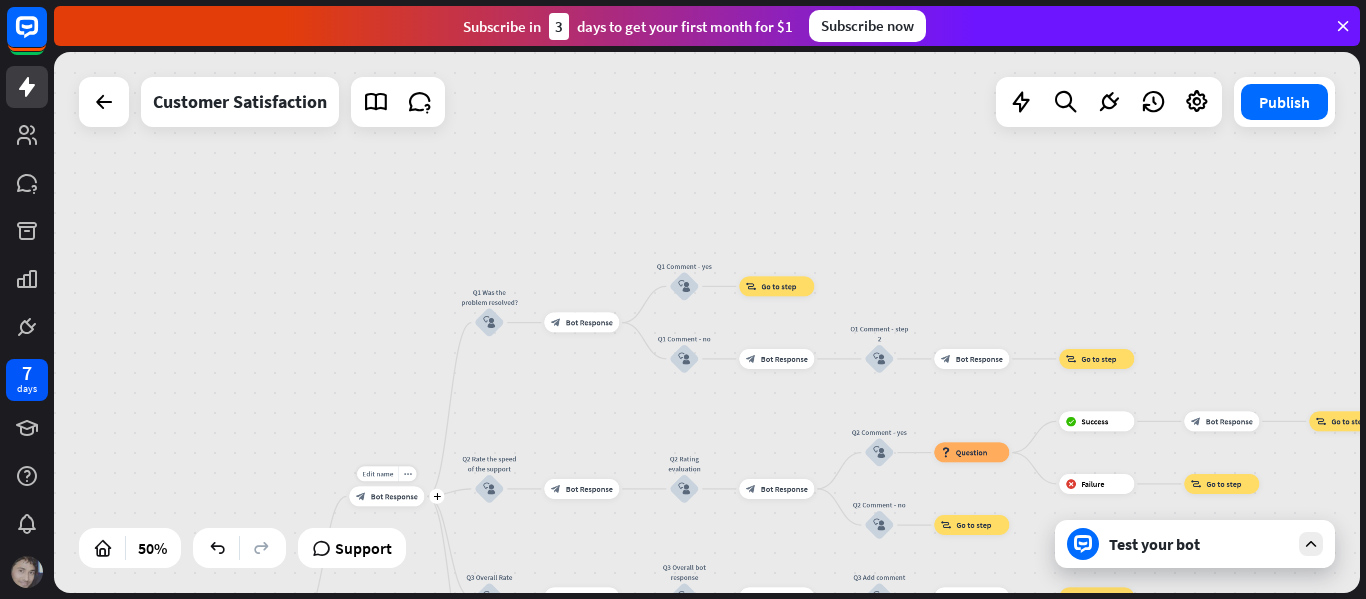click on "block_bot_response   Bot Response" at bounding box center [386, 496] 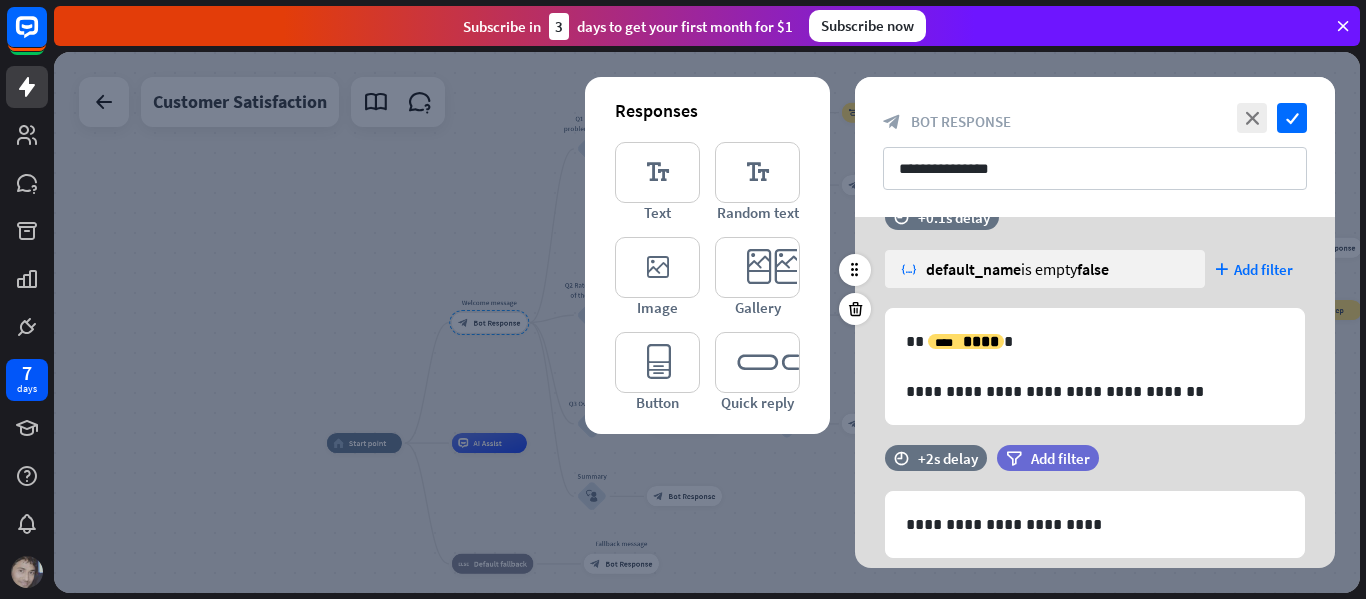 scroll, scrollTop: 57, scrollLeft: 0, axis: vertical 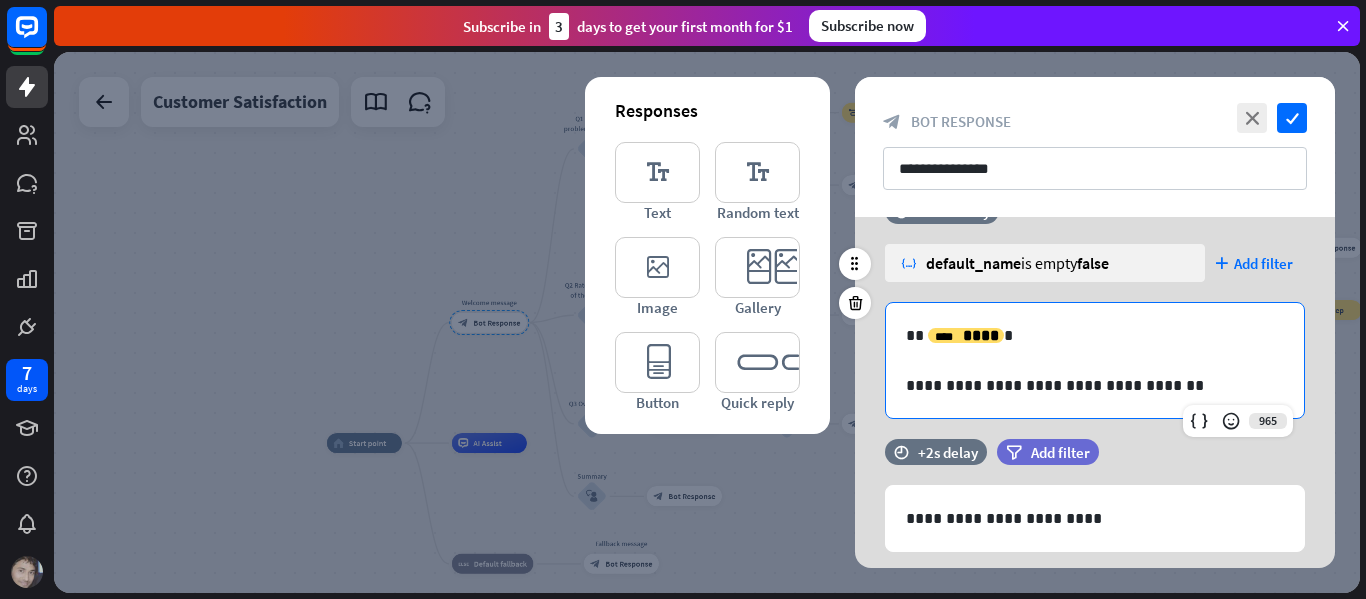 click on "**********" at bounding box center (1095, 385) 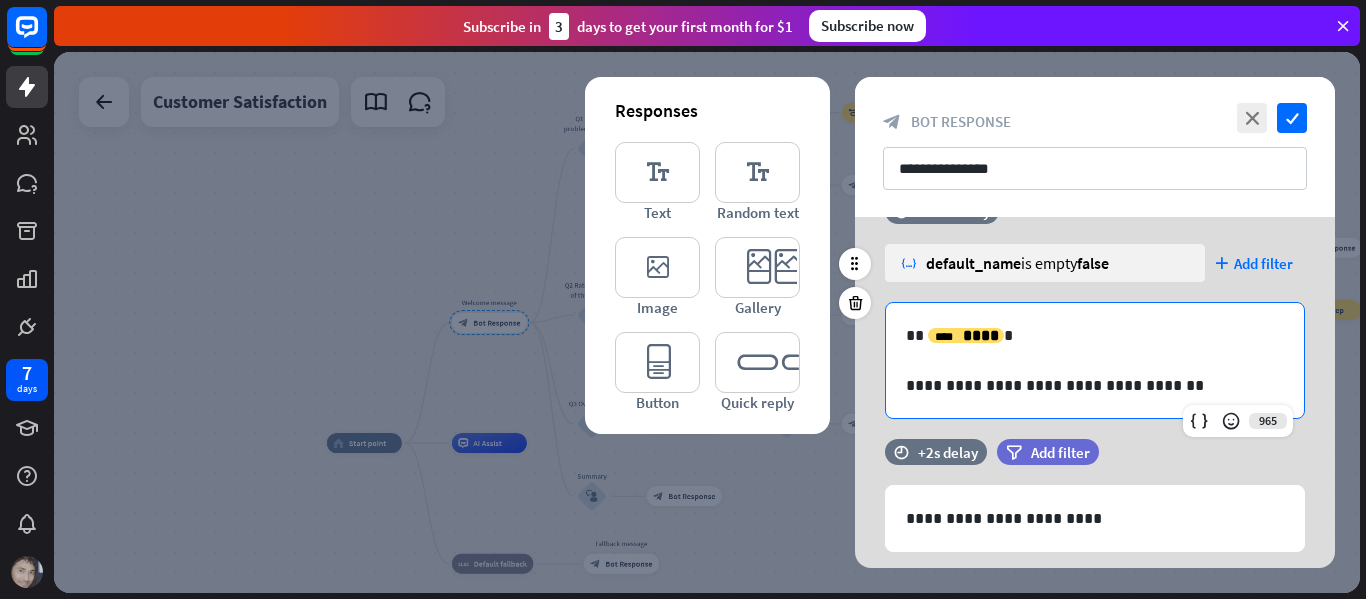click on "**********" at bounding box center (1095, 385) 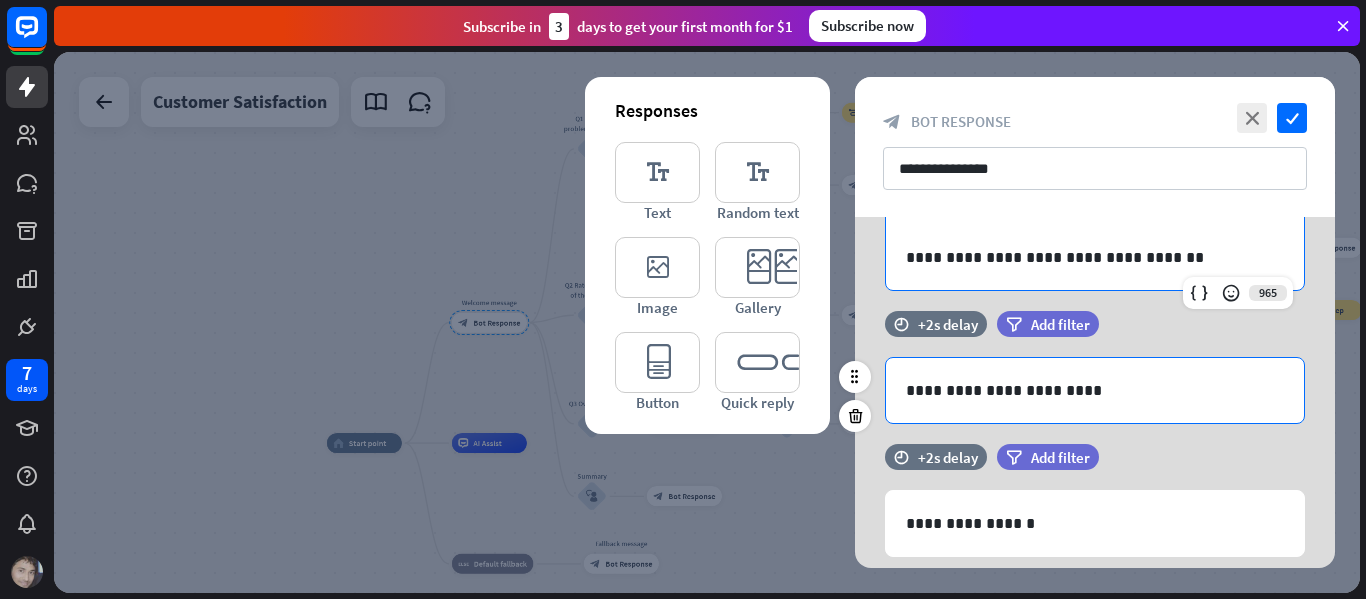 scroll, scrollTop: 184, scrollLeft: 0, axis: vertical 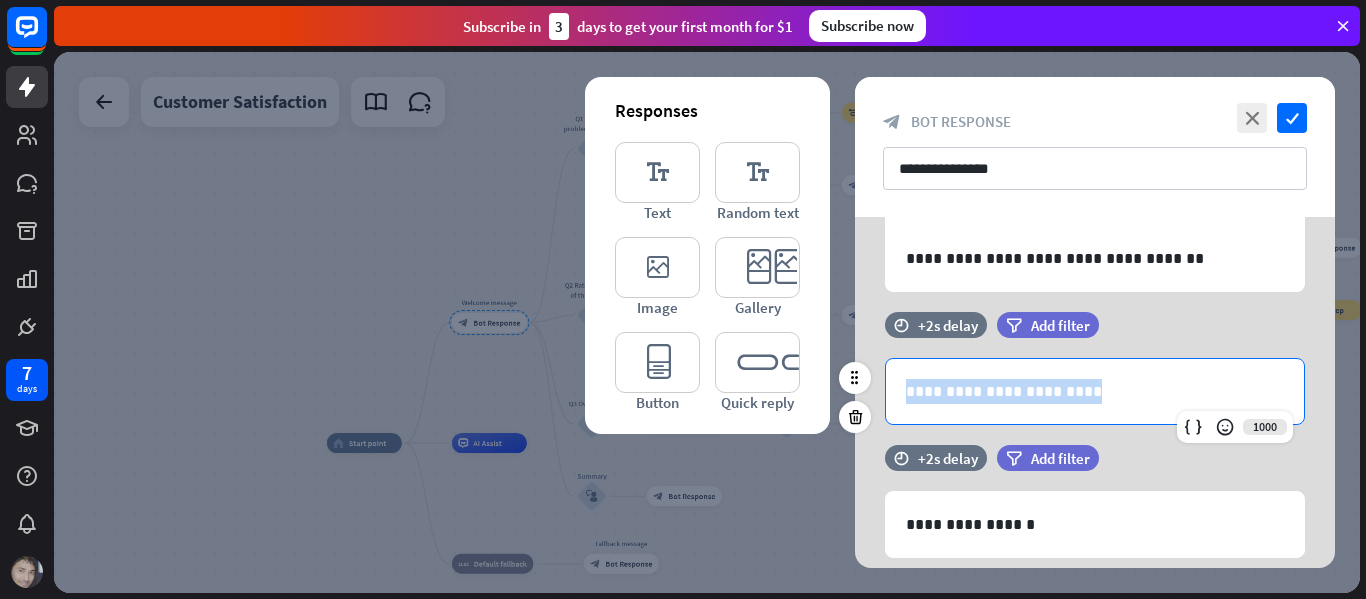drag, startPoint x: 1089, startPoint y: 390, endPoint x: 895, endPoint y: 396, distance: 194.09276 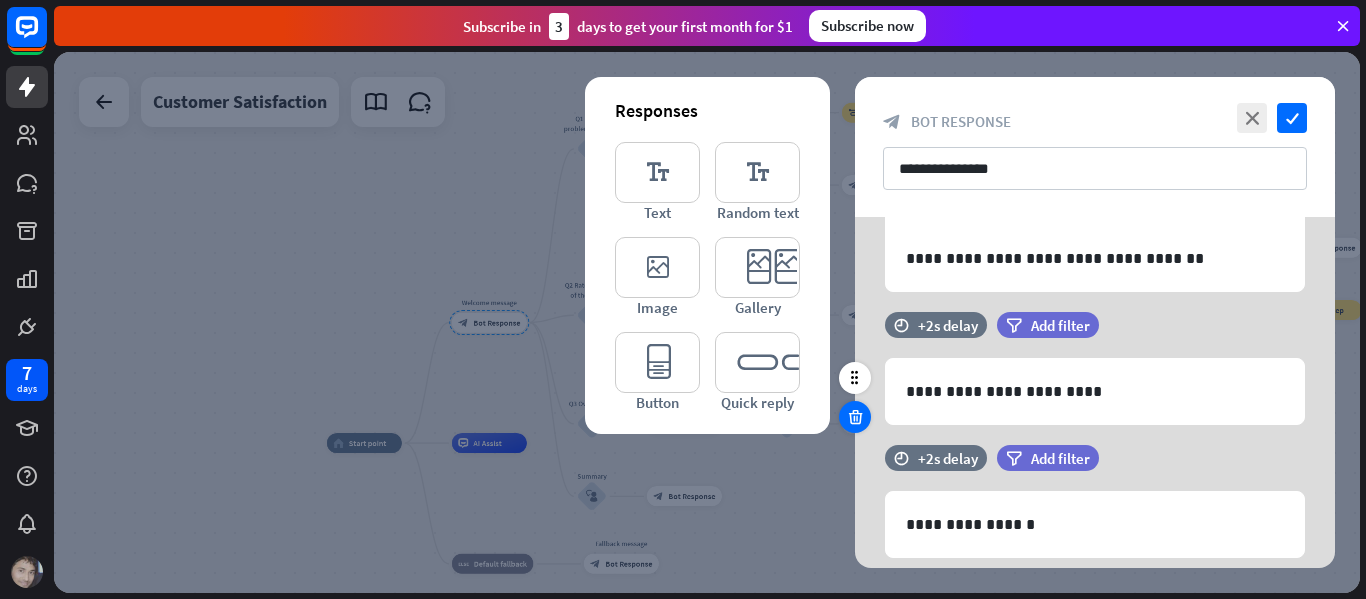 click at bounding box center [855, 417] 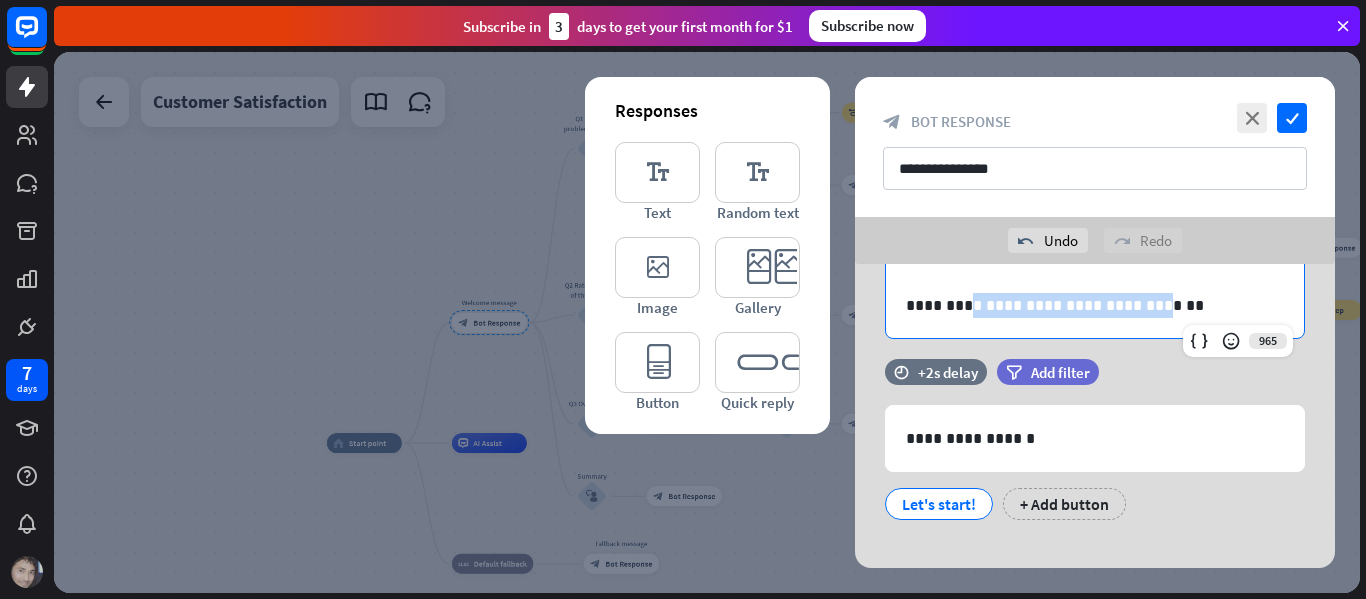 drag, startPoint x: 1123, startPoint y: 306, endPoint x: 951, endPoint y: 309, distance: 172.02615 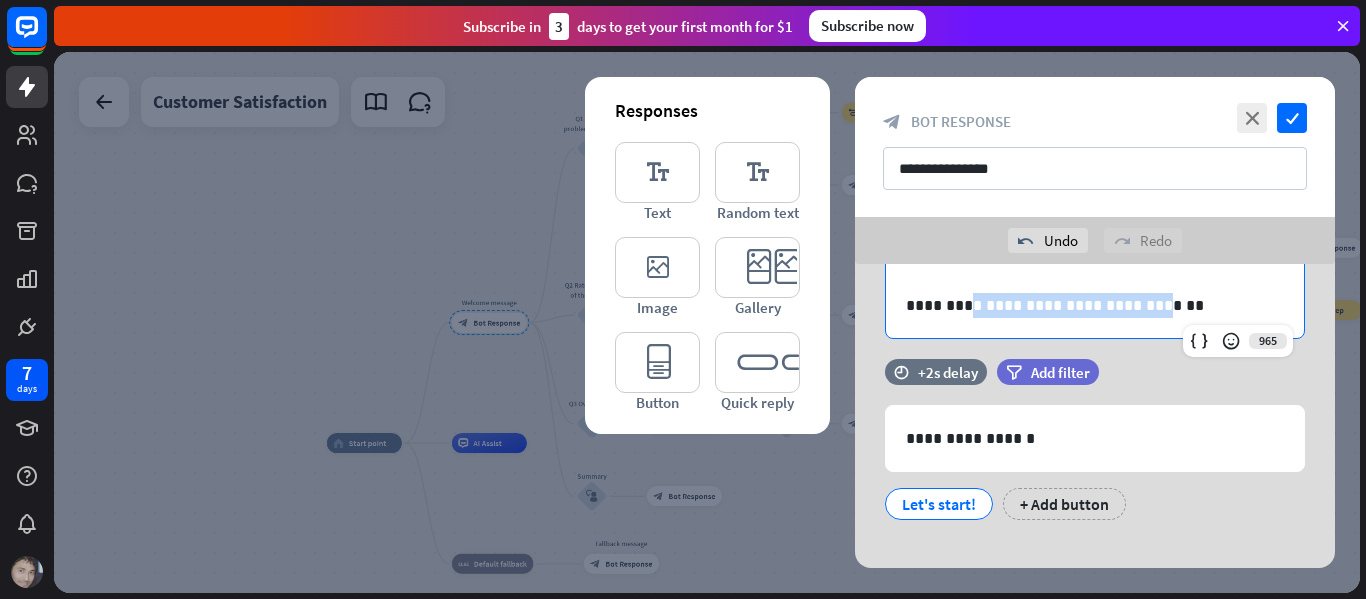click on "**********" at bounding box center (1095, 305) 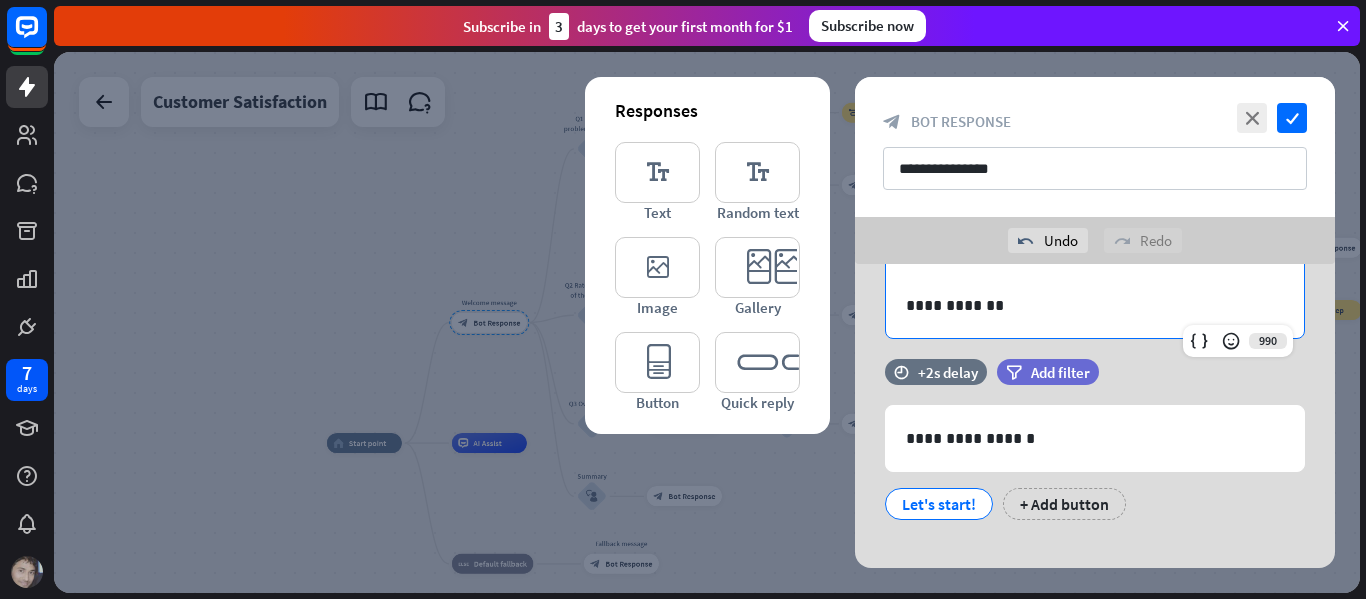 type 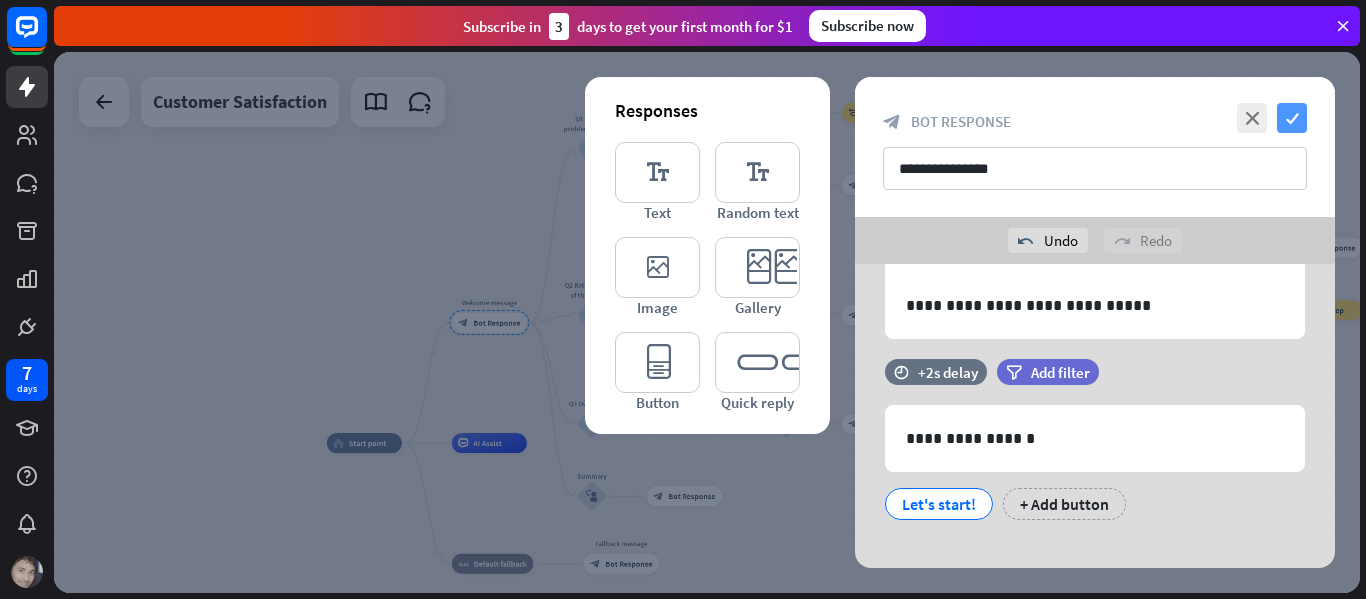click on "check" at bounding box center (1292, 118) 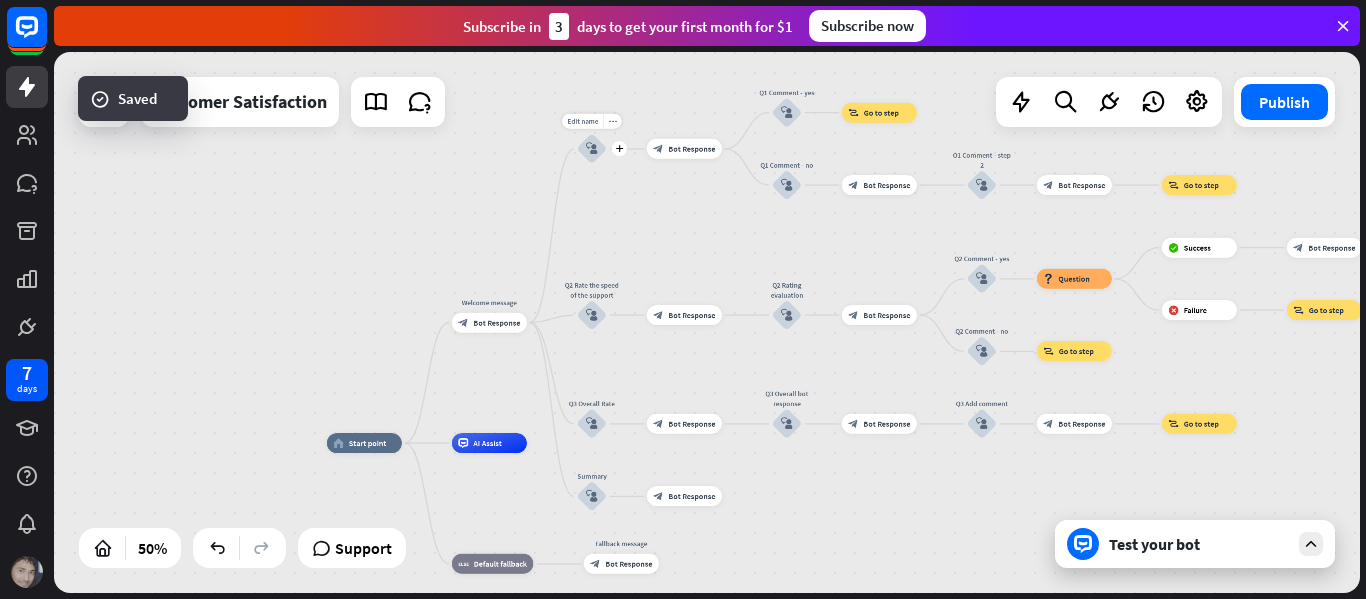 click on "block_user_input" at bounding box center [592, 149] 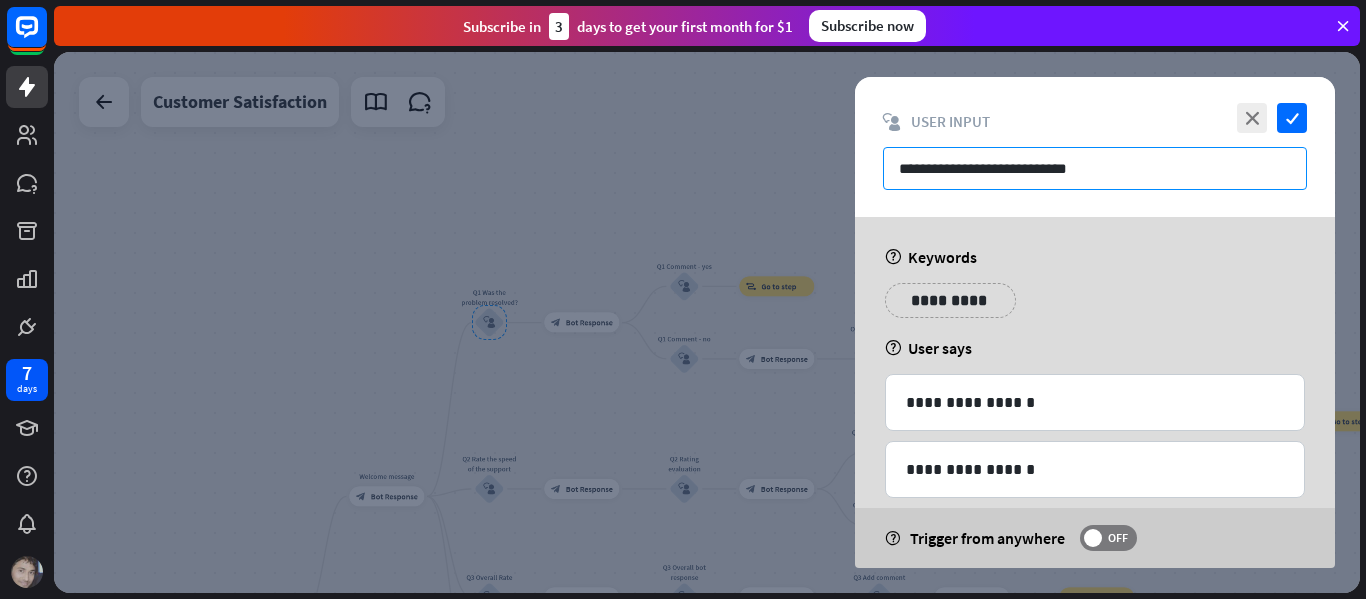 click on "**********" at bounding box center (1095, 168) 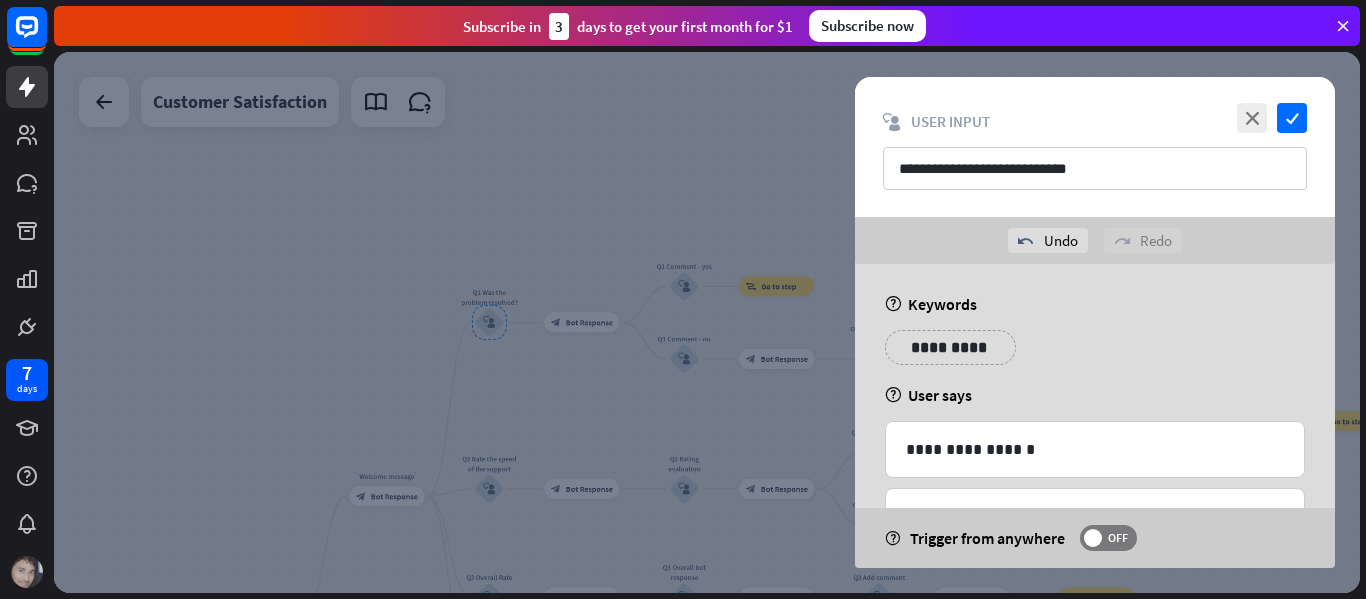 click on "block_user_input   User Input" at bounding box center [1095, 121] 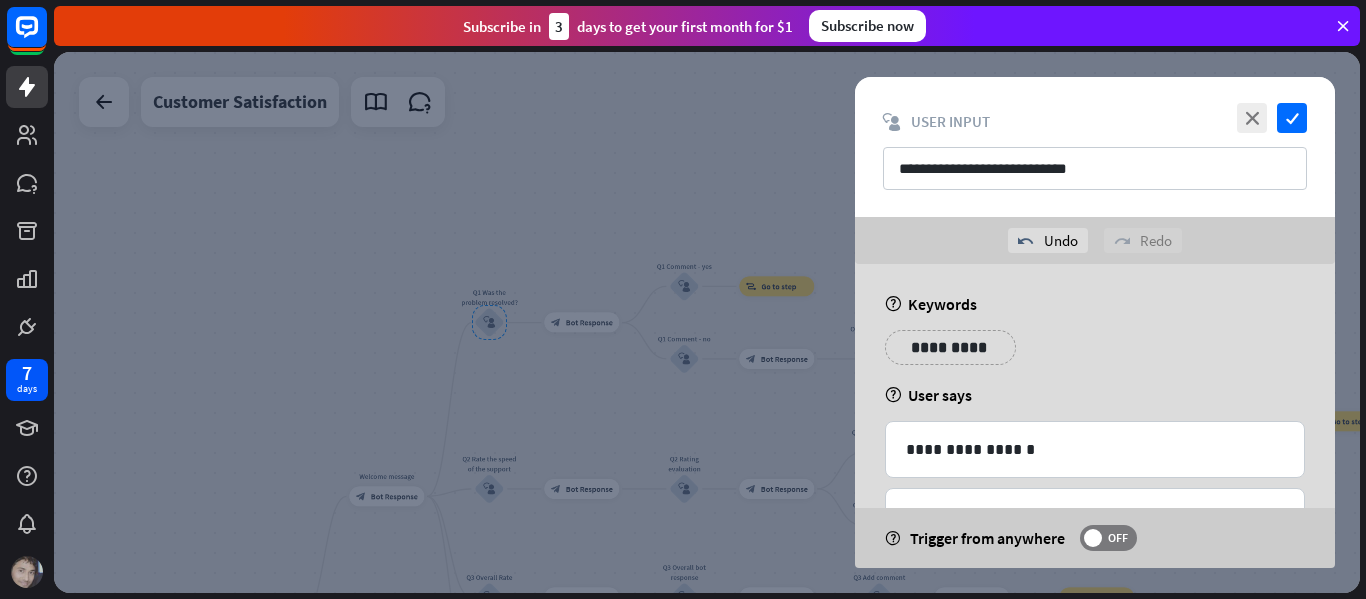 click on "**********" at bounding box center (1095, 147) 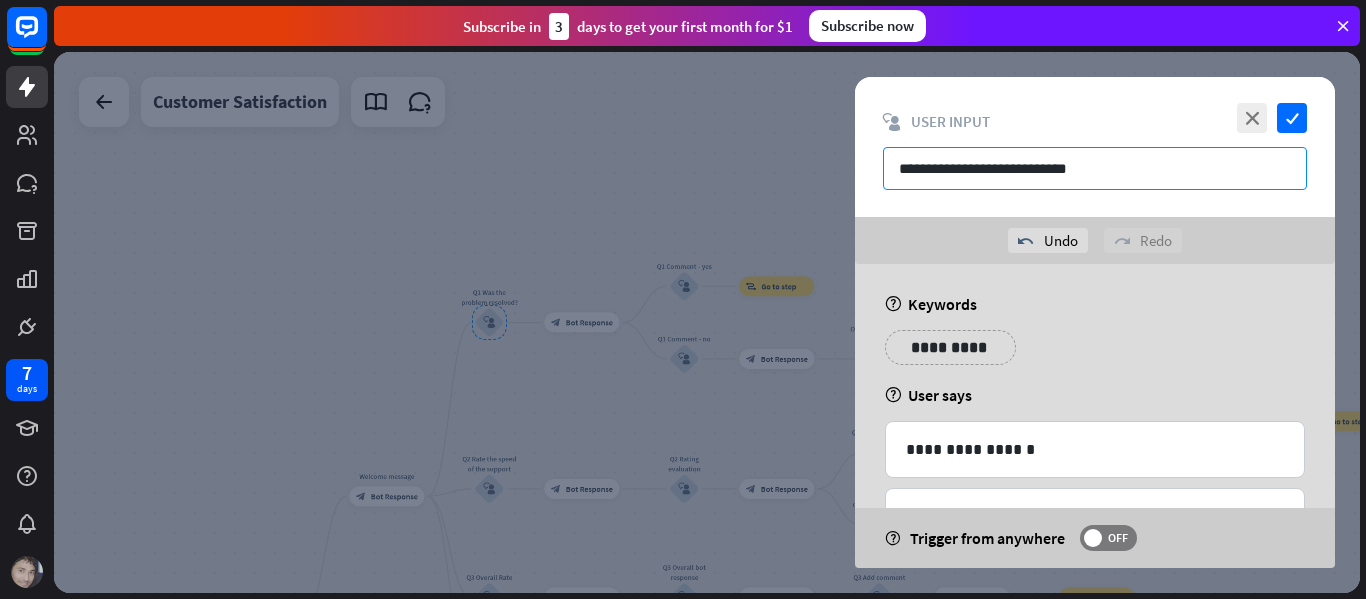click on "**********" at bounding box center [1095, 168] 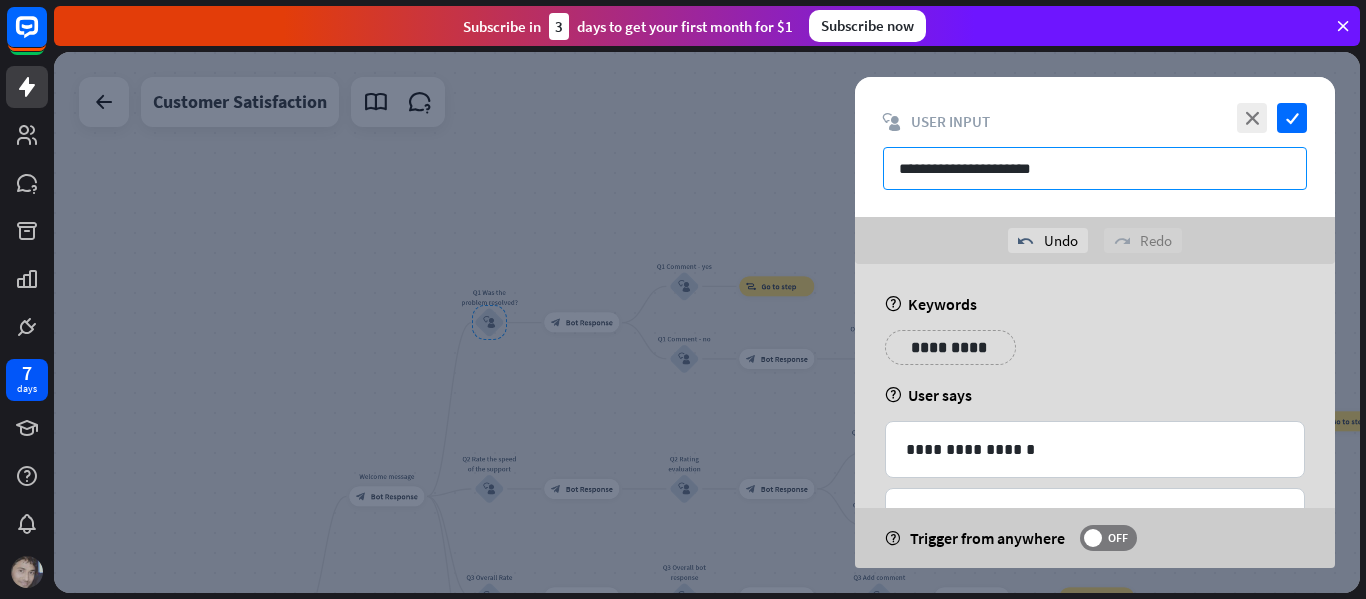 type on "**********" 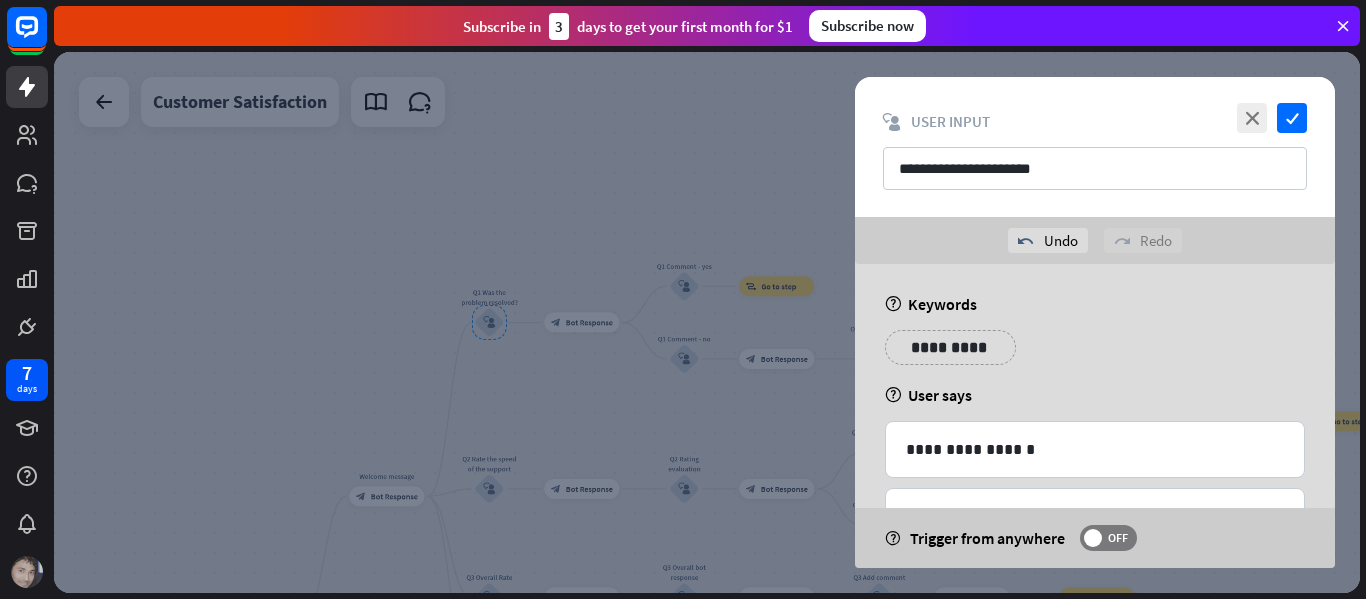 click on "**********" at bounding box center [1095, 147] 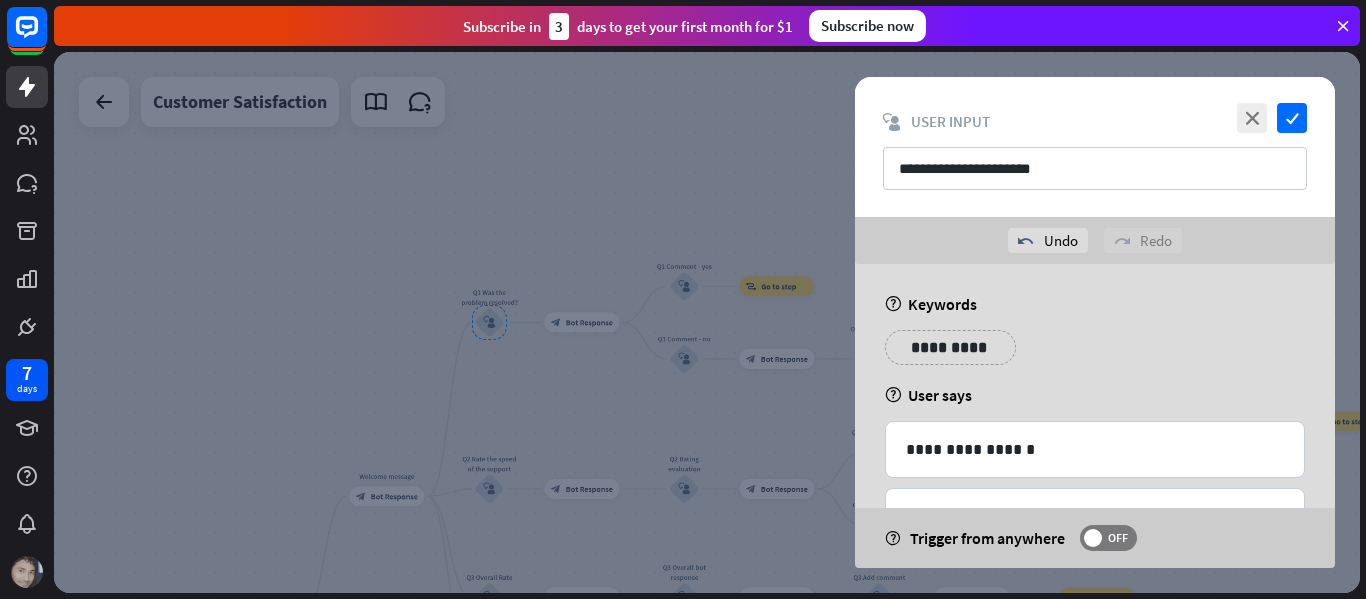click on "**********" at bounding box center [1095, 355] 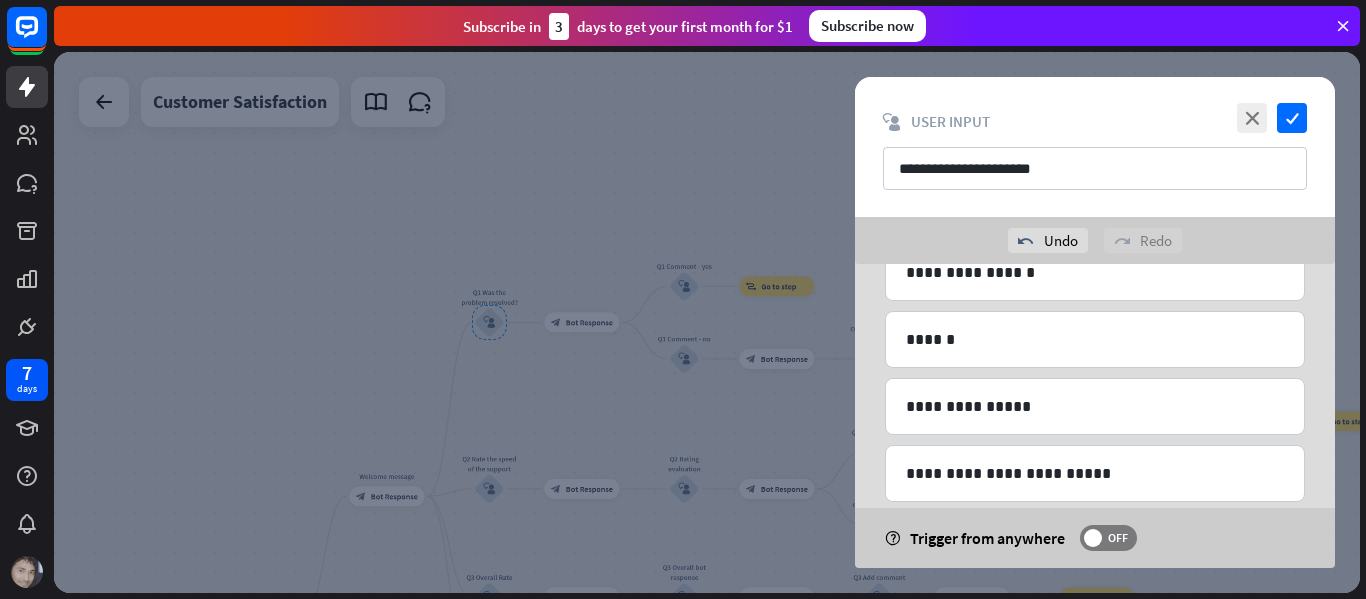 scroll, scrollTop: 0, scrollLeft: 0, axis: both 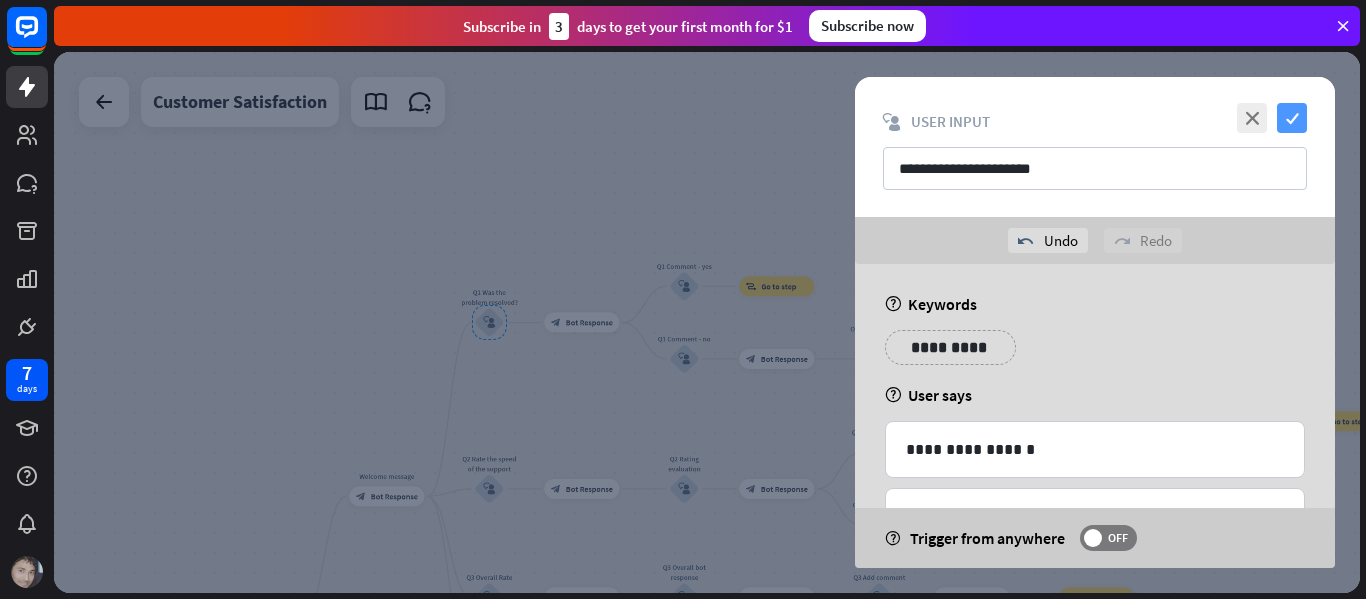 click on "check" at bounding box center [1292, 118] 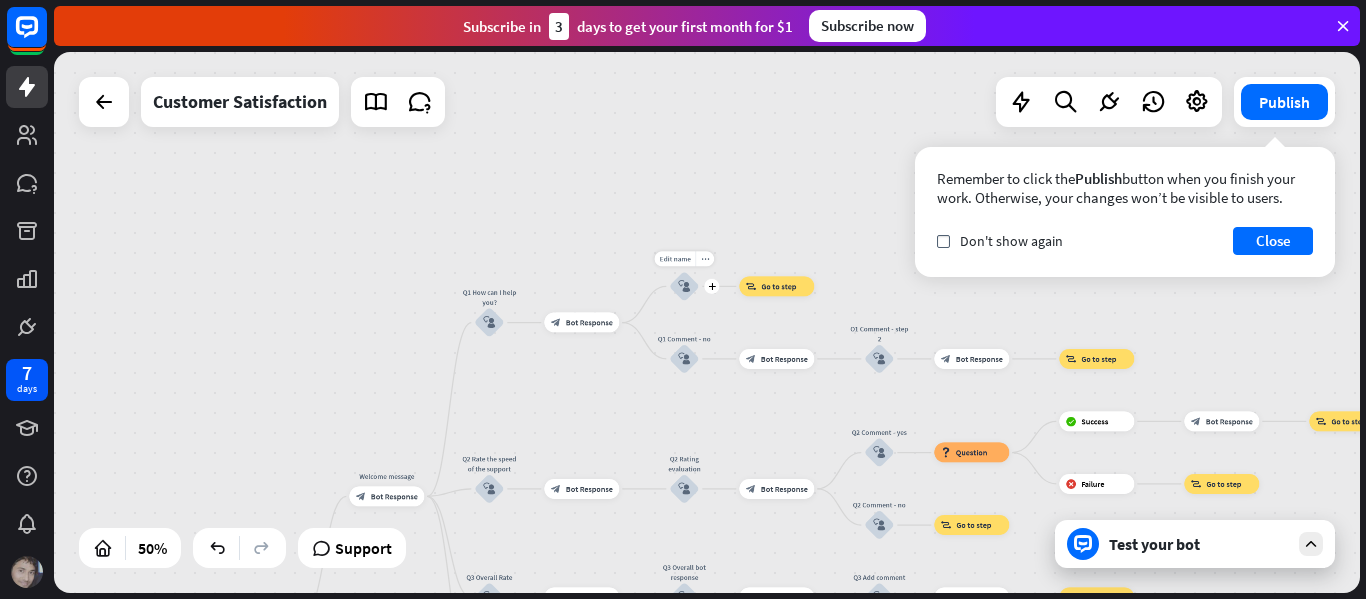 click on "block_user_input" at bounding box center [684, 286] 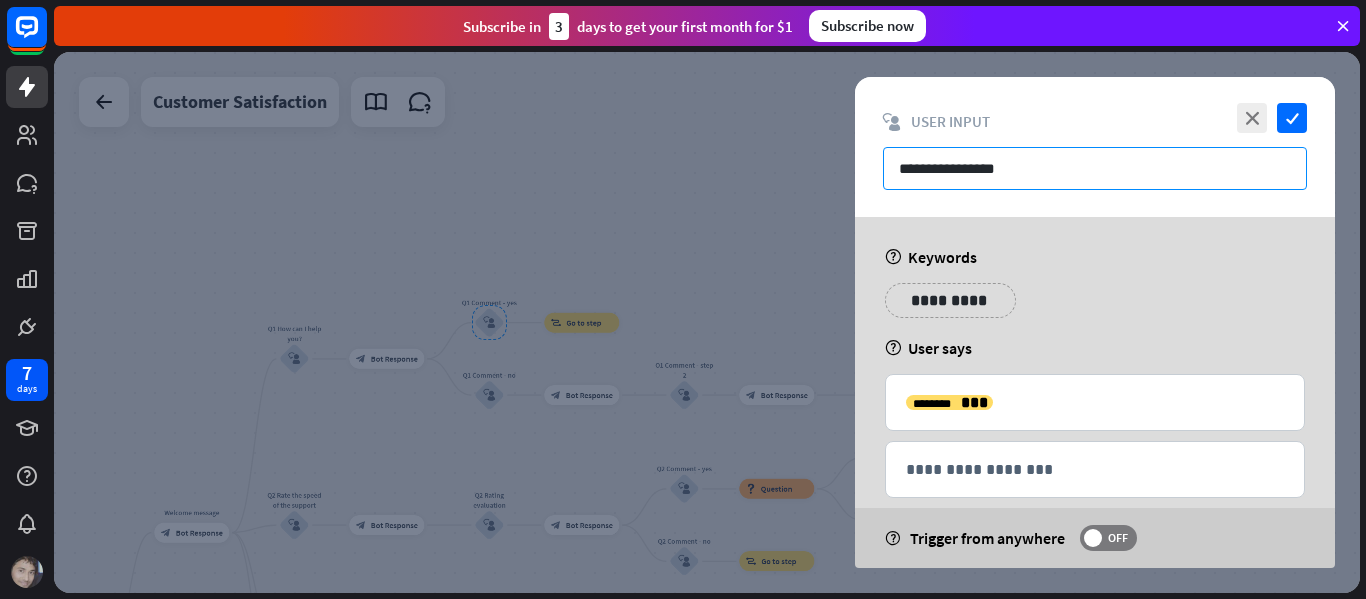 click on "**********" at bounding box center (1095, 168) 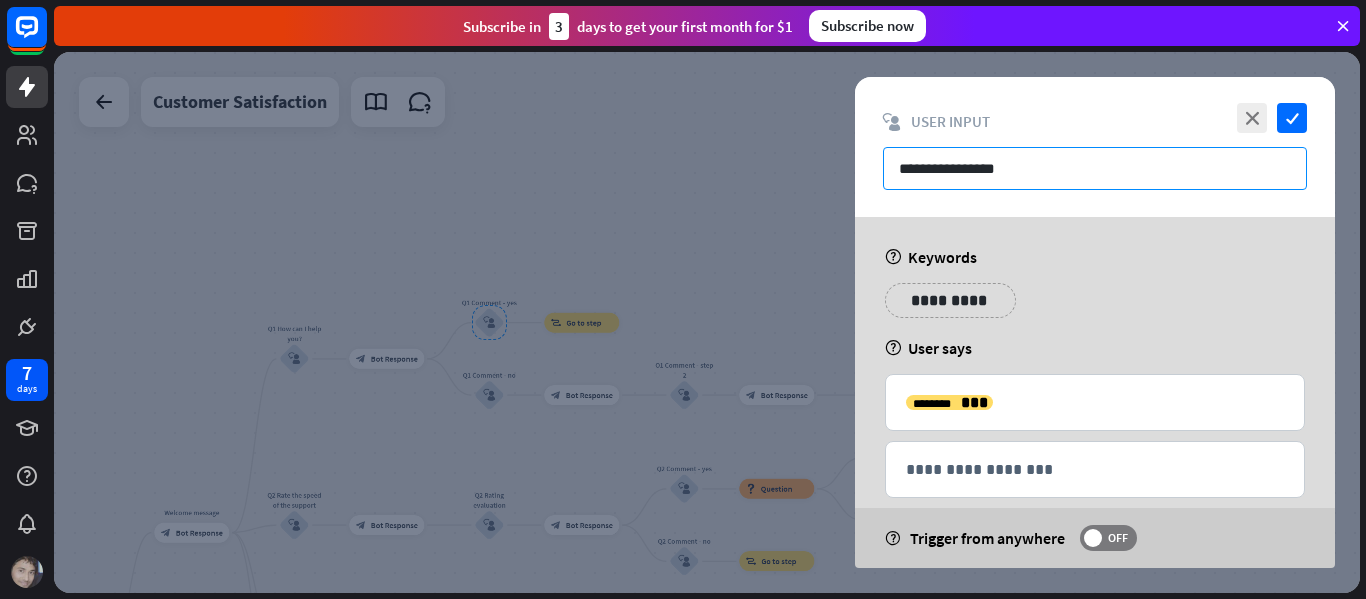 drag, startPoint x: 1029, startPoint y: 174, endPoint x: 878, endPoint y: 174, distance: 151 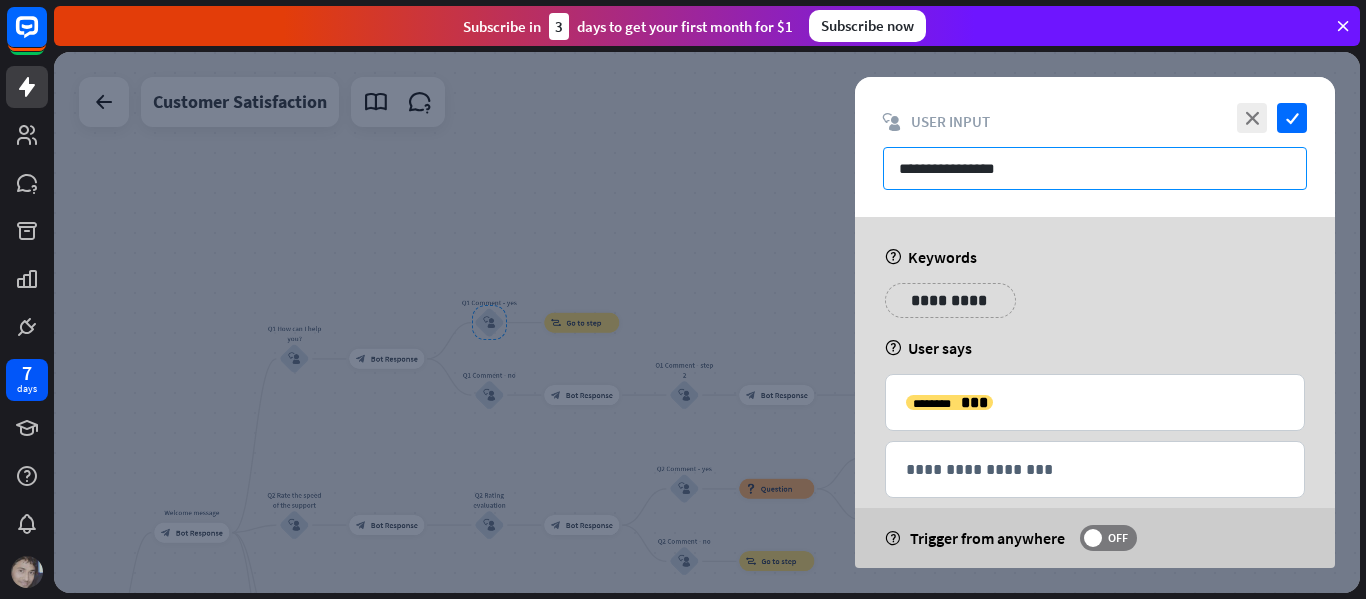 click on "**********" at bounding box center (1095, 147) 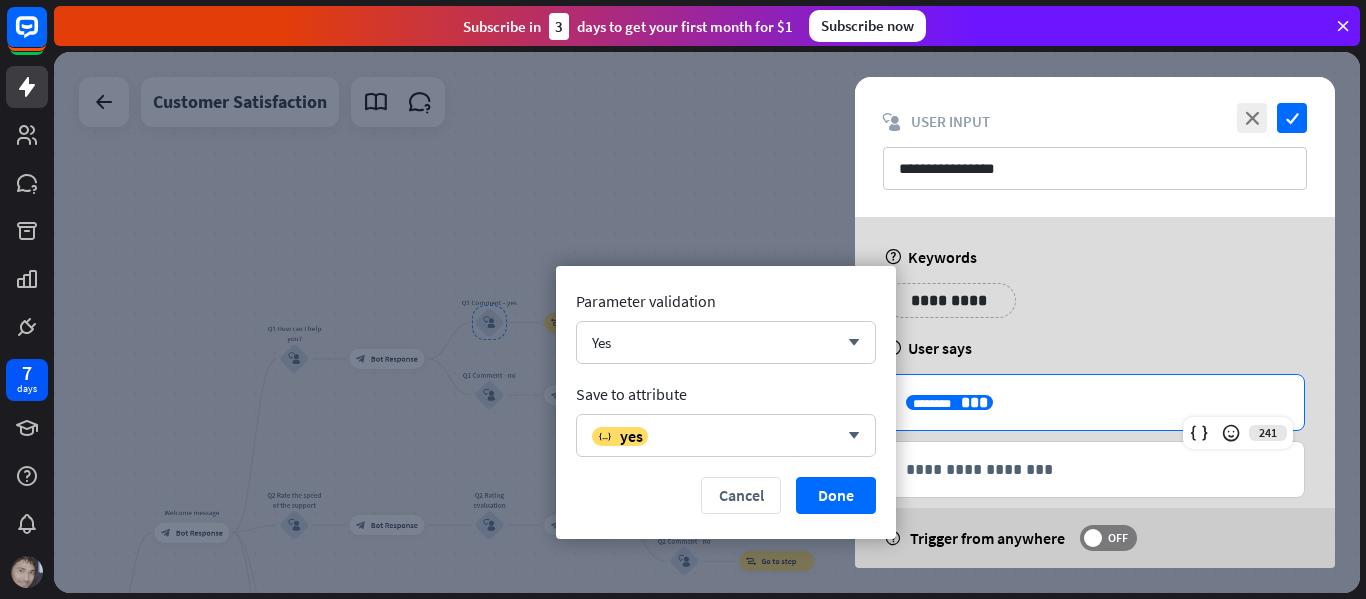 click on "**********" at bounding box center (1095, 402) 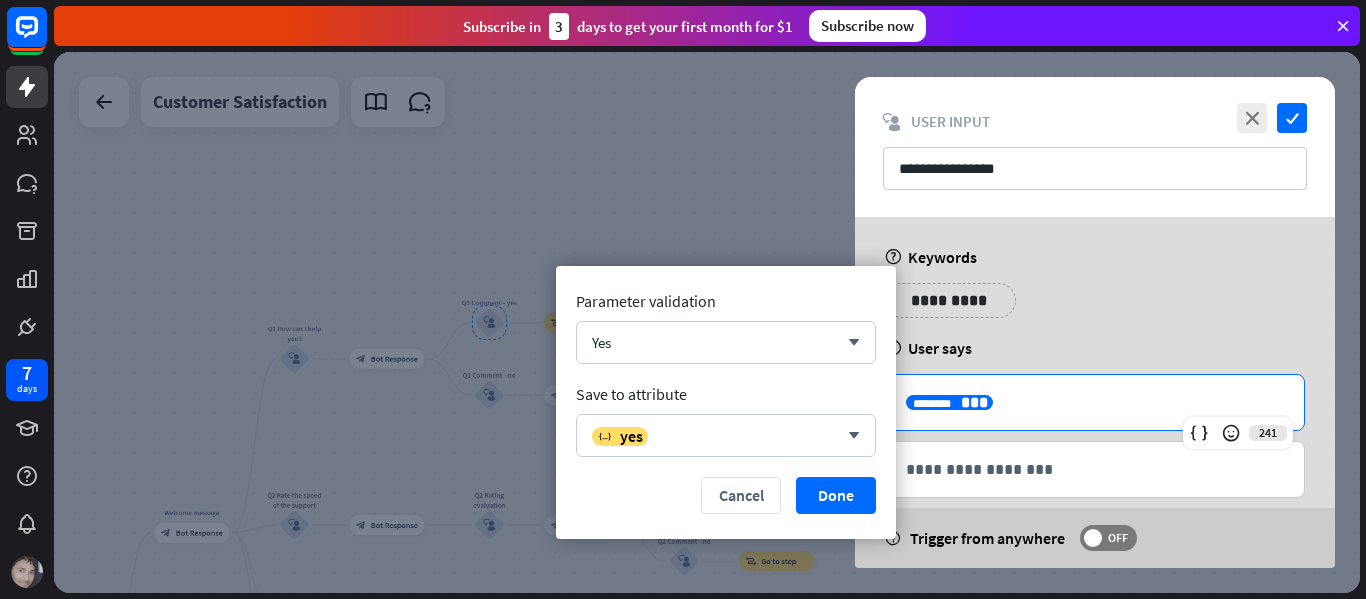 click on "**********" at bounding box center [1095, 407] 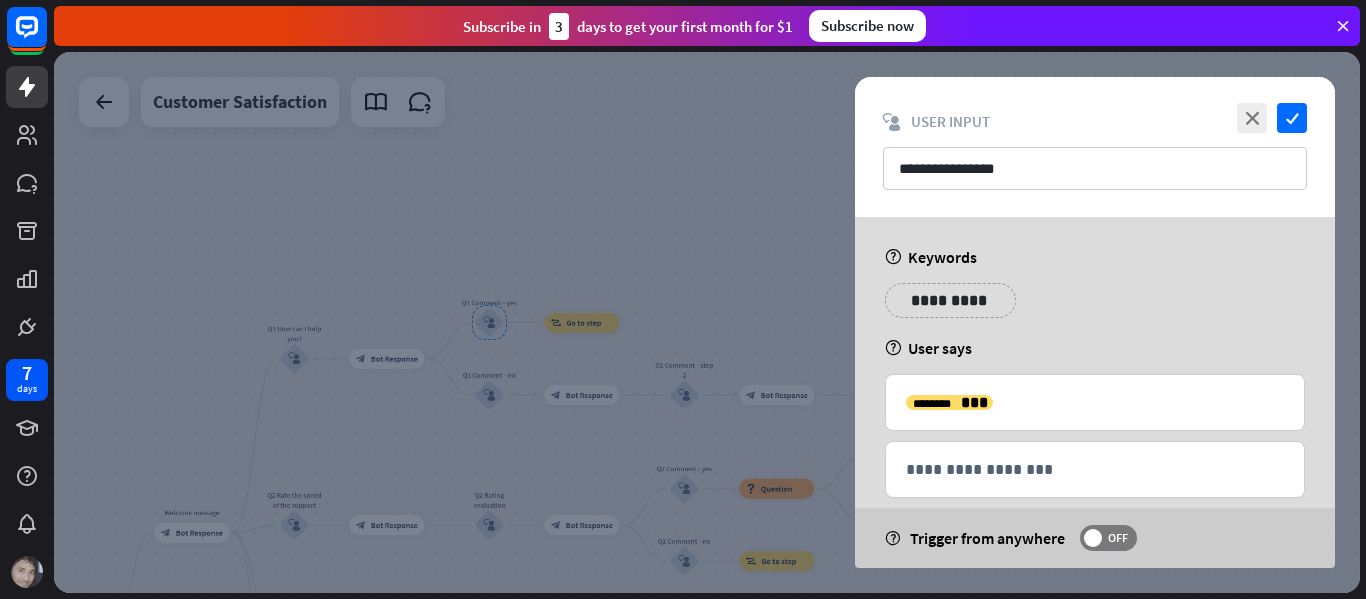 scroll, scrollTop: 1, scrollLeft: 0, axis: vertical 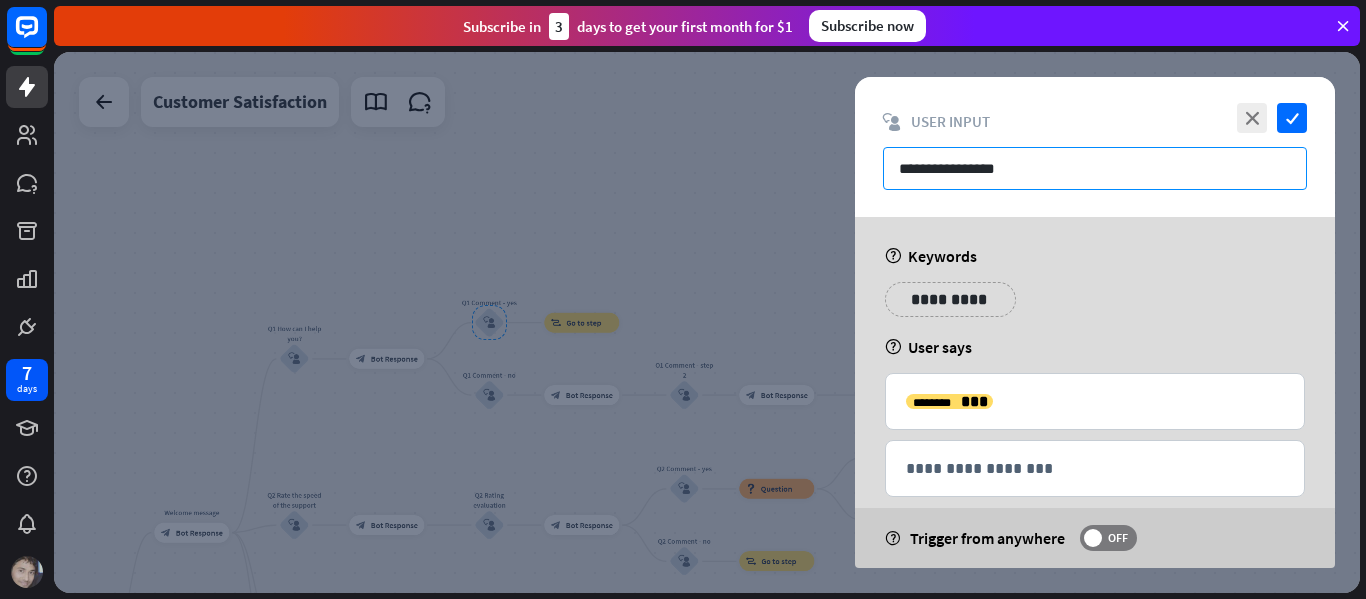 click on "**********" at bounding box center [1095, 168] 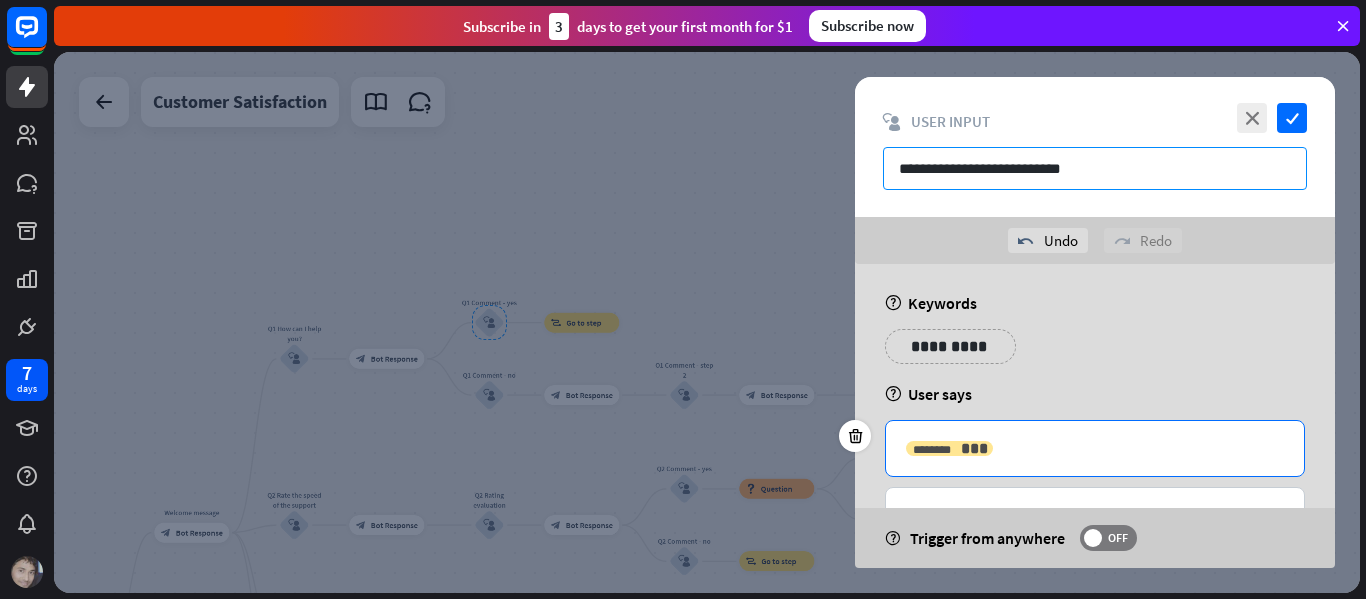 type on "**********" 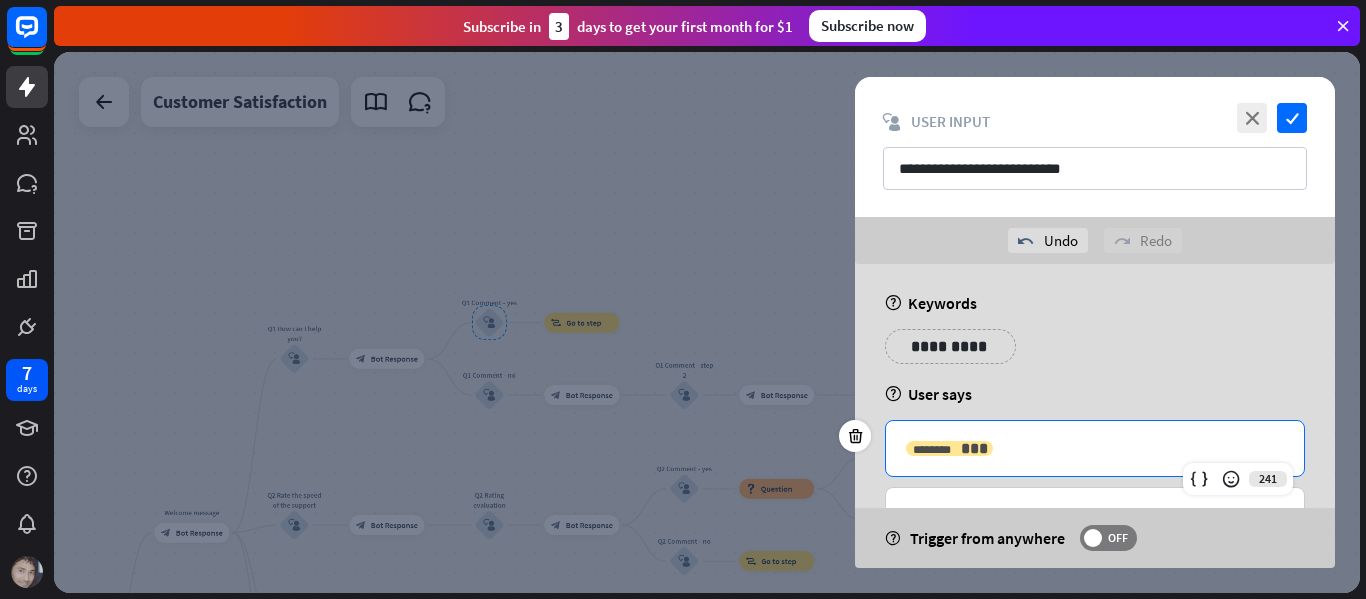click on "***" at bounding box center (974, 448) 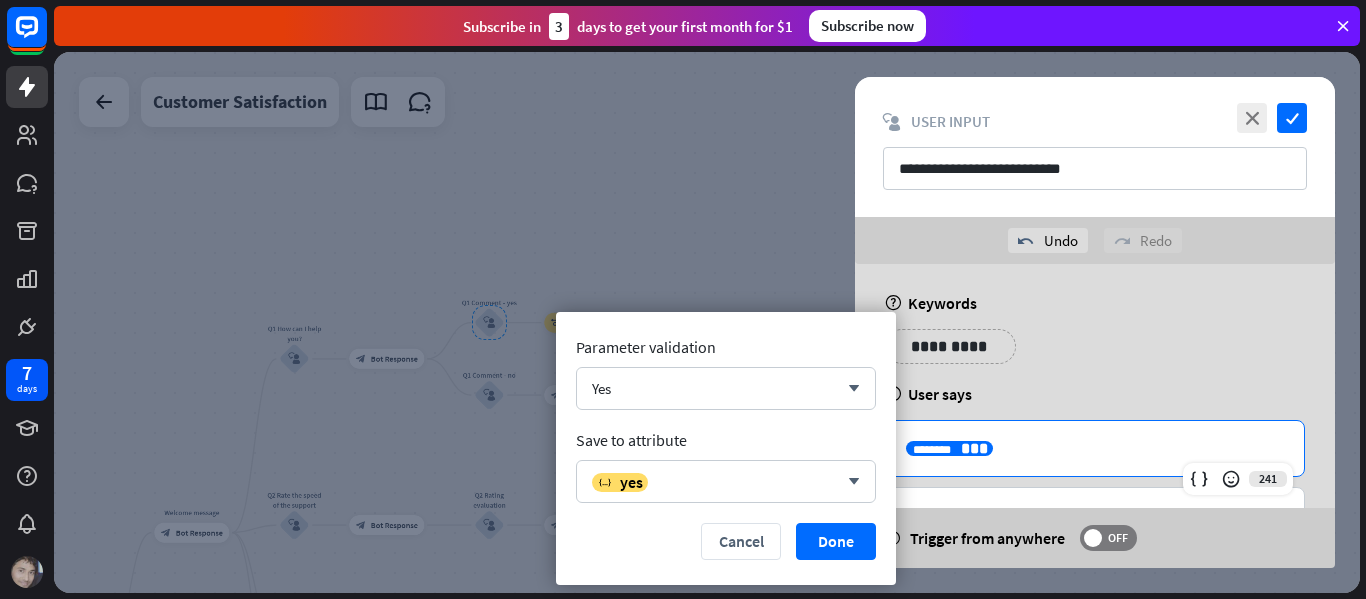 type 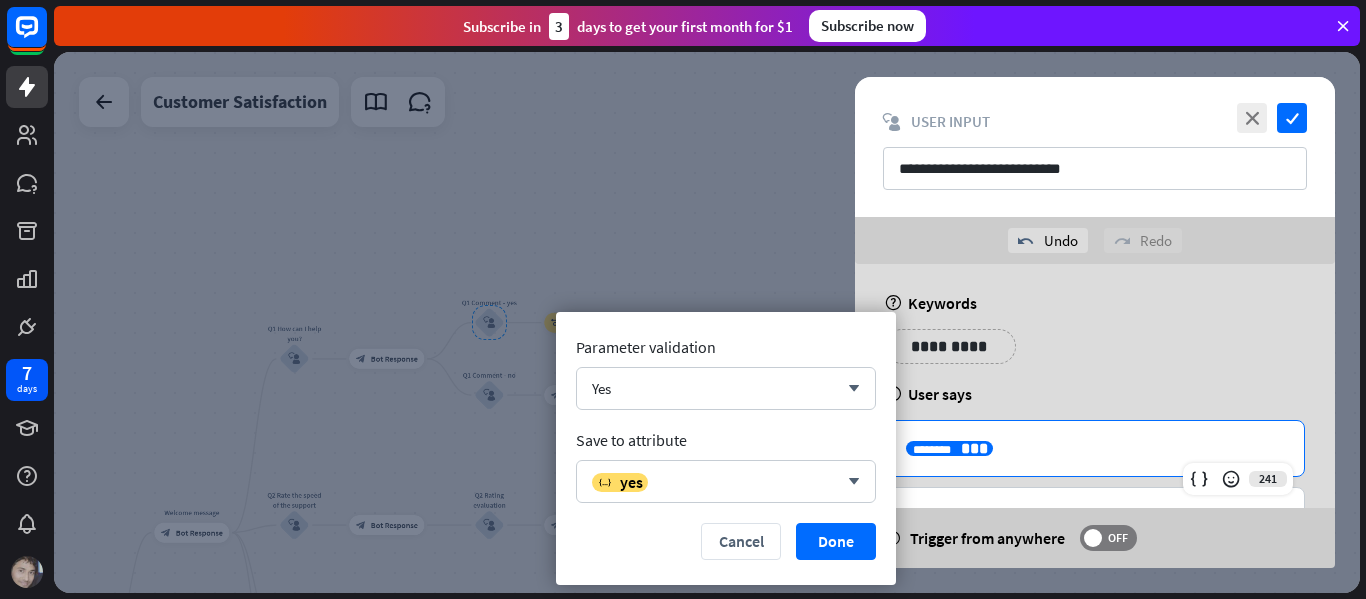 scroll, scrollTop: 0, scrollLeft: 0, axis: both 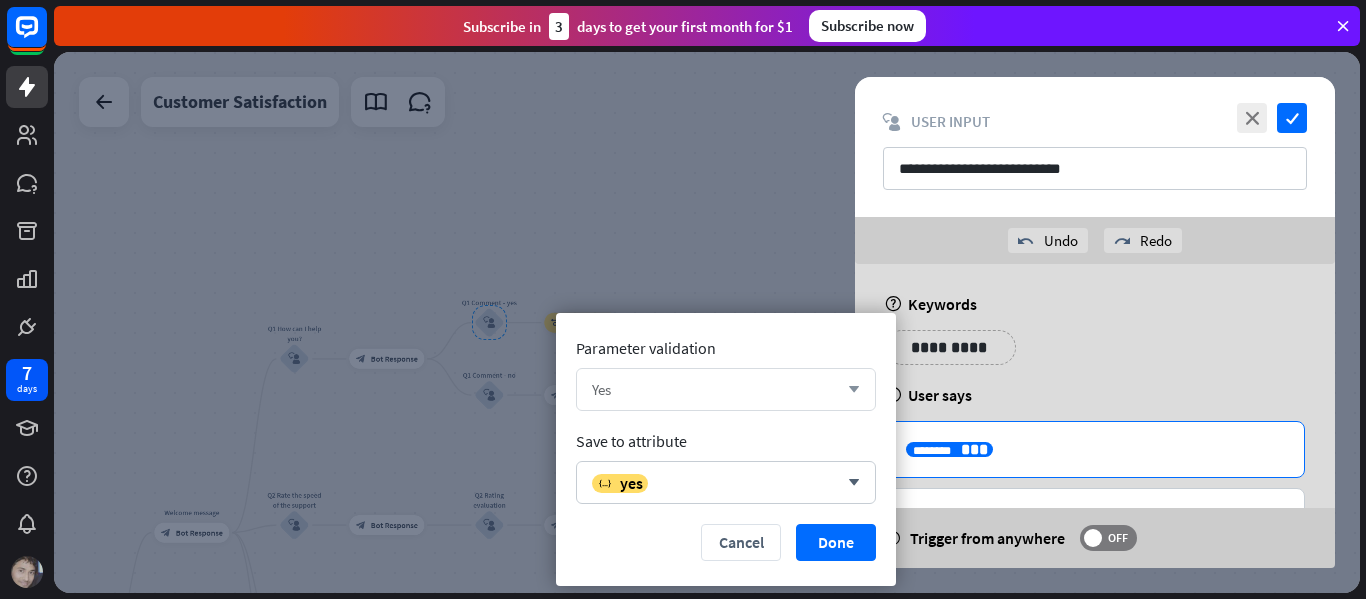 click on "Yes" at bounding box center [715, 389] 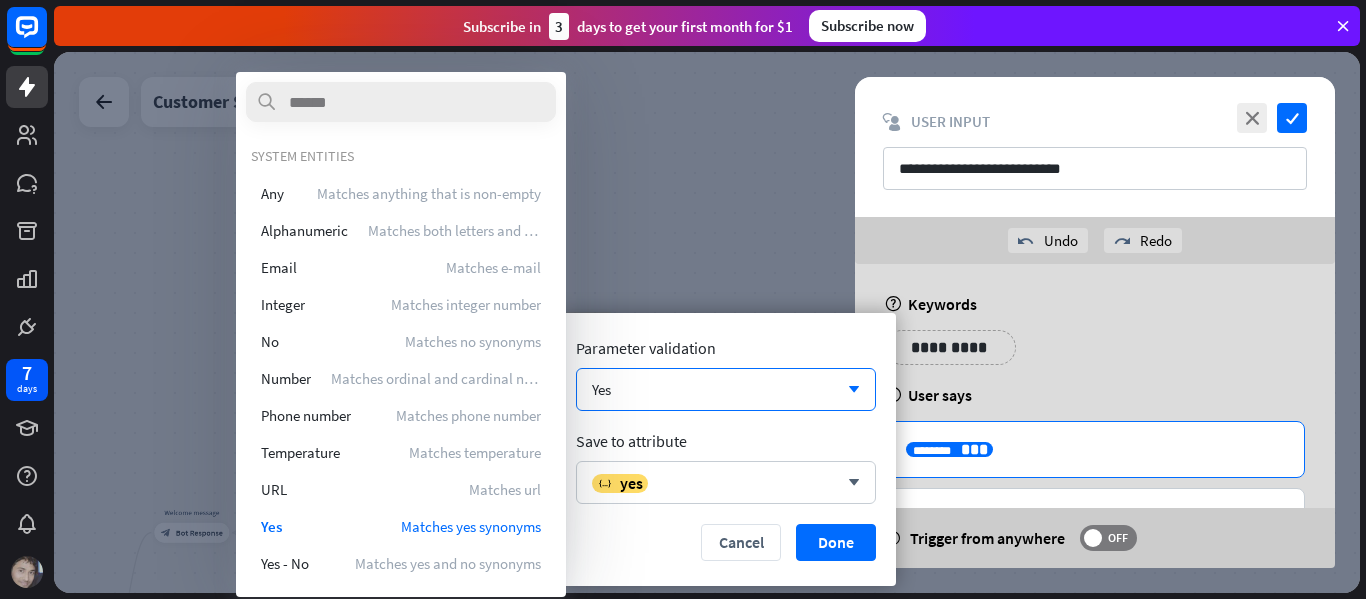 click on "**********" at bounding box center (1095, 355) 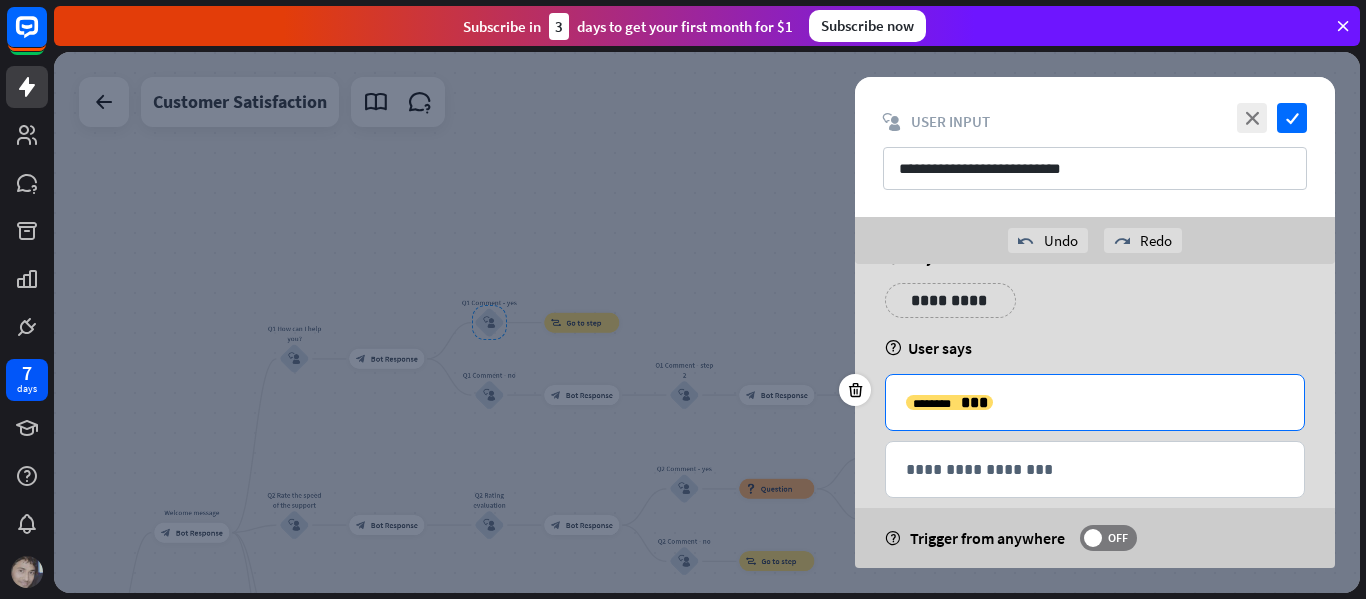 scroll, scrollTop: 43, scrollLeft: 0, axis: vertical 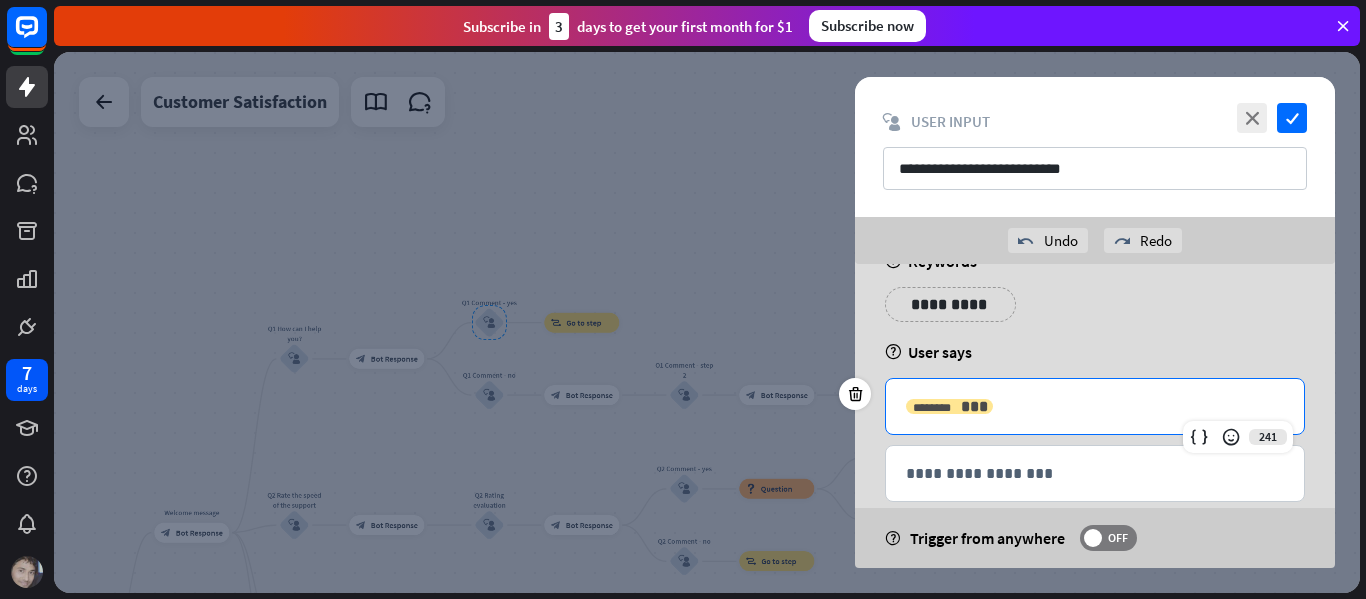 click on "***" at bounding box center [974, 406] 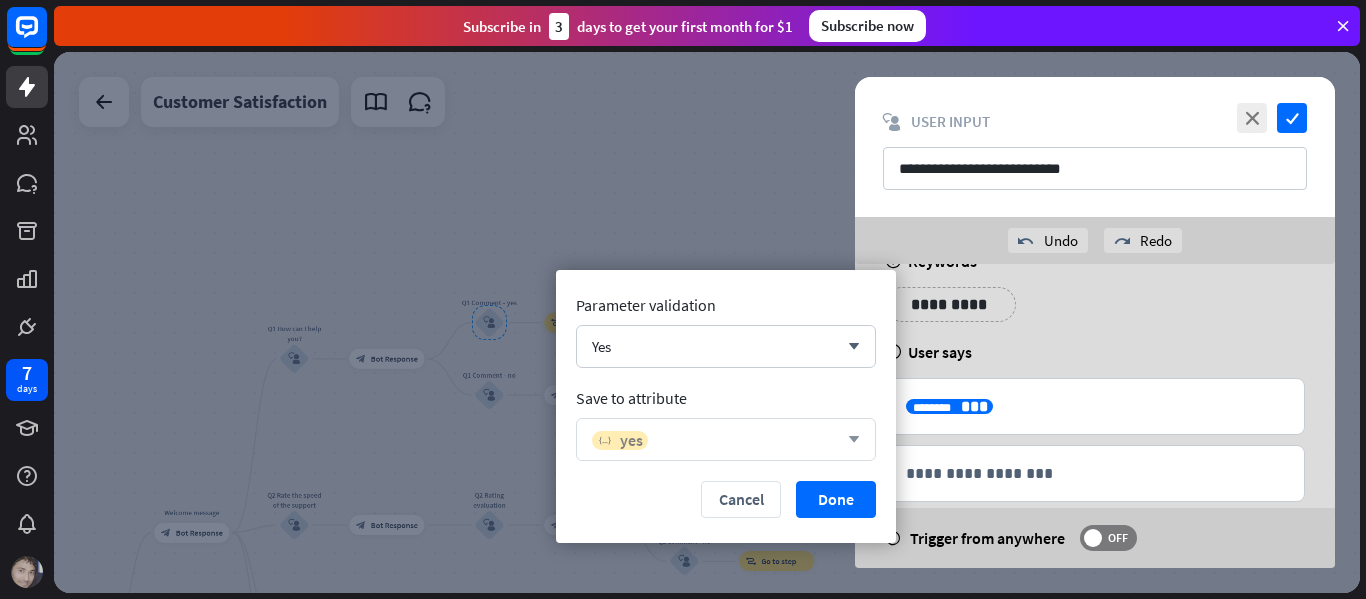 click on "yes" at bounding box center [631, 440] 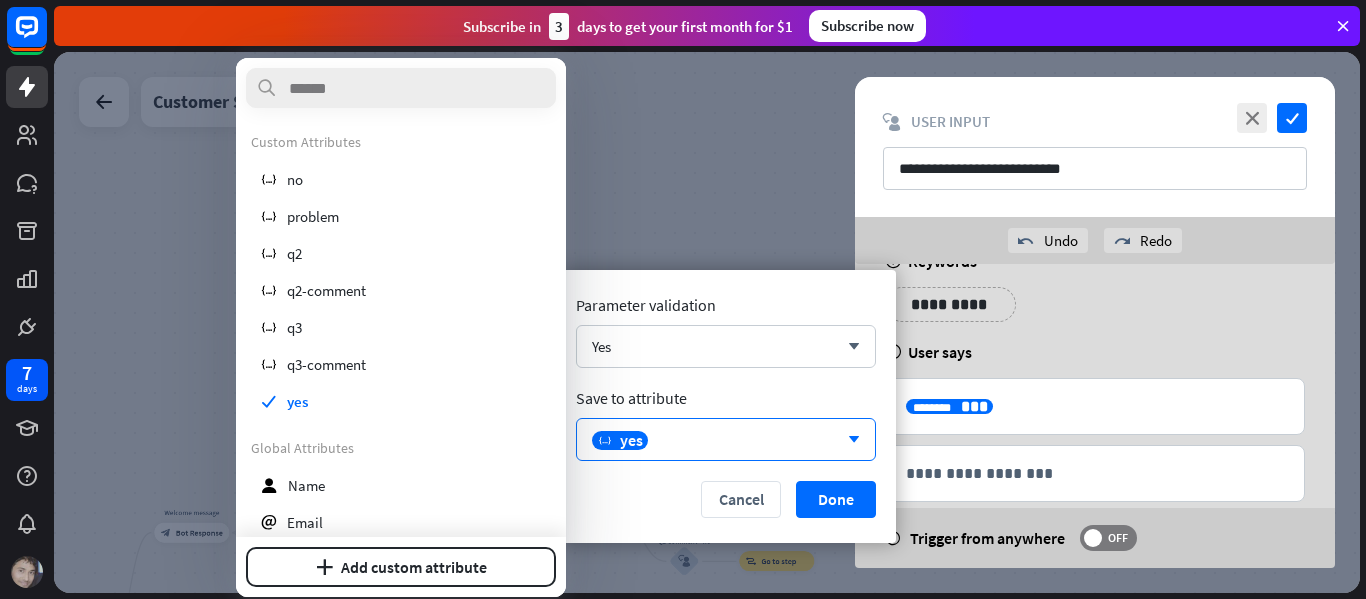 click on "Cancel
Done" at bounding box center [726, 499] 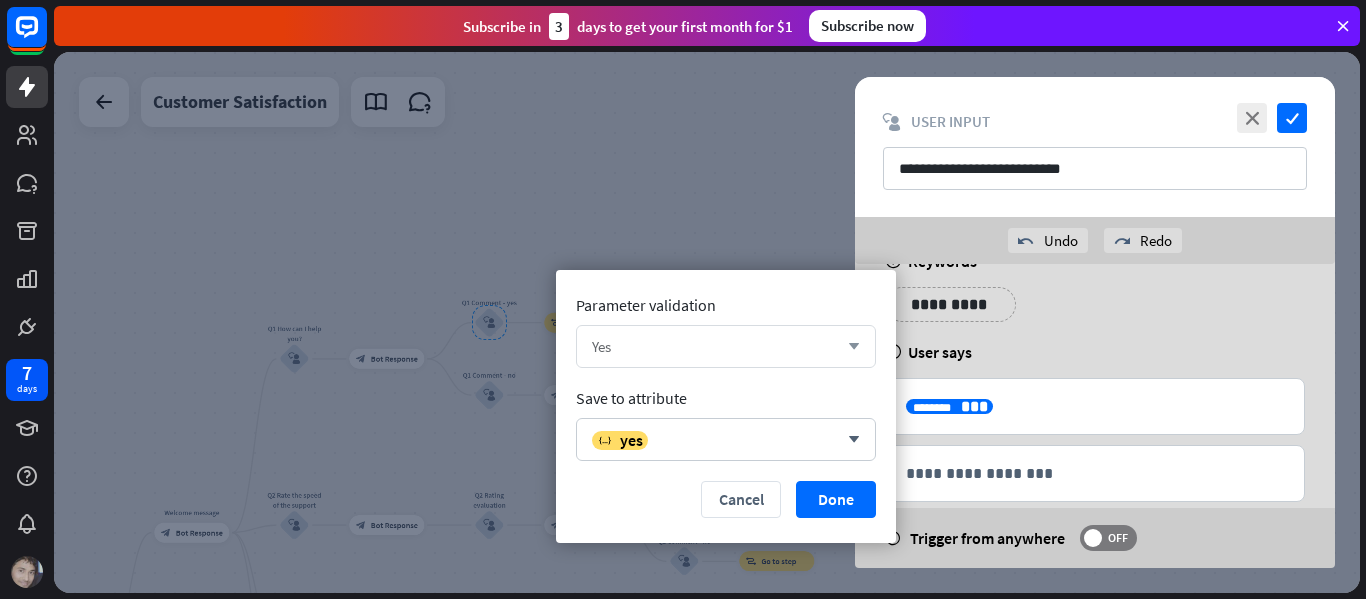 click on "Yes" at bounding box center [715, 346] 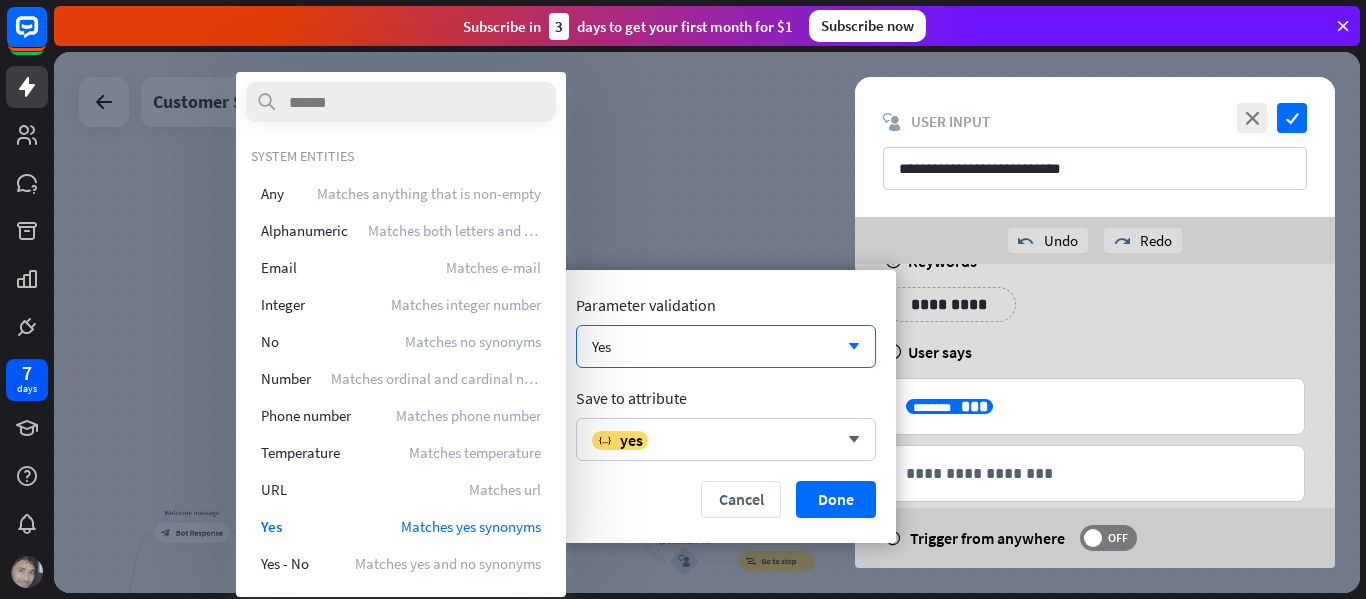 click on "Cancel
Done" at bounding box center [726, 499] 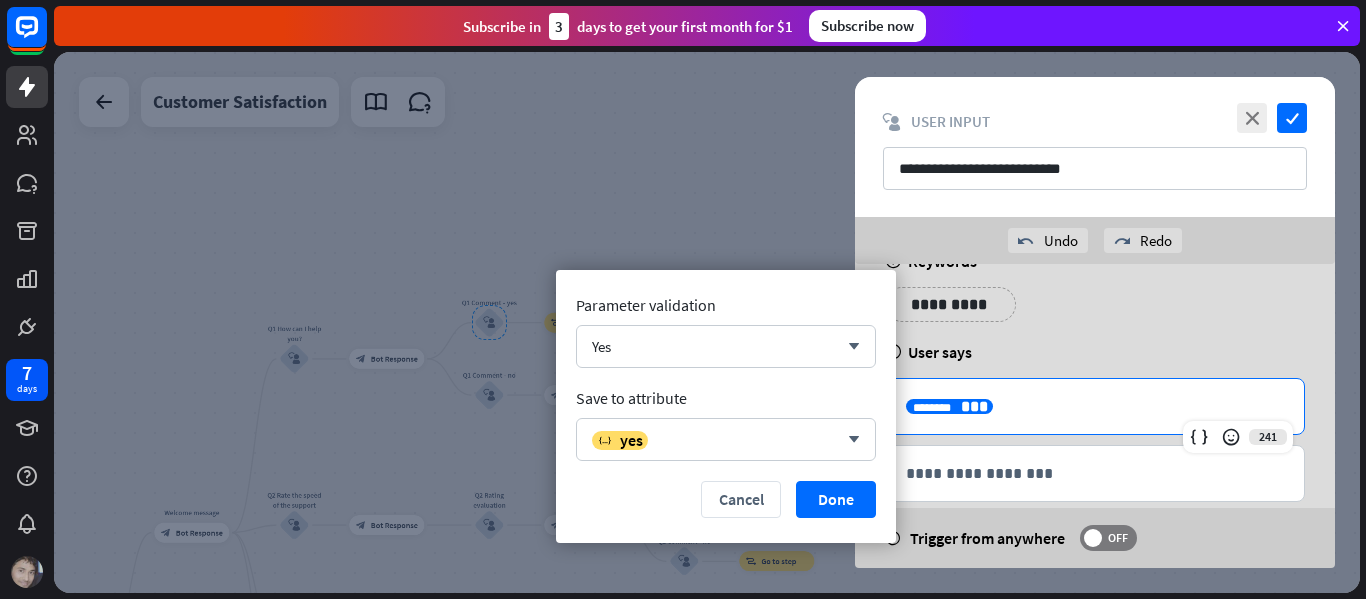 click on "**********" at bounding box center [1095, 406] 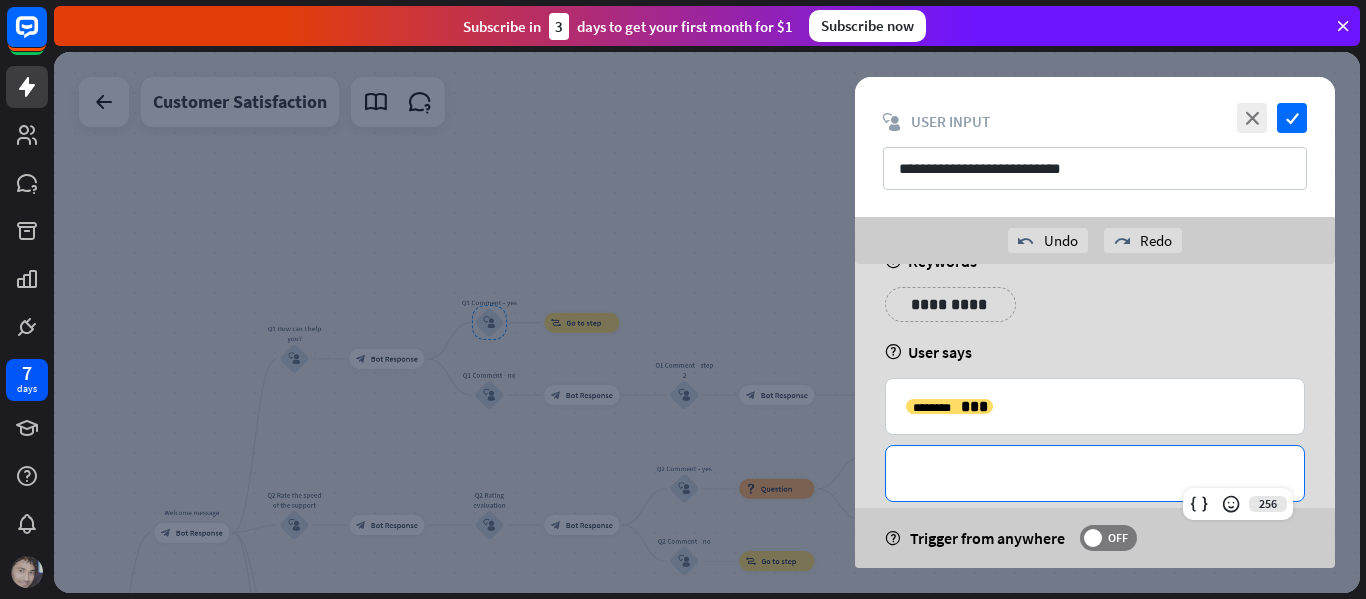 click on "**********" at bounding box center [1095, 473] 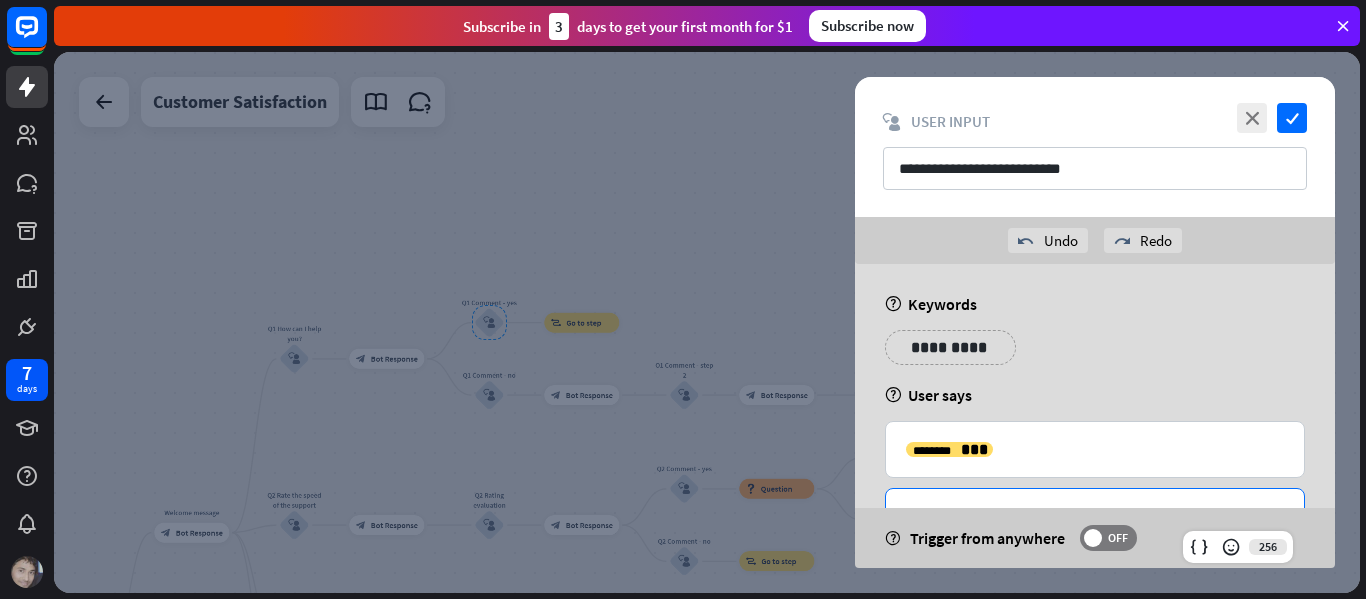 scroll, scrollTop: 77, scrollLeft: 0, axis: vertical 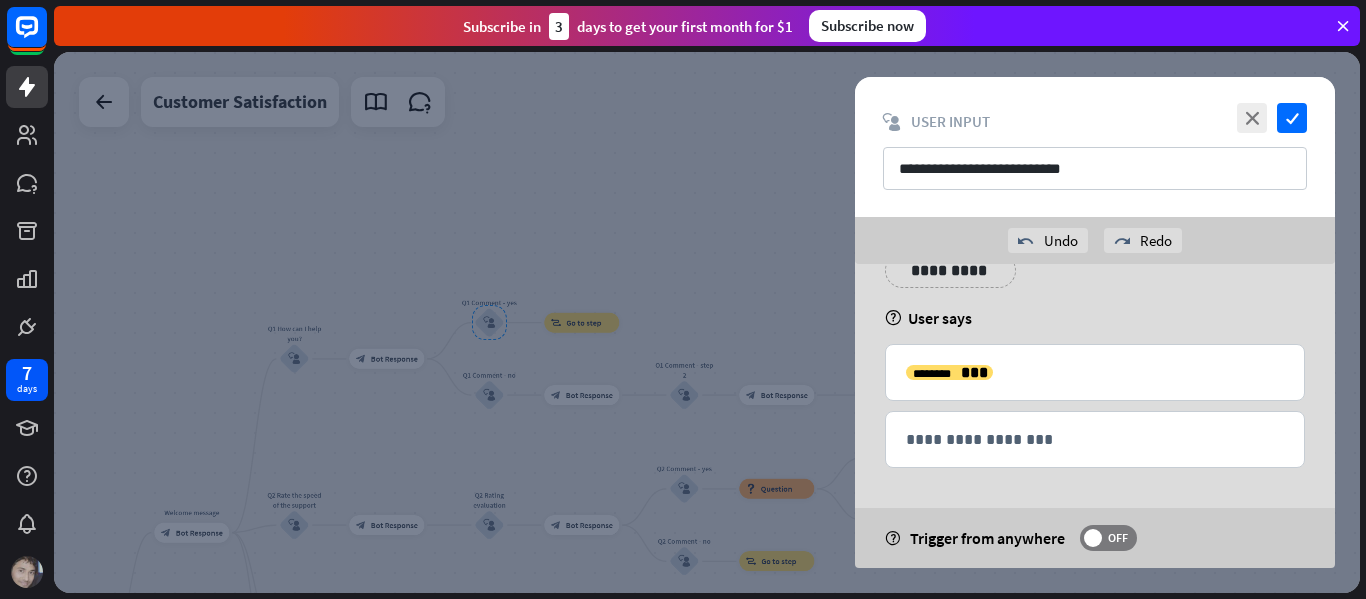 click on "help
User says" at bounding box center (1095, 318) 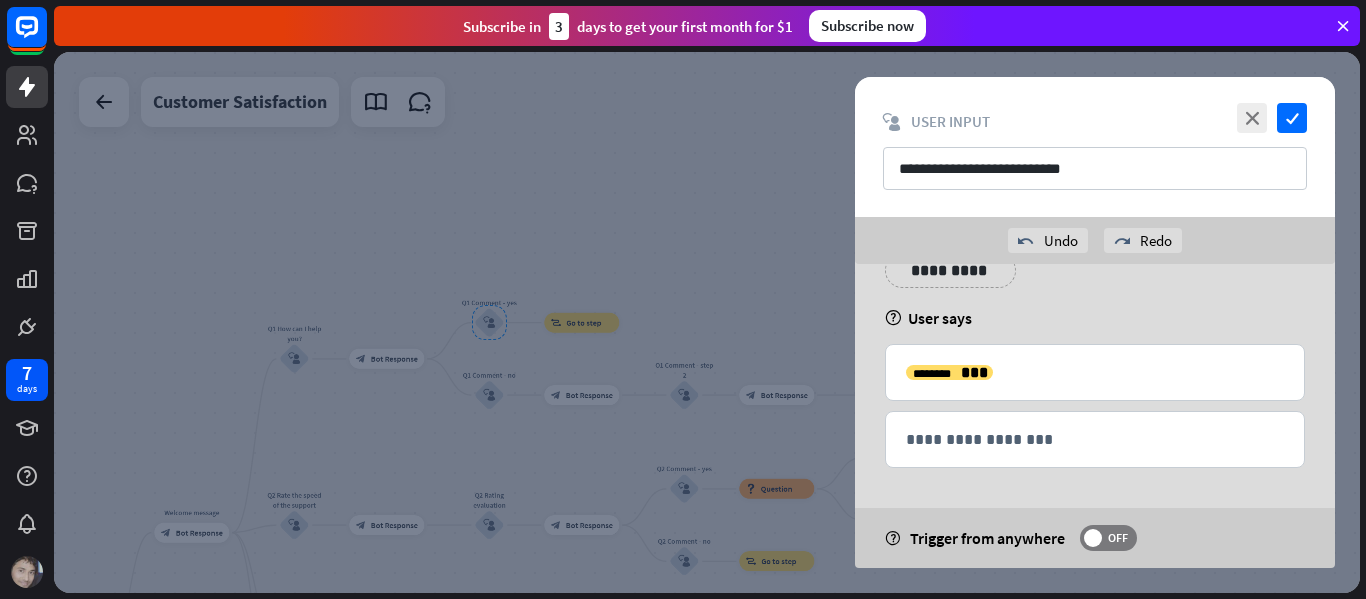 click at bounding box center (707, 322) 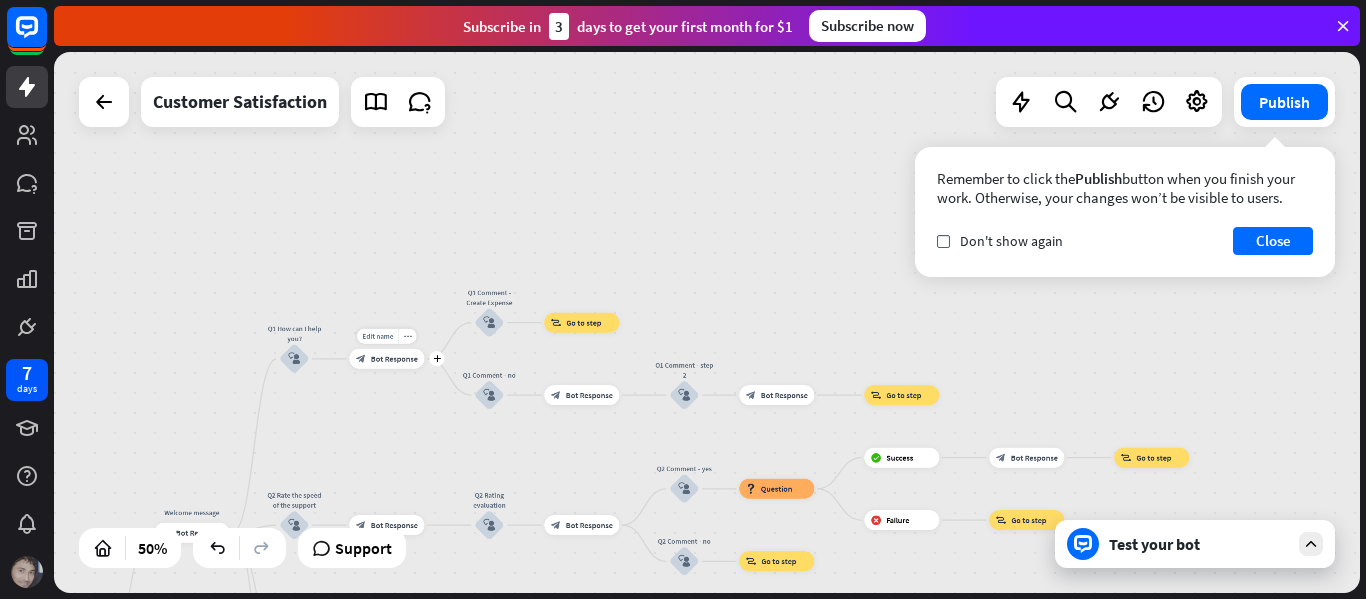 click on "Bot Response" at bounding box center [394, 359] 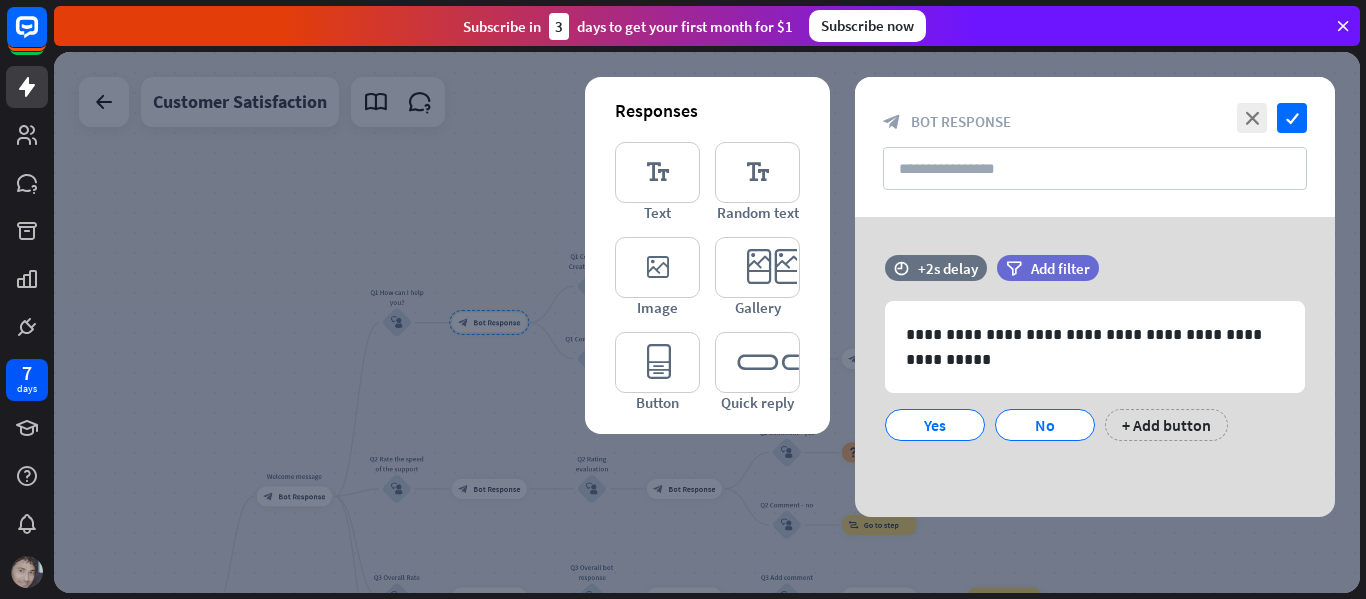 click at bounding box center [707, 322] 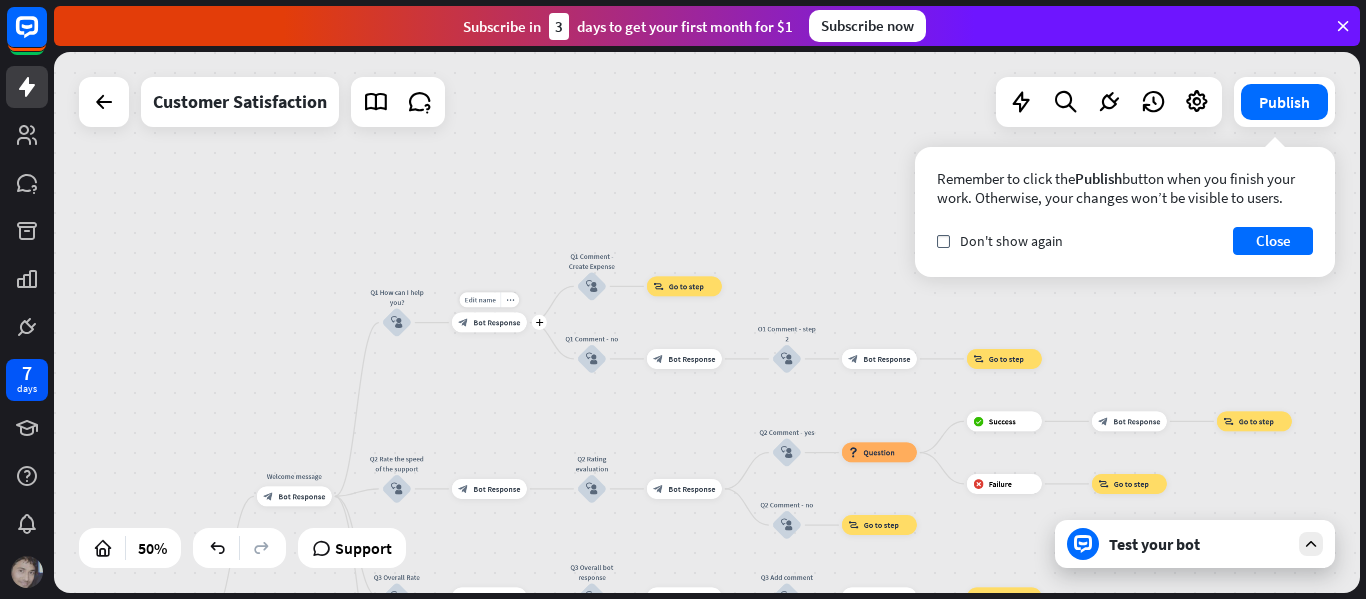 click on "Bot Response" at bounding box center [496, 323] 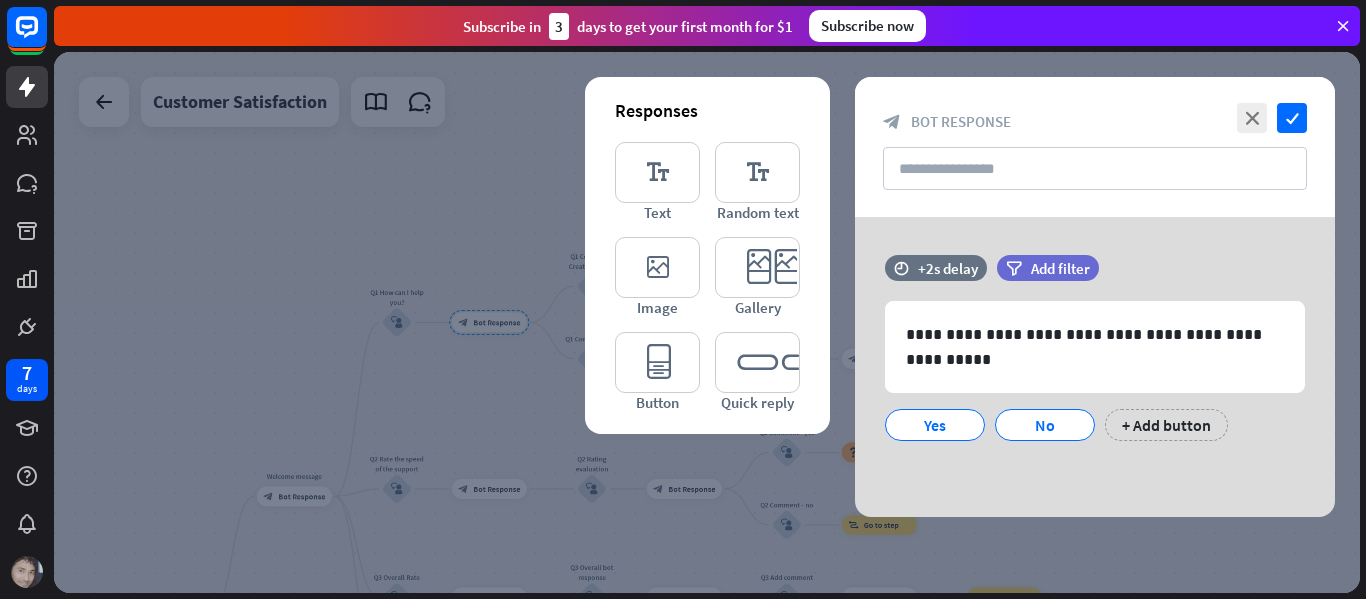 click at bounding box center [707, 322] 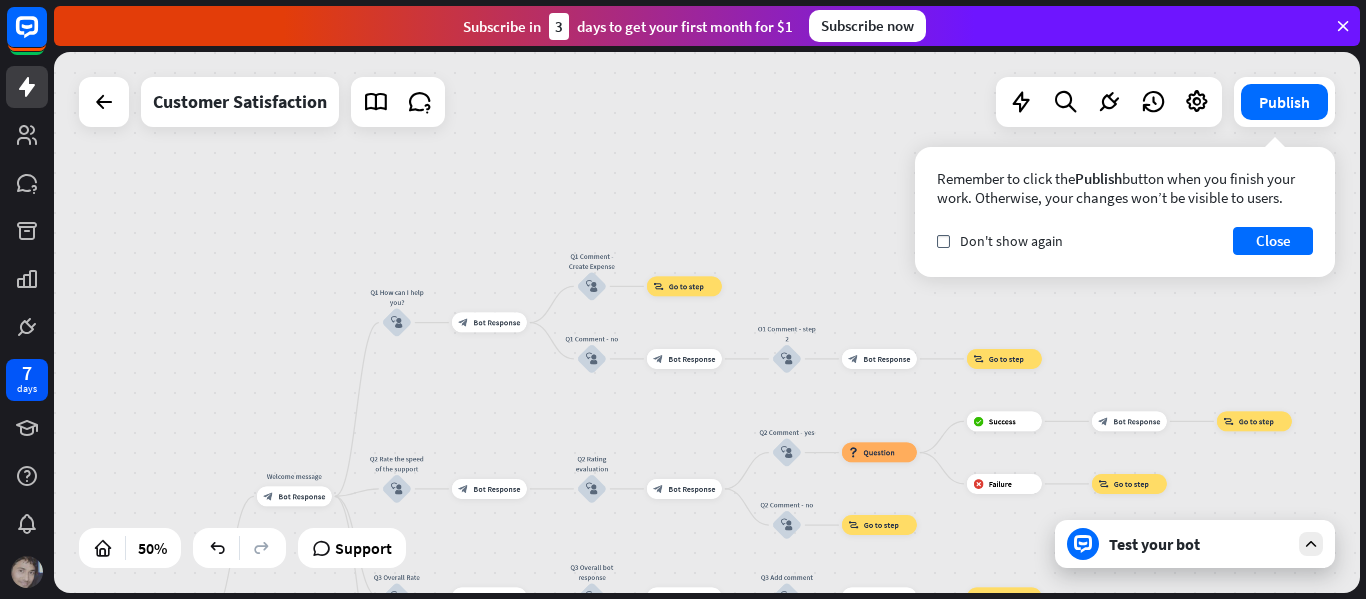 click on "home_2   Start point                 Welcome message   block_bot_response   Bot Response                 Q1 How can I help you?   block_user_input                   block_bot_response   Bot Response                 Q1 Comment - Create Expense   block_user_input                   block_goto   Go to step                 Q1 Comment - no   block_user_input                   block_bot_response   Bot Response                 O1 Comment - step 2   block_user_input                   block_bot_response   Bot Response                   block_goto   Go to step                 Q2 Rate the speed of the support   block_user_input                   block_bot_response   Bot Response                 Q2 Rating evaluation   block_user_input                   block_bot_response   Bot Response                 Q2 Comment - yes   block_user_input                   block_question   Question                   block_success   Success                   block_bot_response   Bot Response                   block_goto" at bounding box center (707, 322) 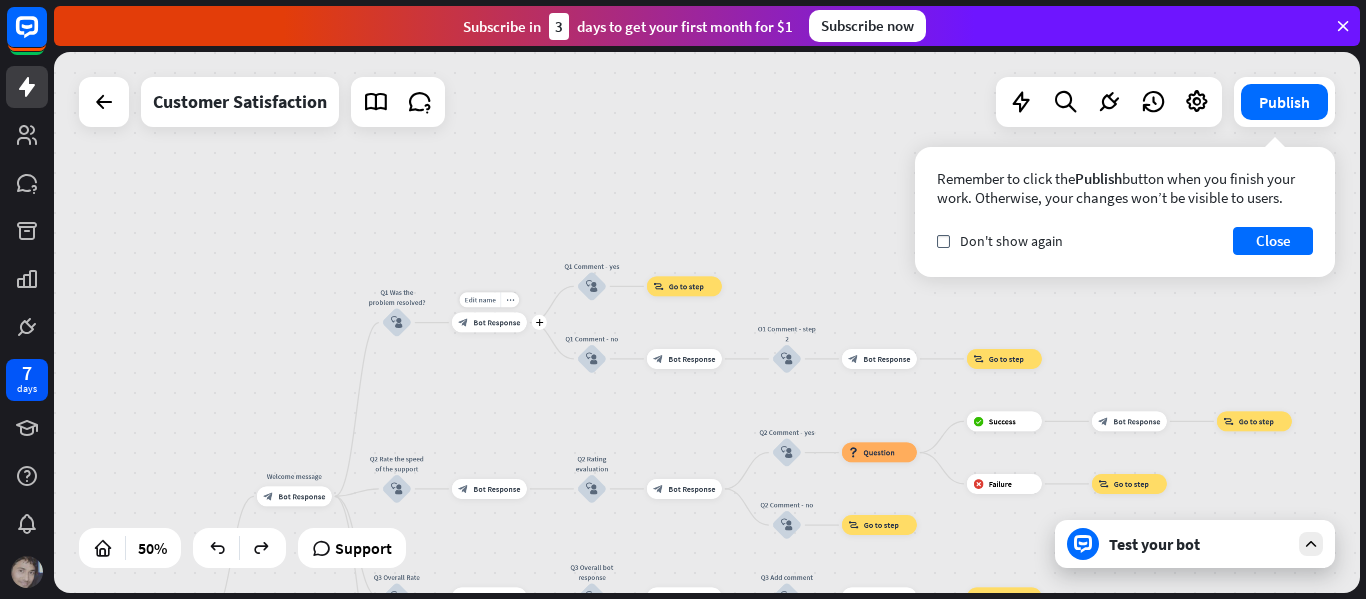 click on "block_bot_response   Bot Response" at bounding box center [489, 323] 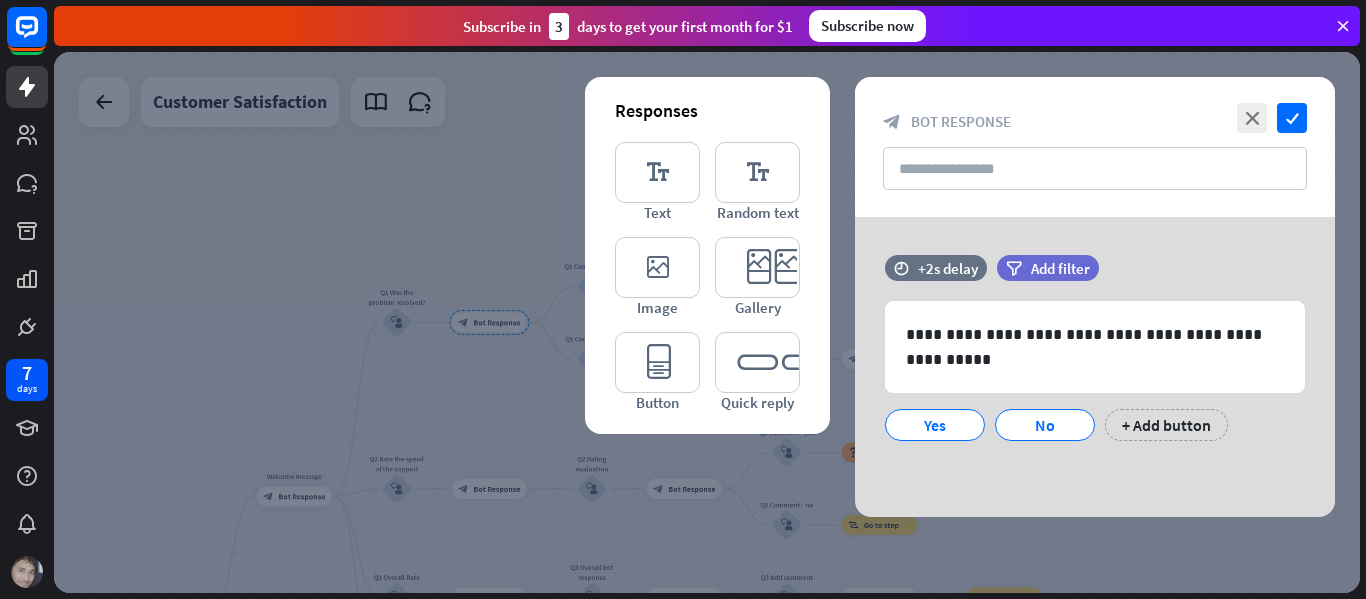 click at bounding box center (707, 322) 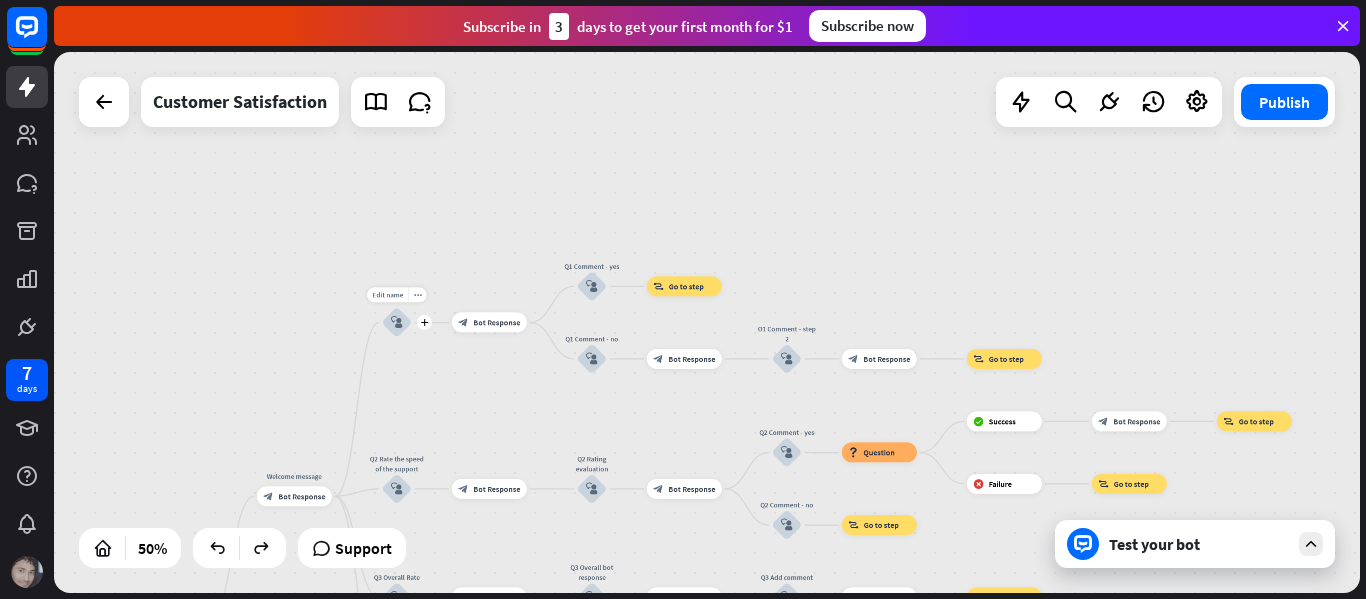 click on "block_user_input" at bounding box center (397, 323) 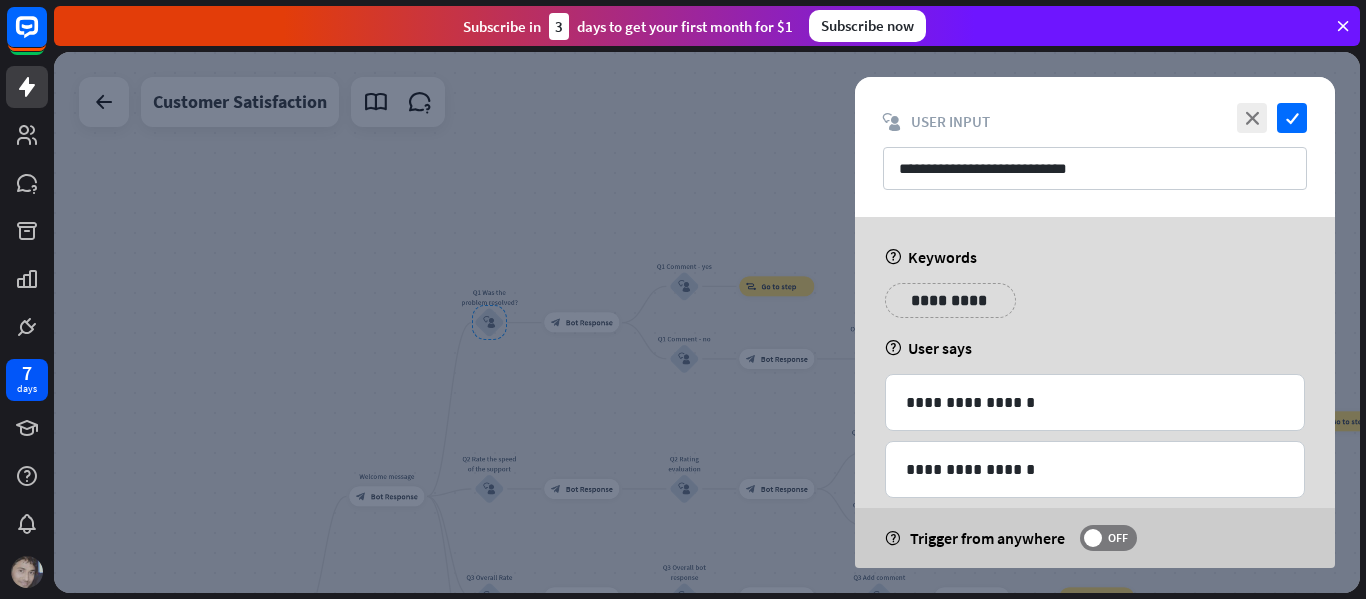 click at bounding box center [707, 322] 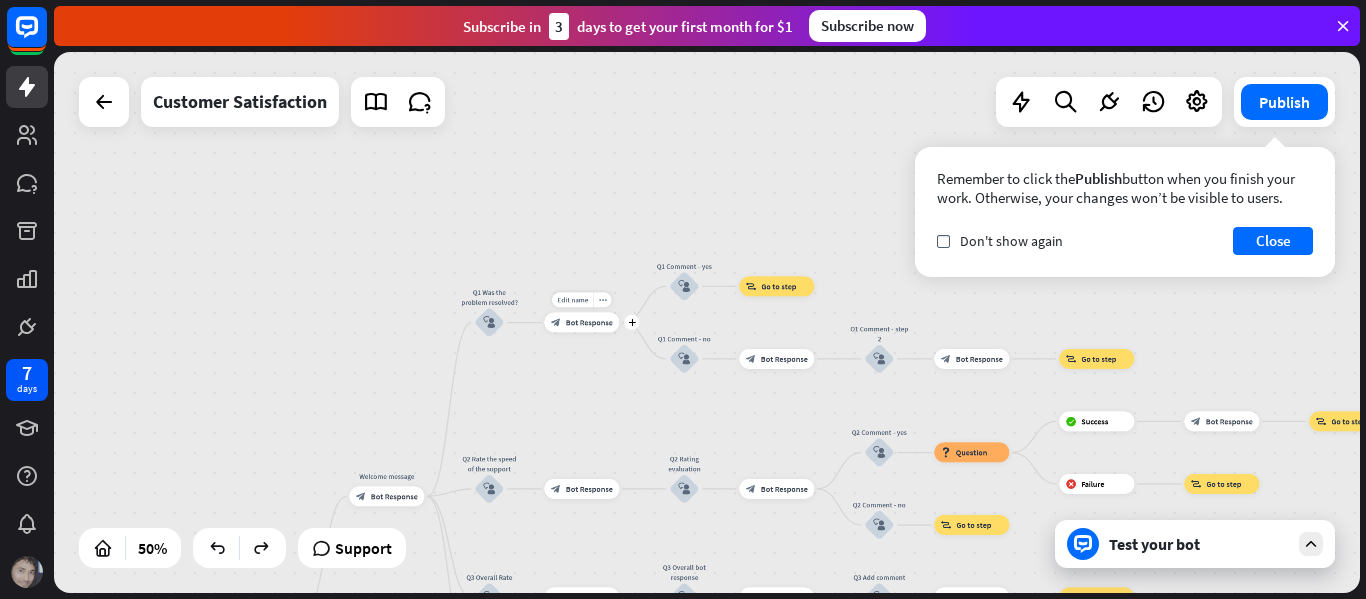 click on "Bot Response" at bounding box center (589, 323) 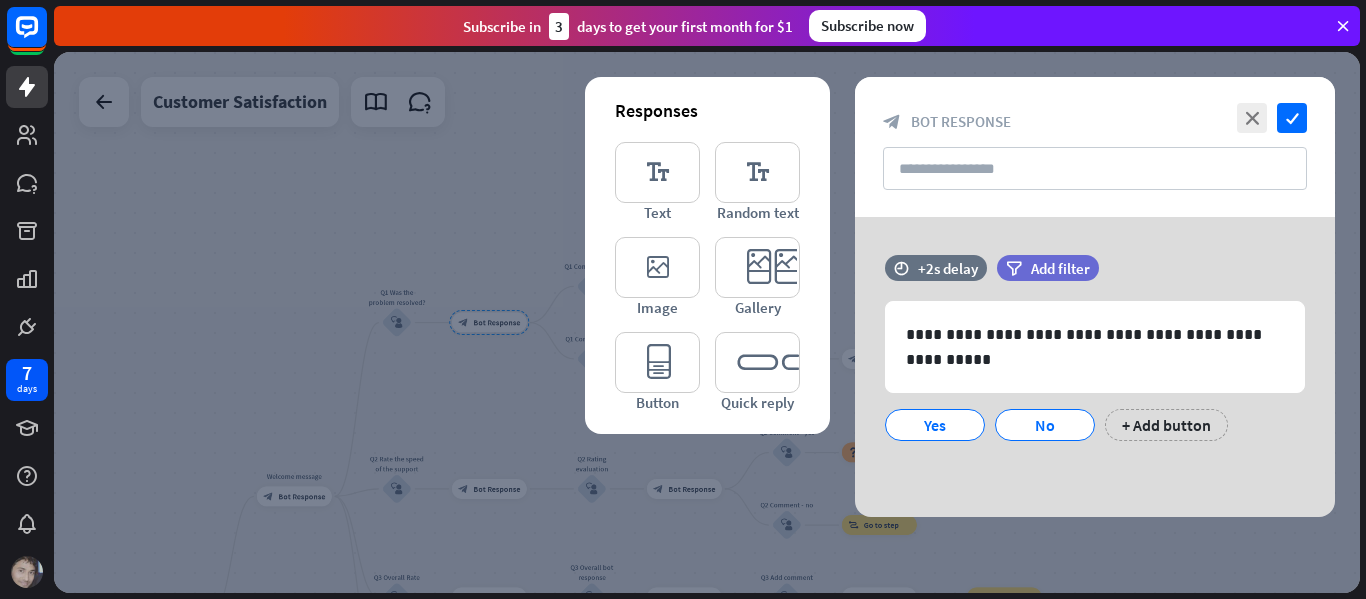 click at bounding box center [707, 322] 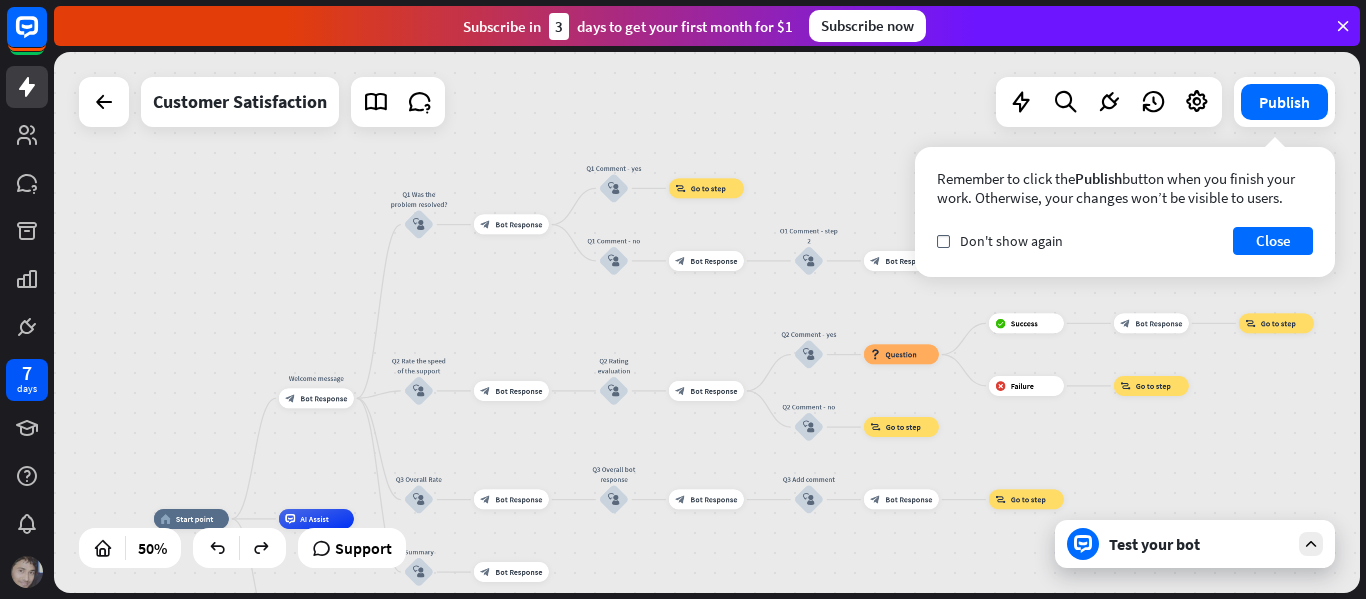 drag, startPoint x: 298, startPoint y: 432, endPoint x: 320, endPoint y: 285, distance: 148.63715 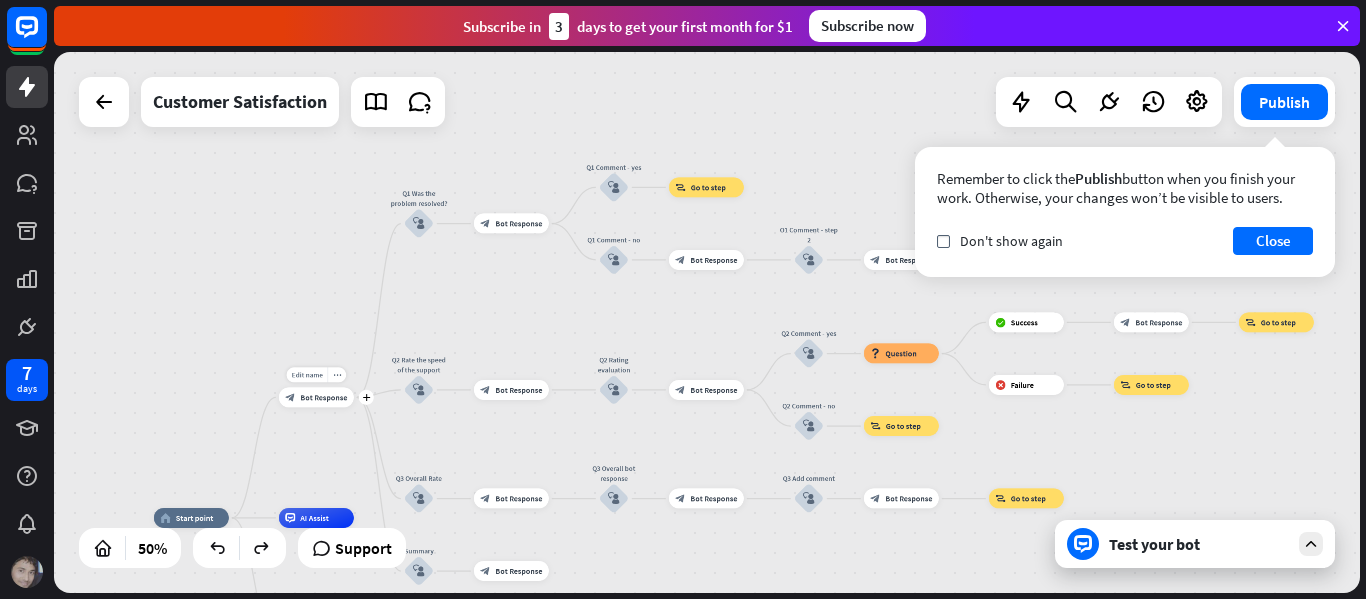 click on "Bot Response" at bounding box center [323, 397] 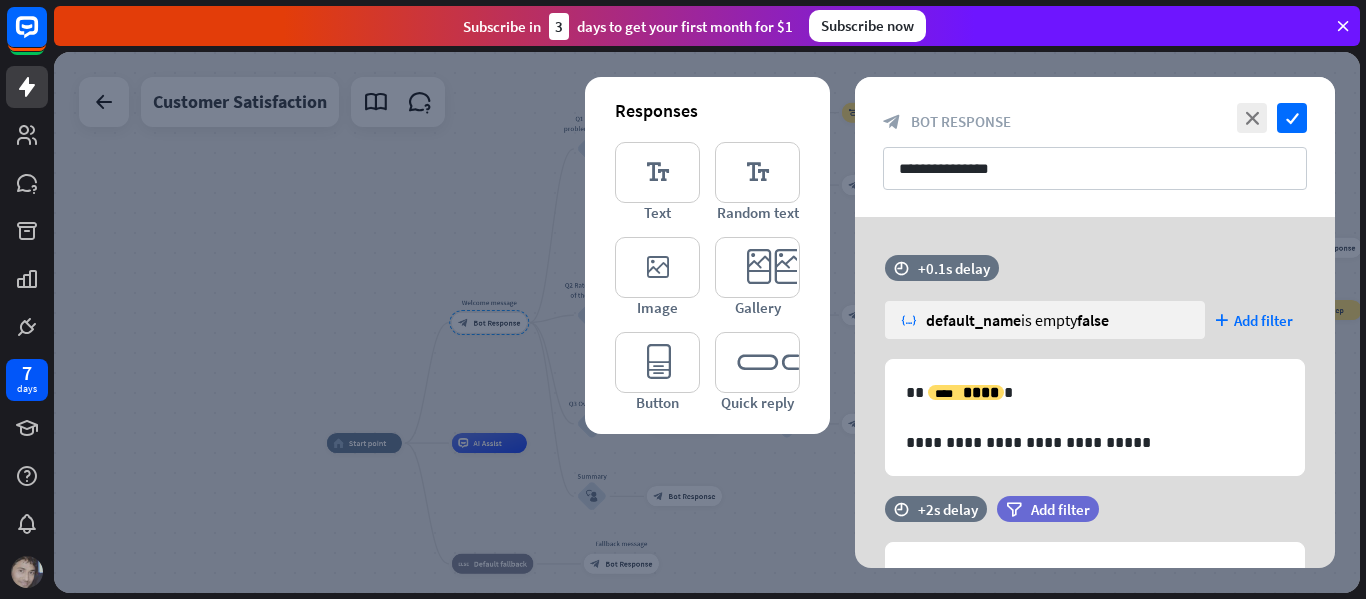 click at bounding box center (707, 322) 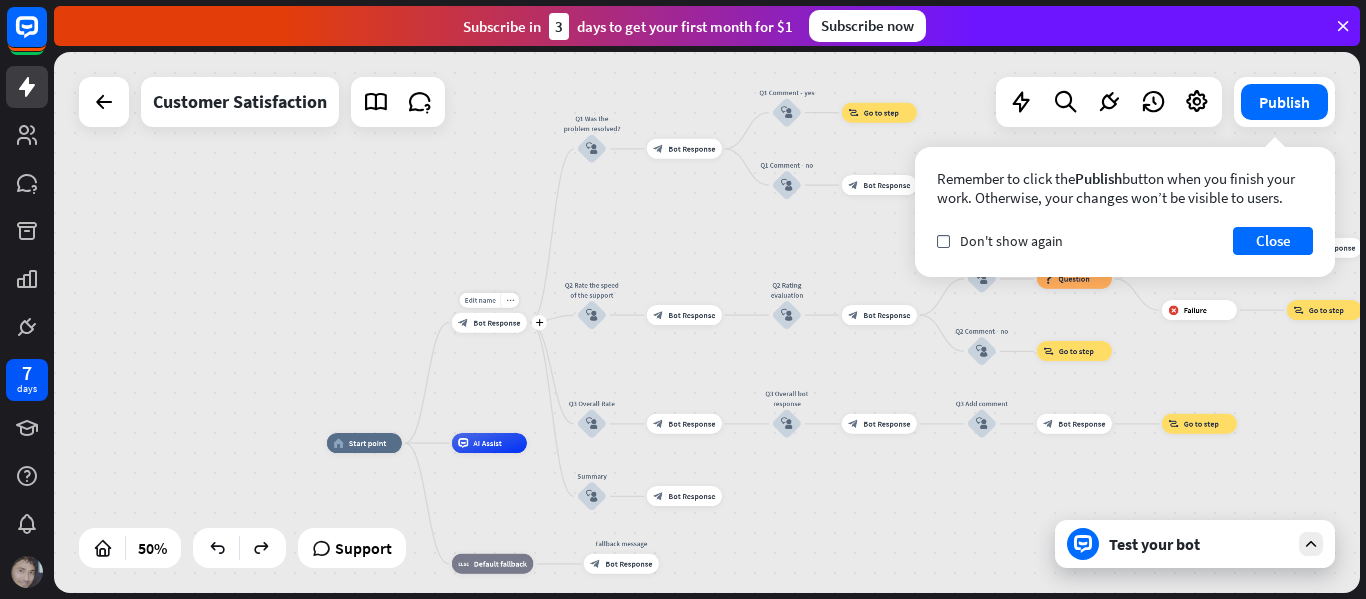 click on "Edit name   more_horiz         plus     block_bot_response   Bot Response" at bounding box center (489, 323) 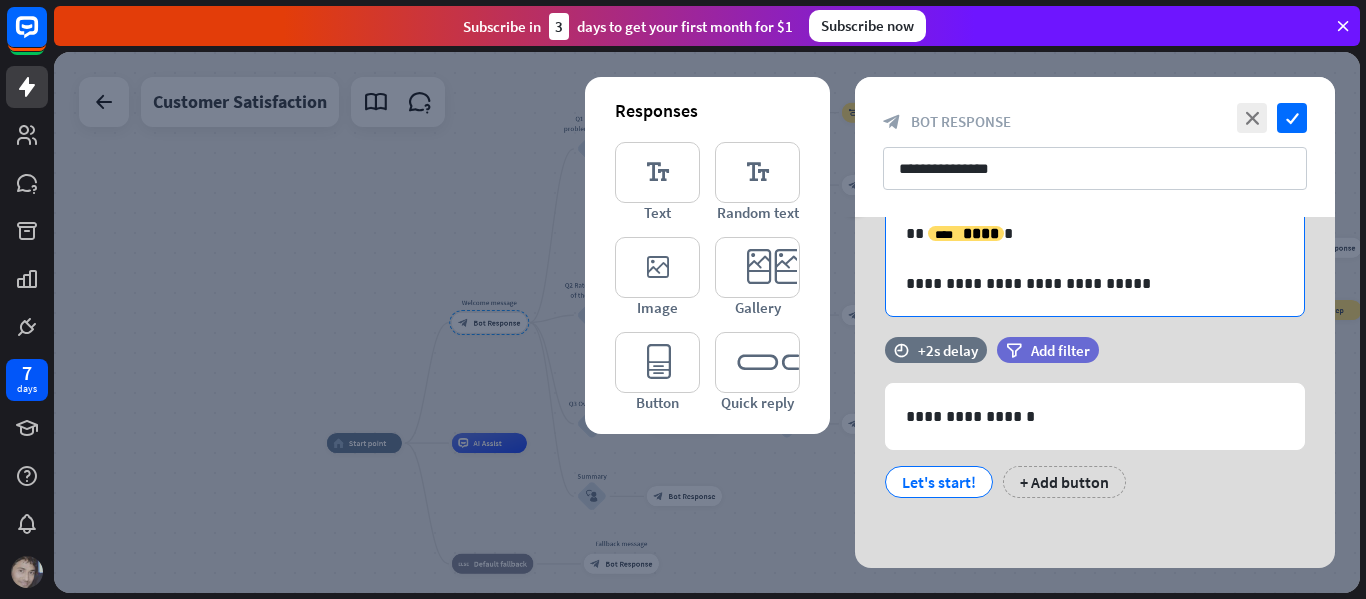 scroll, scrollTop: 0, scrollLeft: 0, axis: both 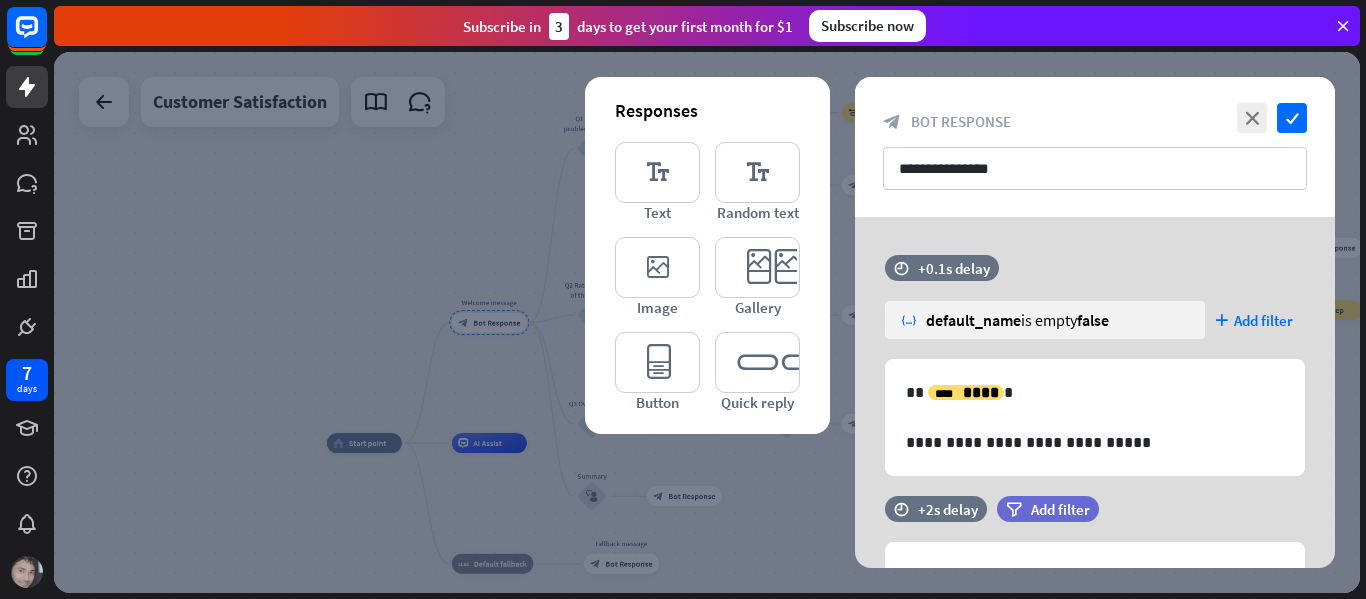 click at bounding box center [707, 322] 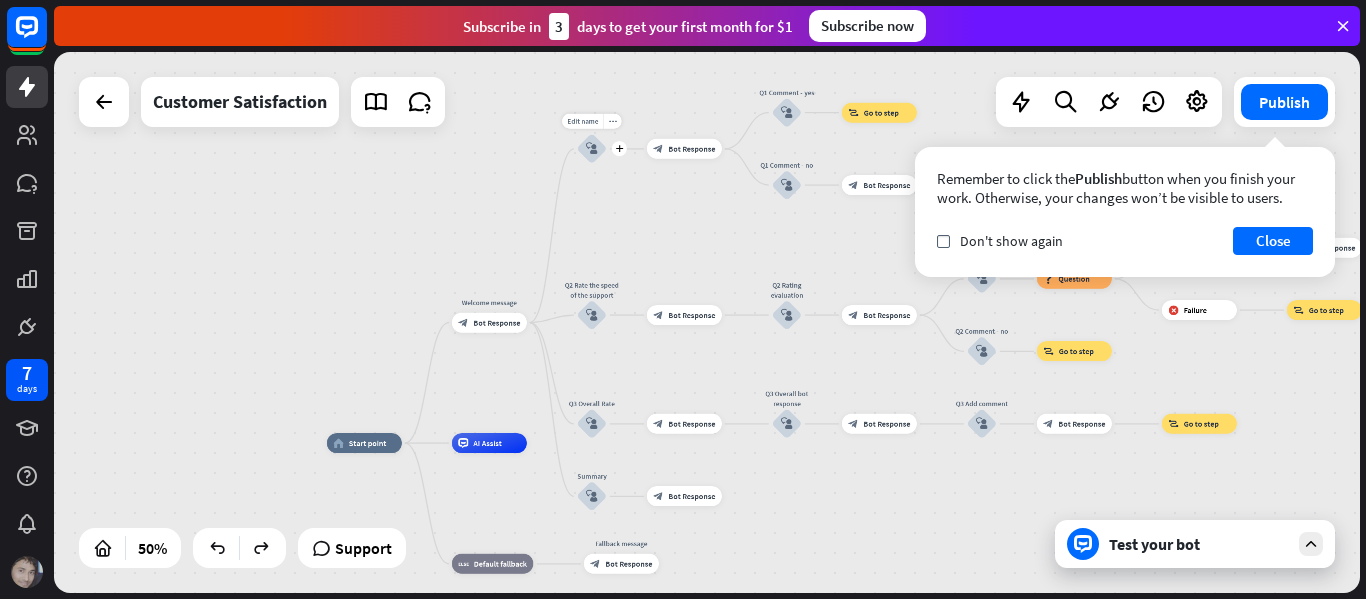 click on "block_user_input" at bounding box center (592, 149) 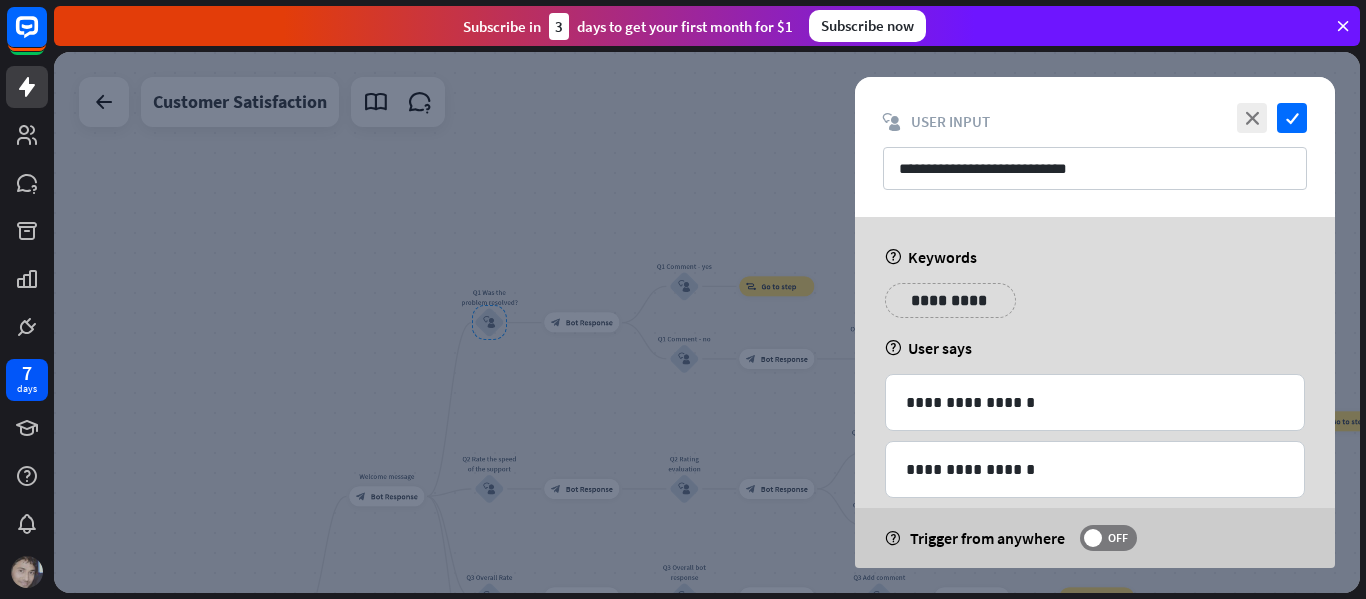 click at bounding box center (707, 322) 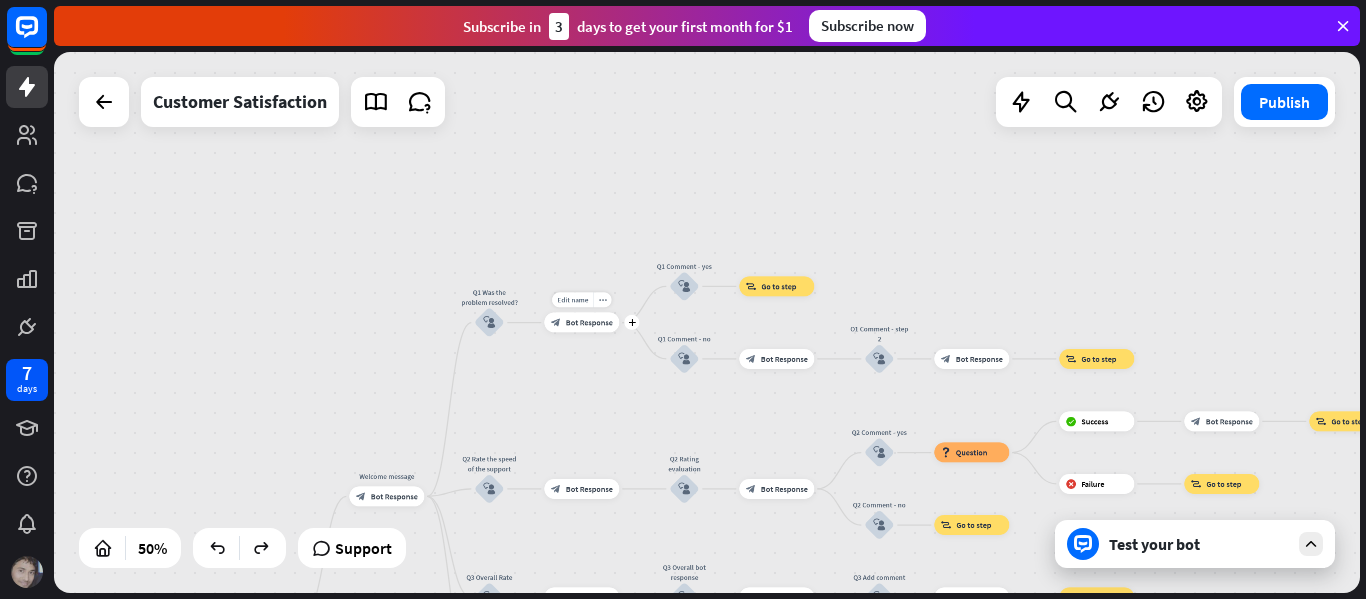 click on "Bot Response" at bounding box center (589, 323) 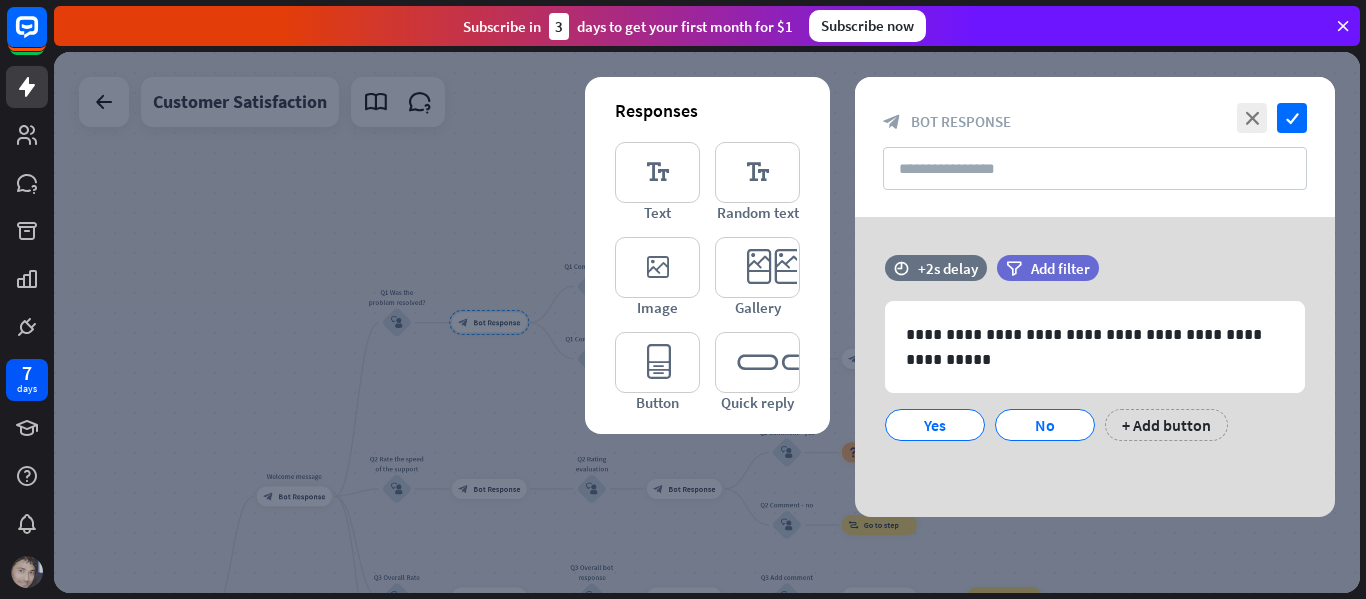 click at bounding box center (707, 322) 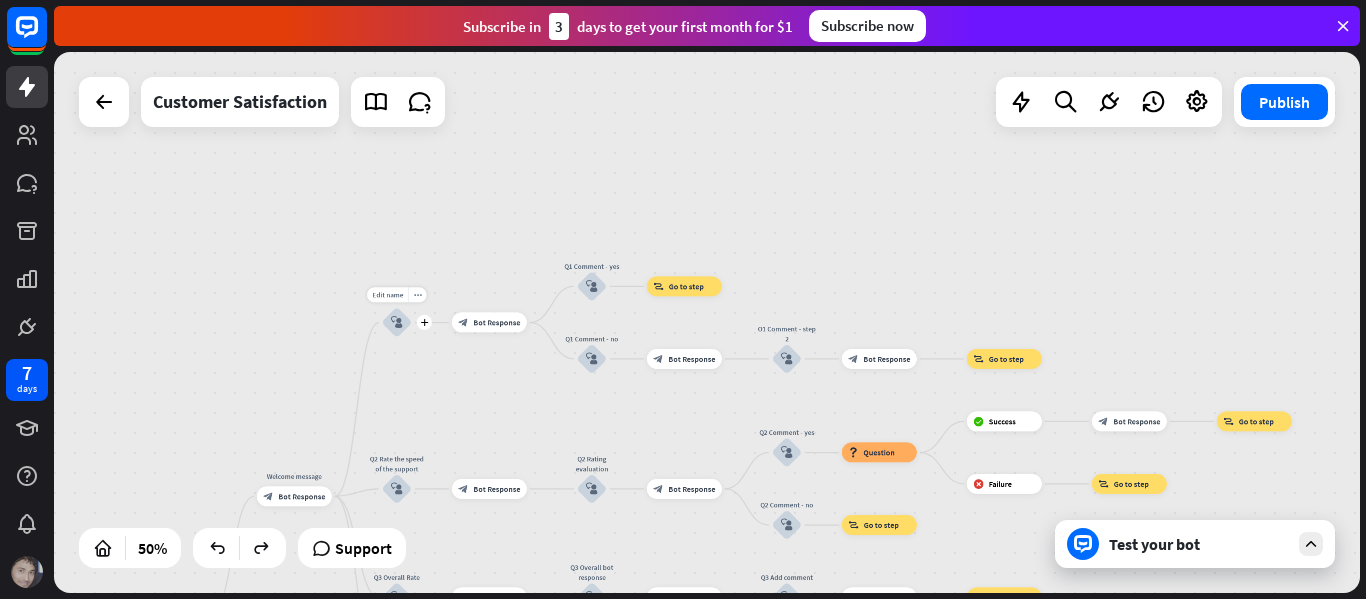 click on "block_user_input" at bounding box center (397, 323) 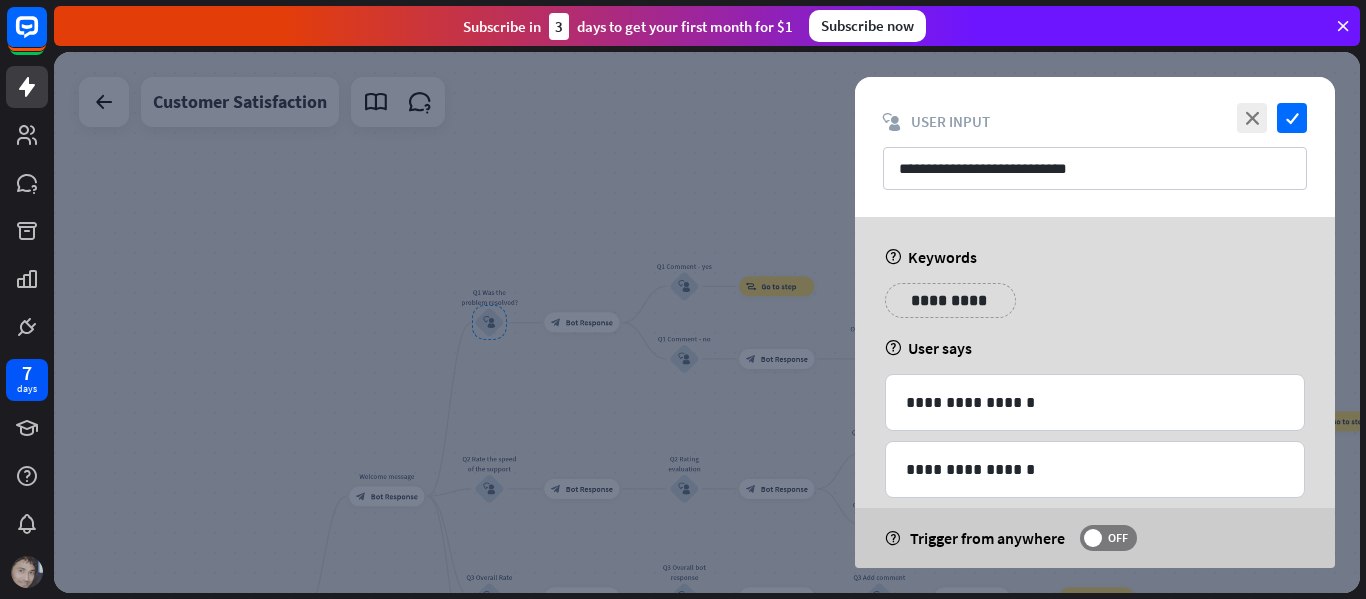 click at bounding box center [707, 322] 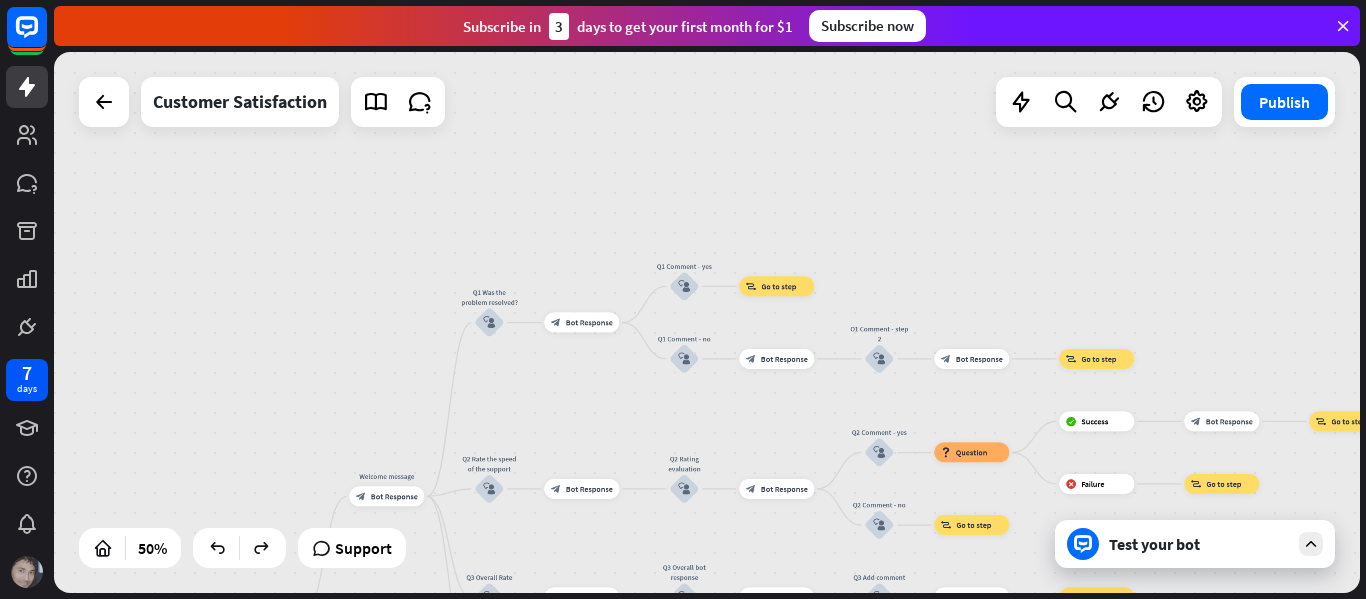click on "Test your bot" at bounding box center [1199, 544] 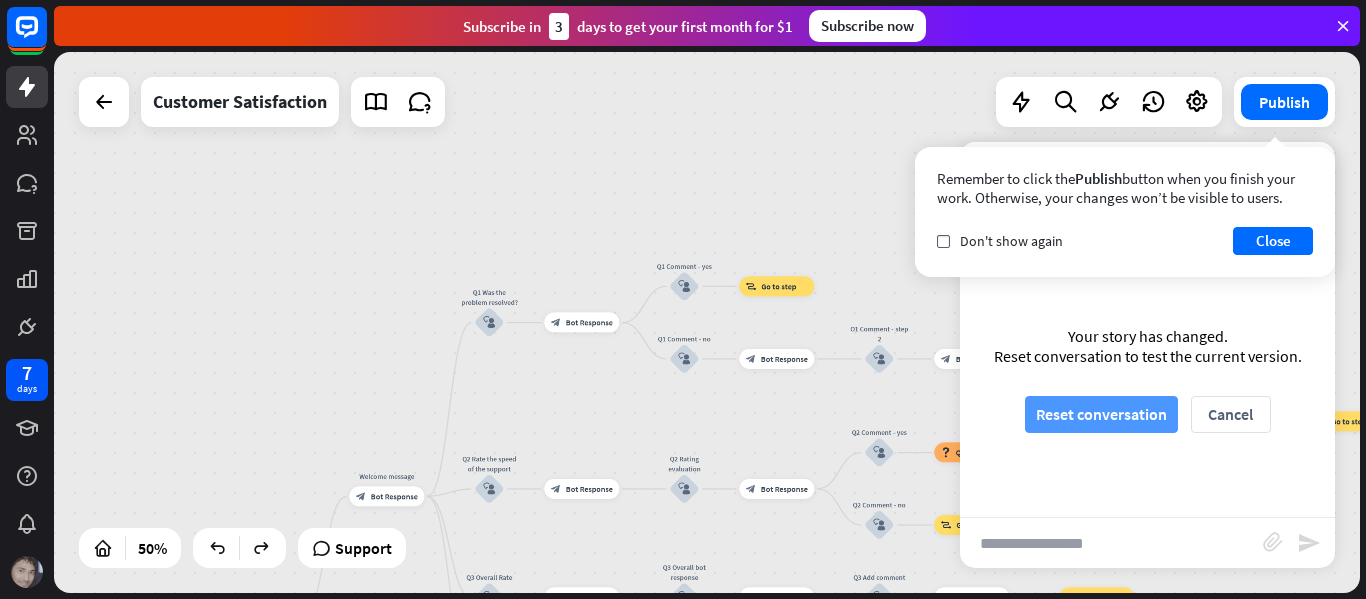 click on "Reset conversation" at bounding box center [1101, 414] 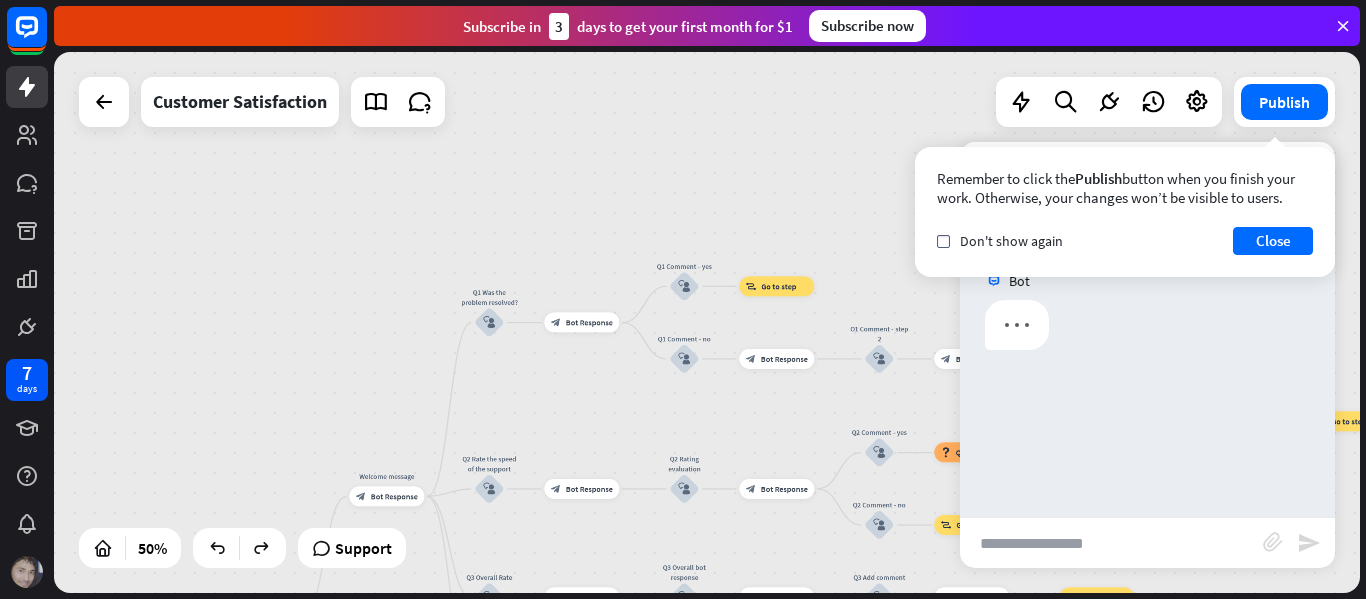 scroll, scrollTop: 0, scrollLeft: 0, axis: both 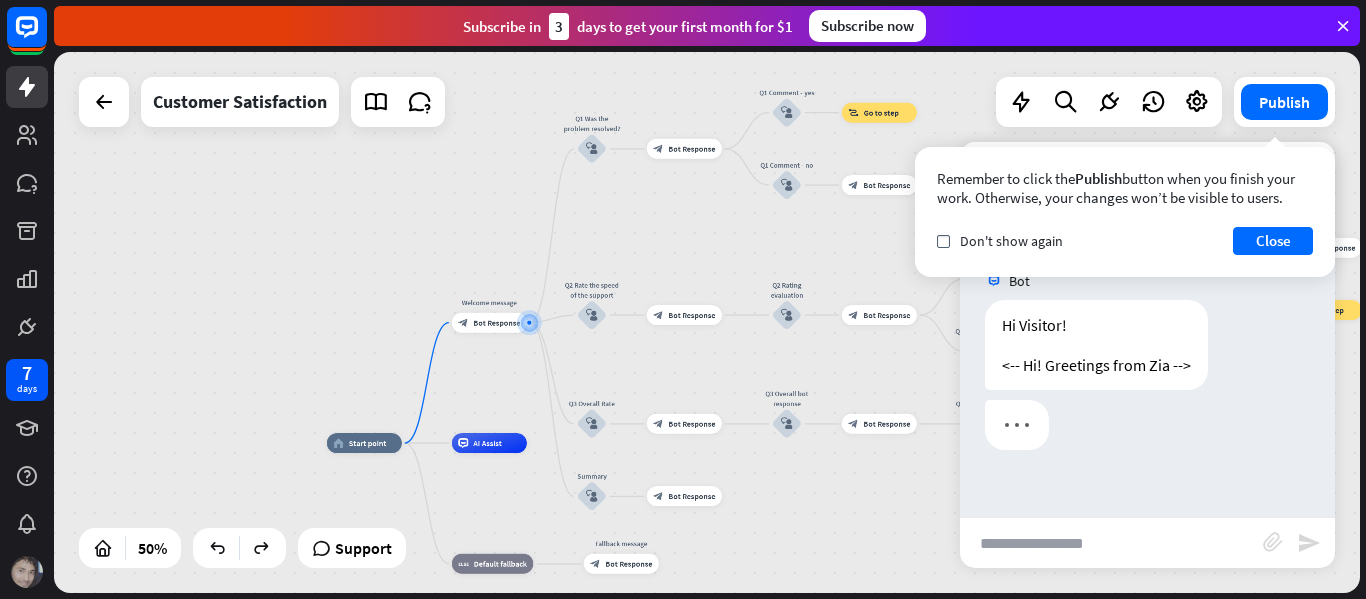 click on "Remember to click the
Publish
button when you finish your work. Otherwise, your changes won’t
be visible to users.
check   Don't show again    Close" at bounding box center (1125, 212) 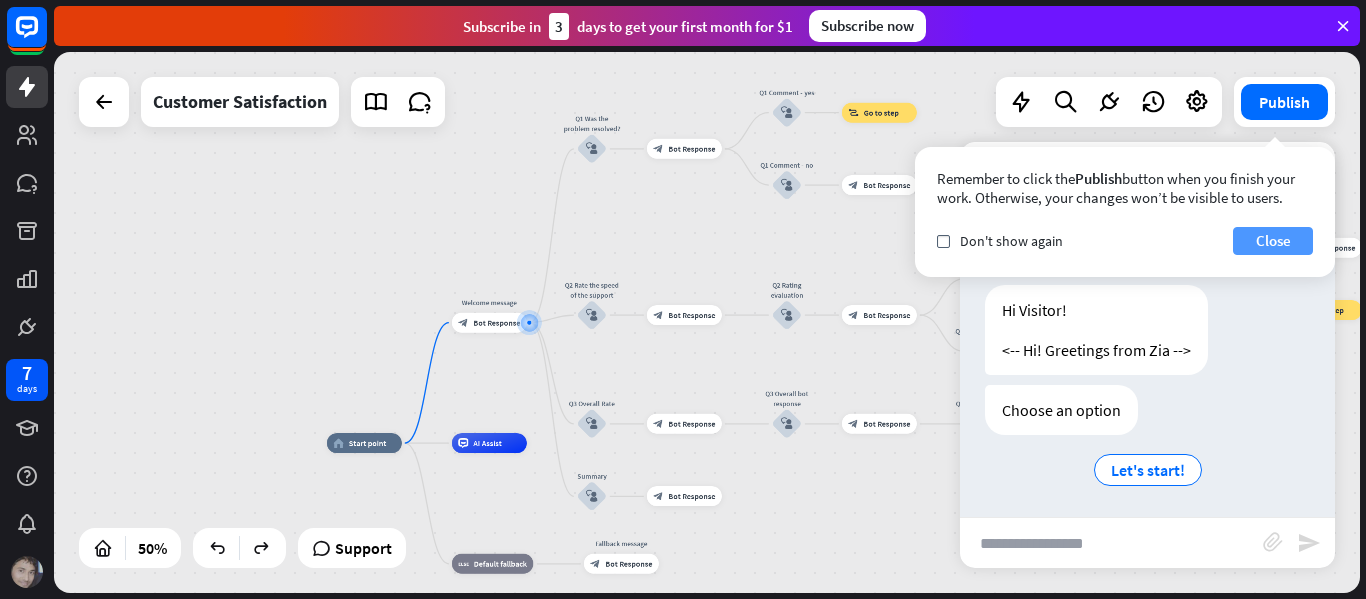 scroll, scrollTop: 18, scrollLeft: 0, axis: vertical 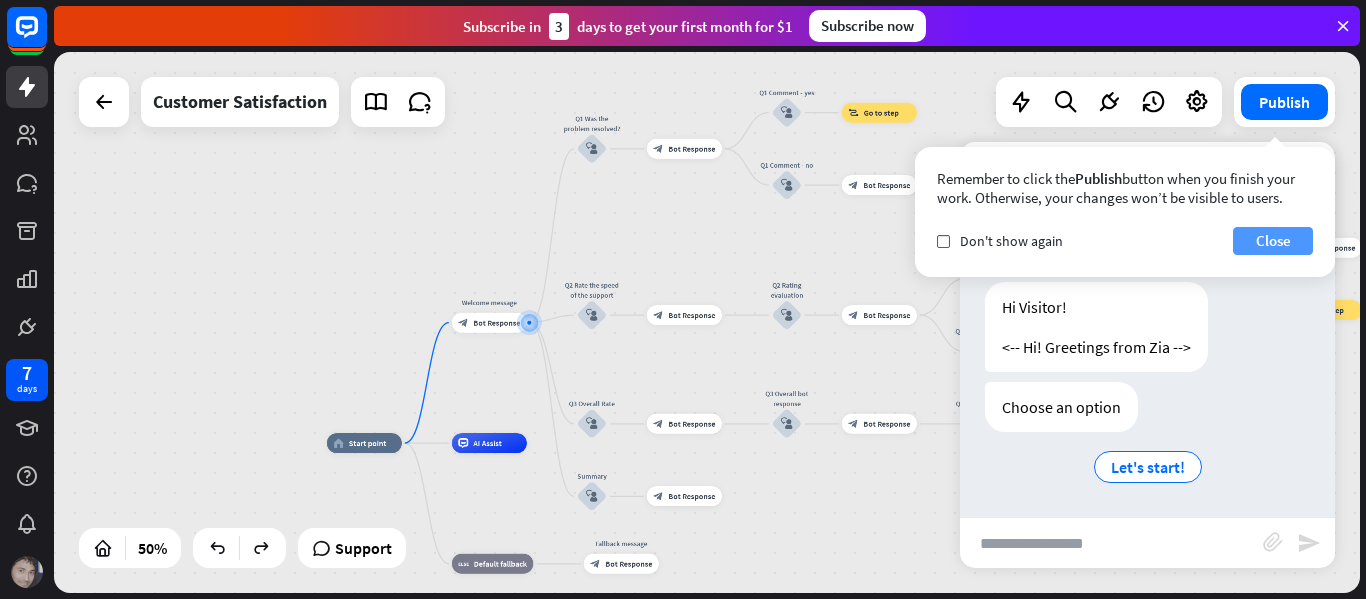 click on "Close" at bounding box center (1273, 241) 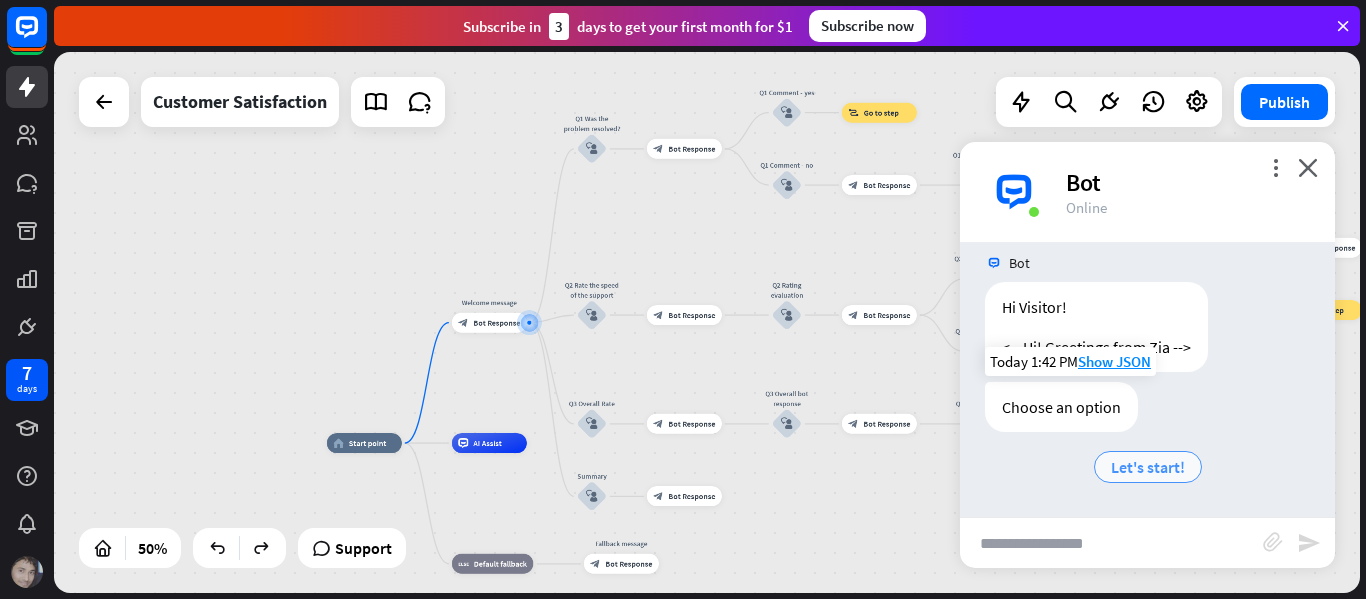 click on "Let's start!" at bounding box center [1148, 467] 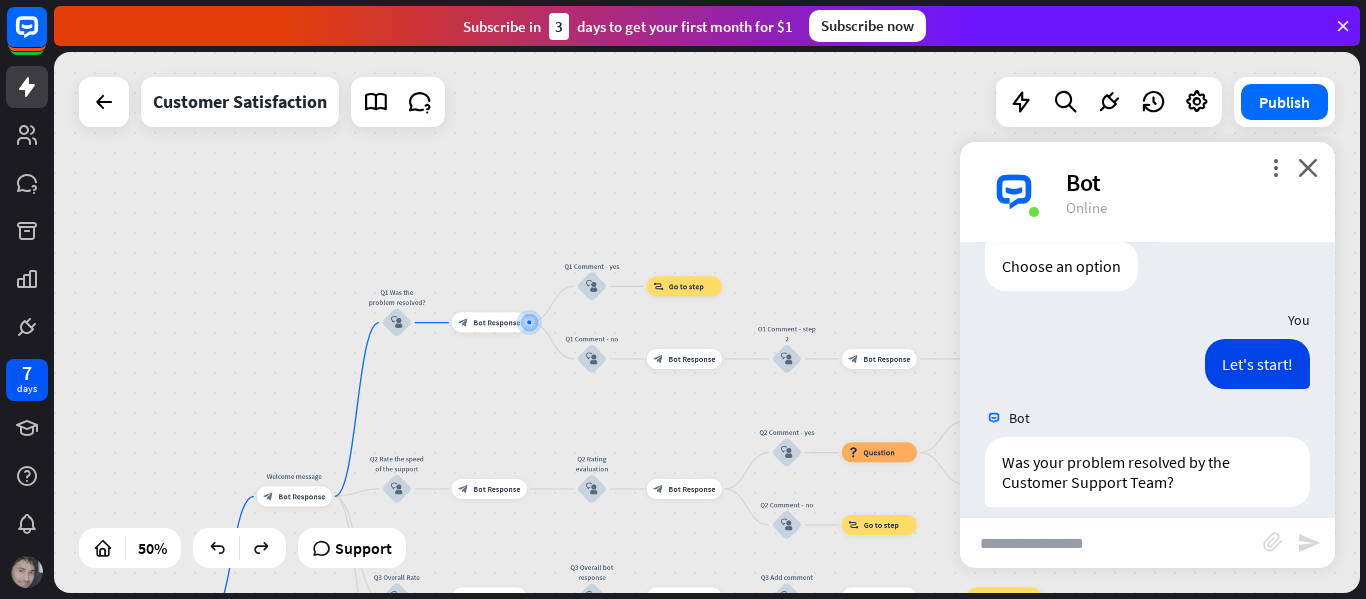 scroll, scrollTop: 234, scrollLeft: 0, axis: vertical 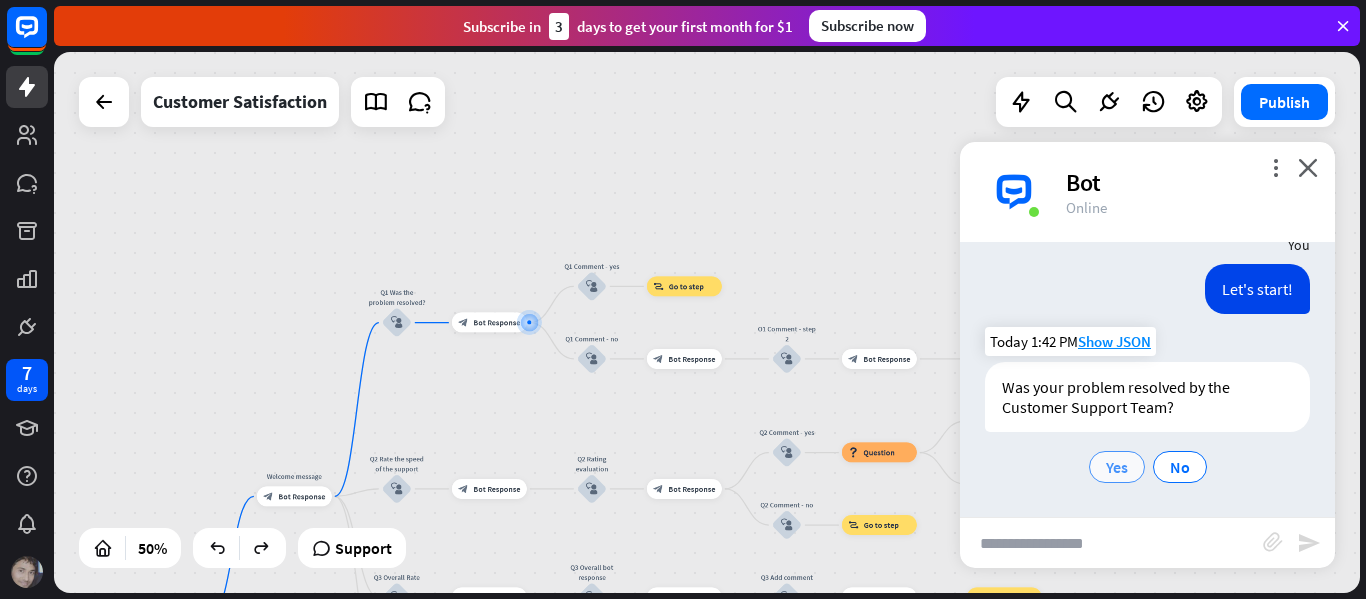 click on "Yes" at bounding box center [1117, 467] 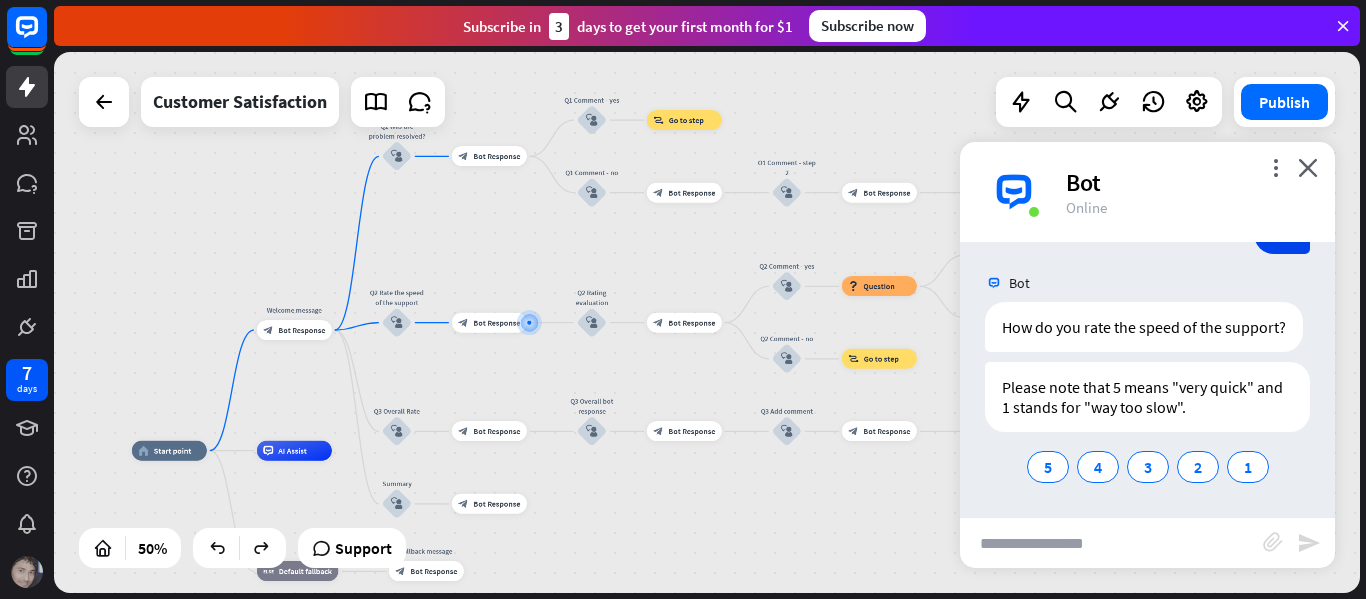 scroll, scrollTop: 530, scrollLeft: 0, axis: vertical 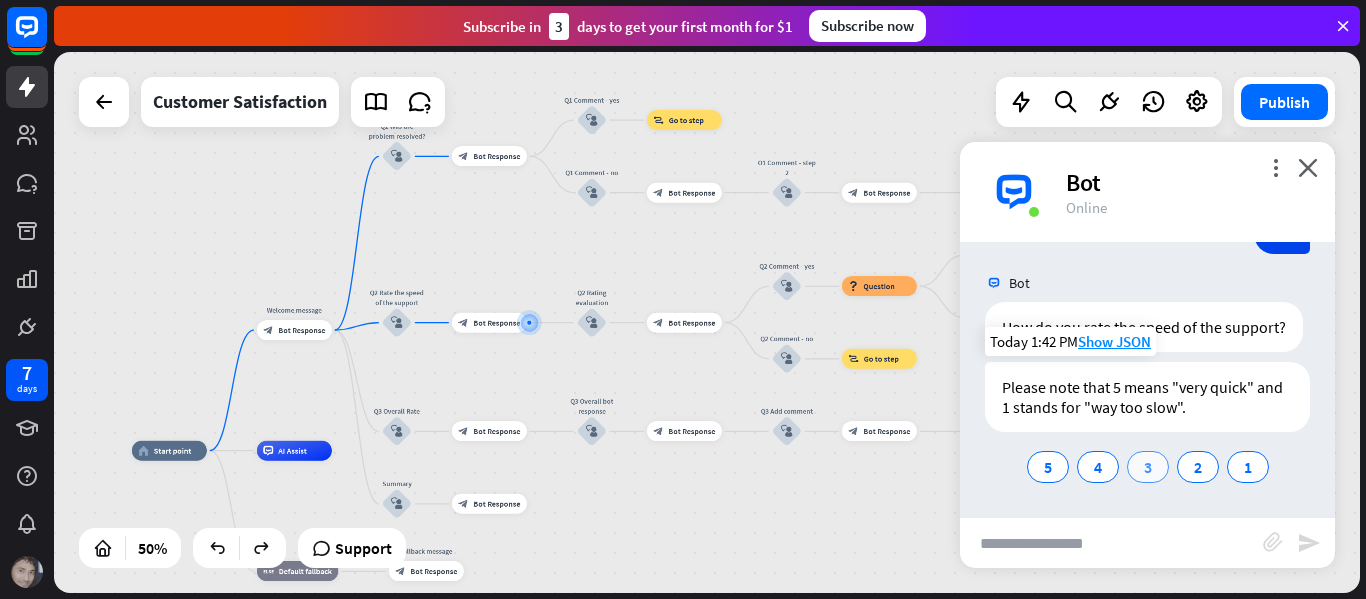 click on "3" at bounding box center [1148, 467] 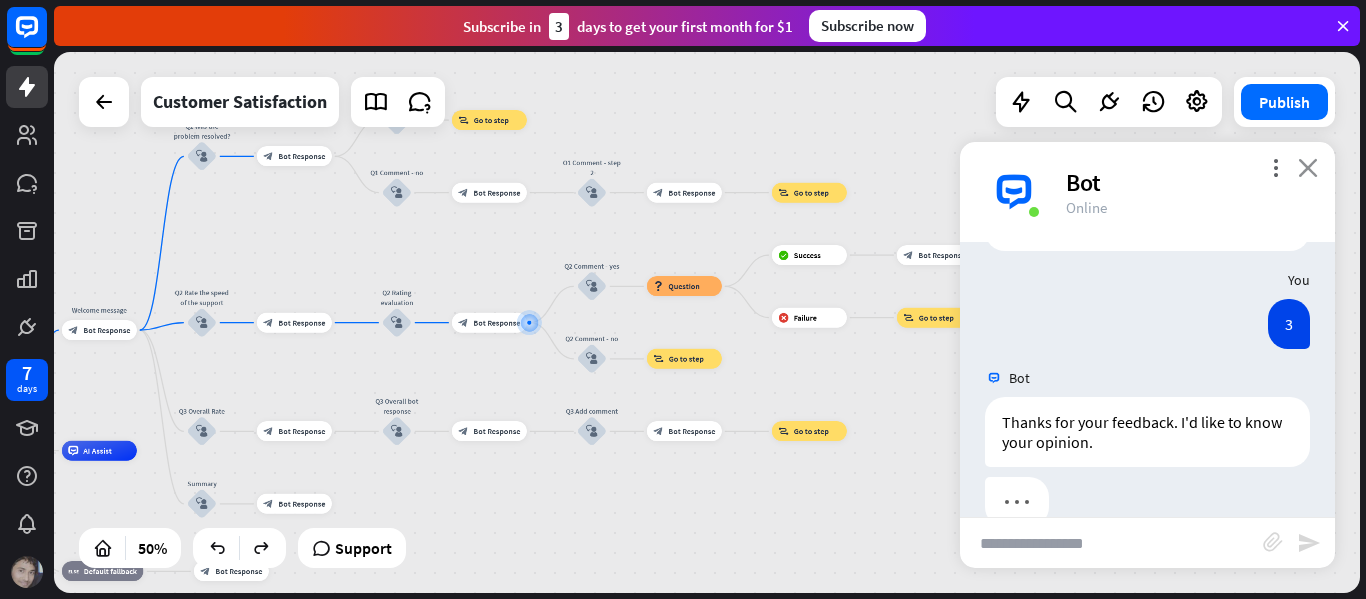 scroll, scrollTop: 751, scrollLeft: 0, axis: vertical 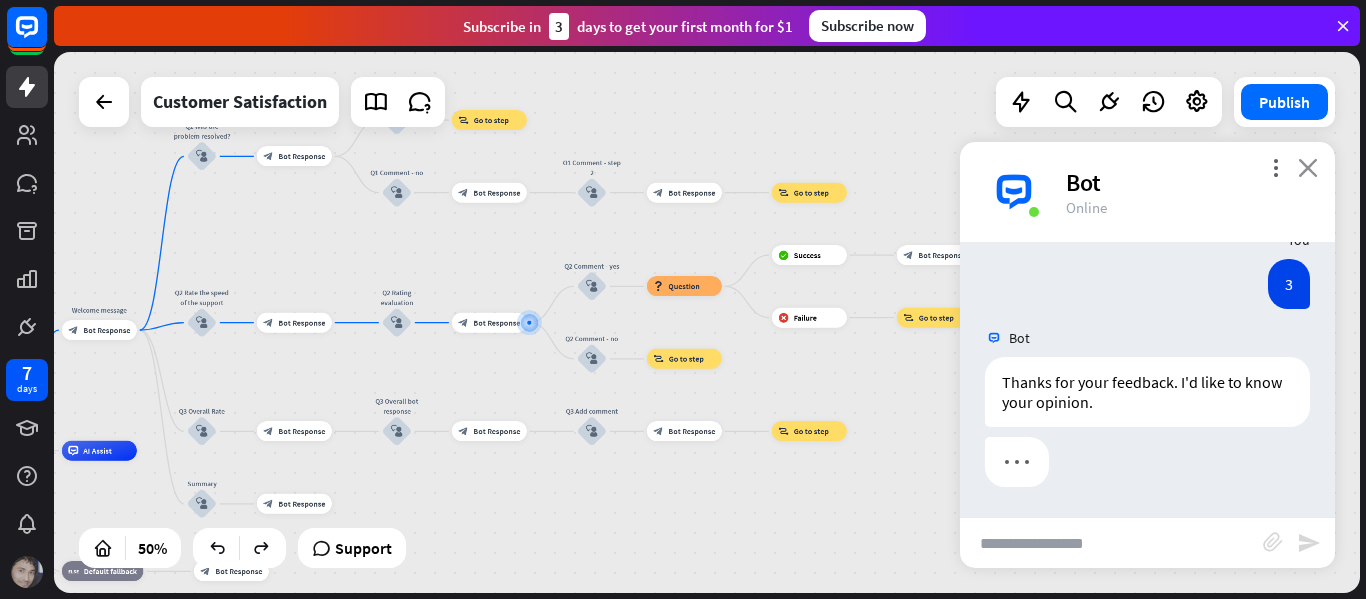 click on "close" at bounding box center (1308, 167) 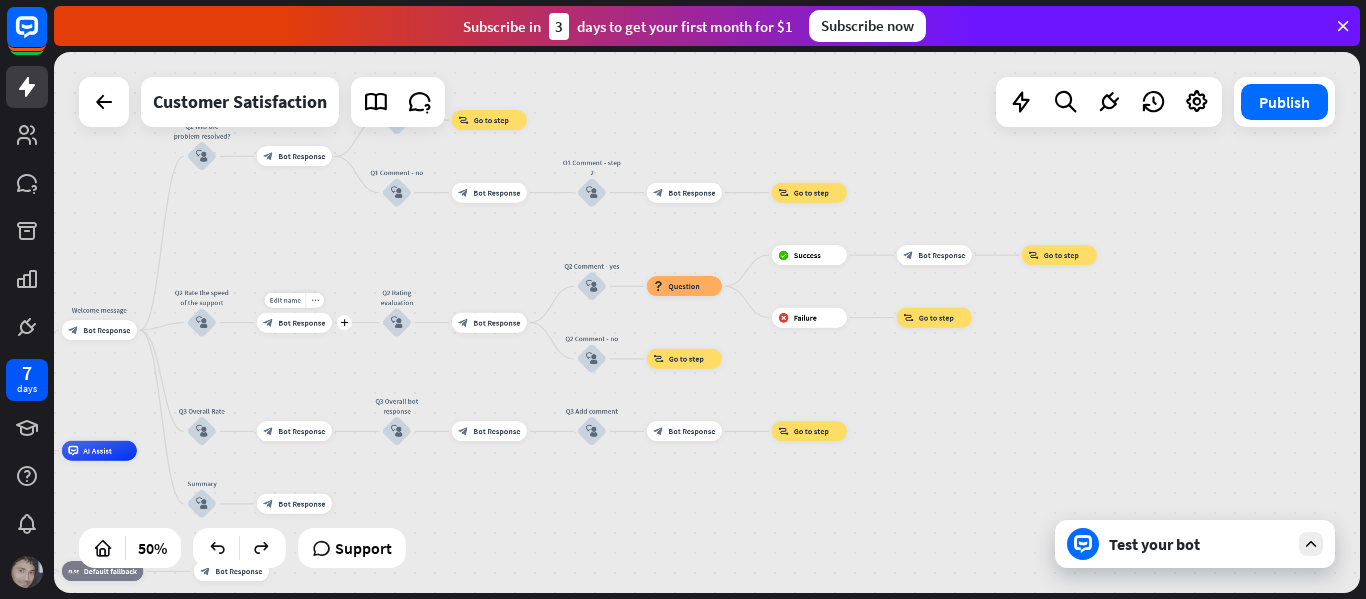 click on "block_bot_response   Bot Response" at bounding box center (294, 323) 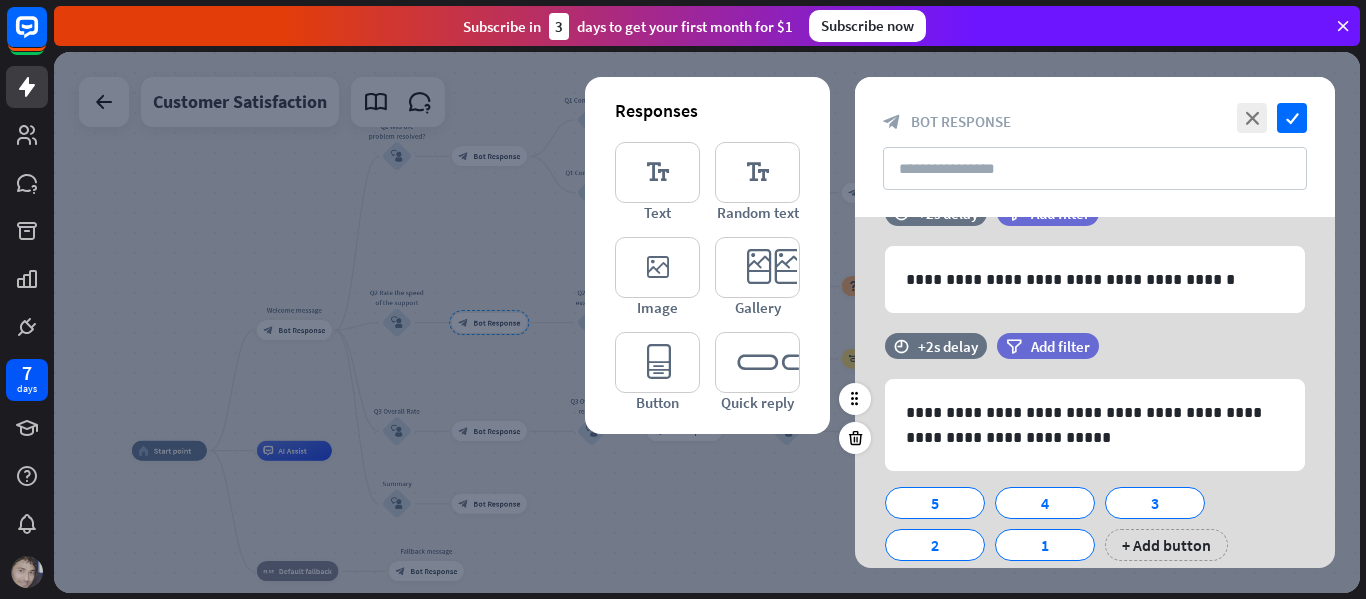 scroll, scrollTop: 0, scrollLeft: 0, axis: both 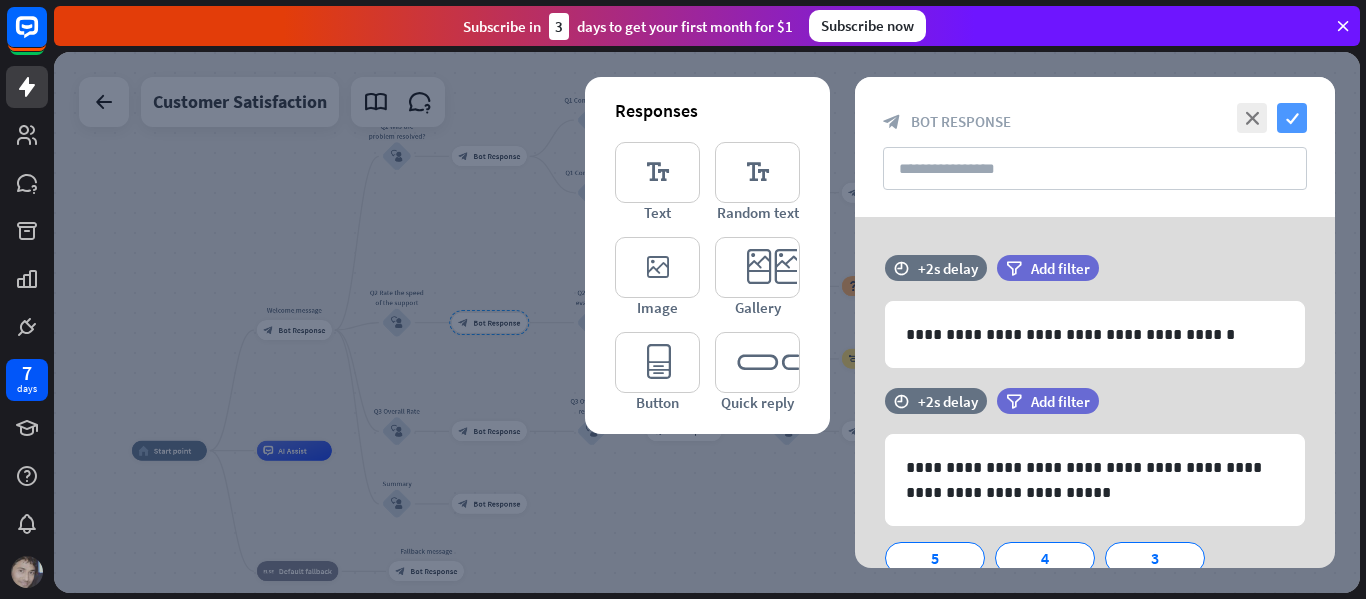 click on "check" at bounding box center [1292, 118] 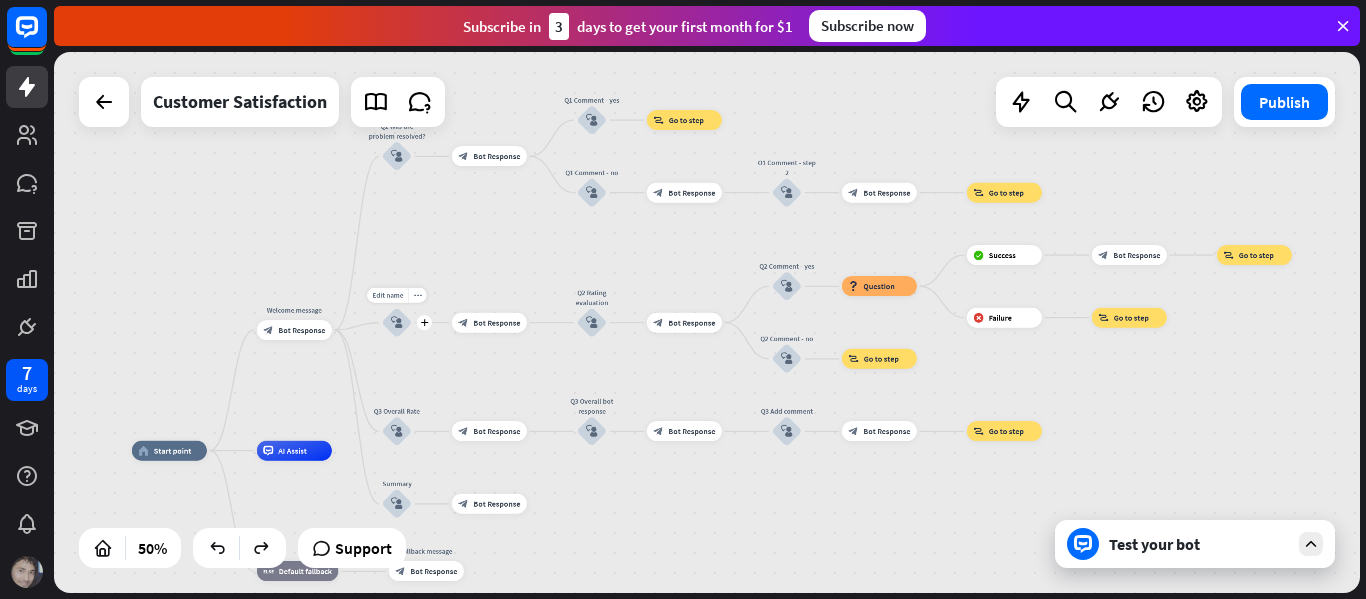 click on "block_user_input" at bounding box center (397, 323) 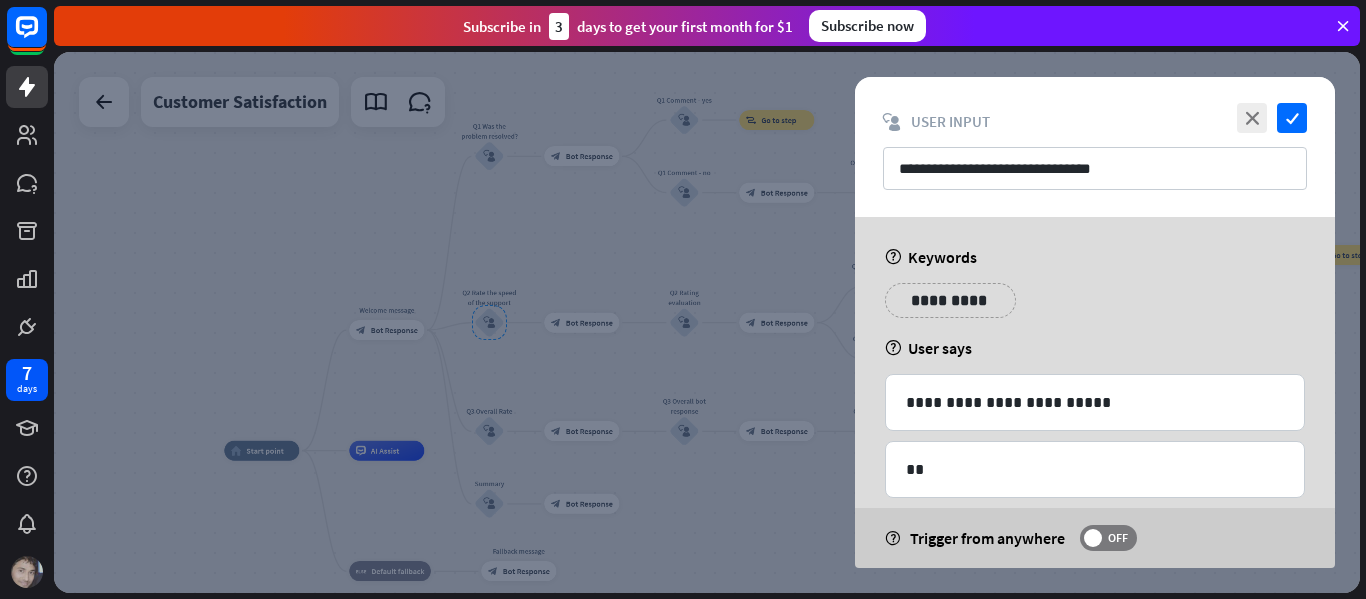 click at bounding box center [707, 322] 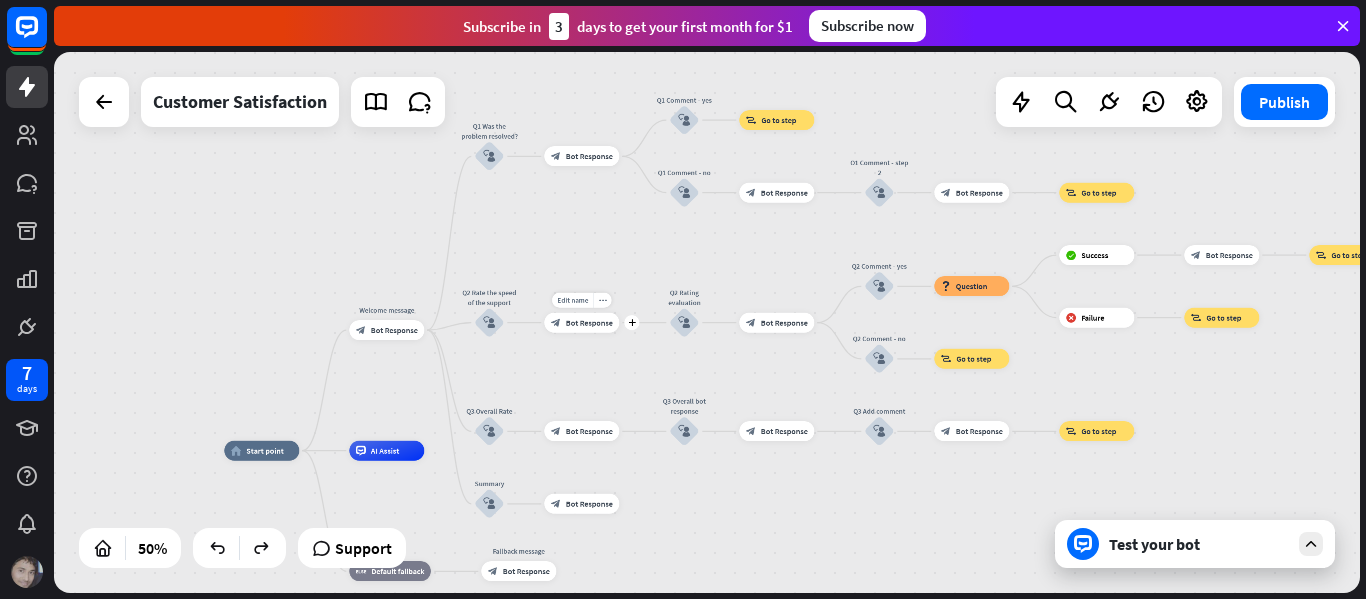 click on "Bot Response" at bounding box center (589, 323) 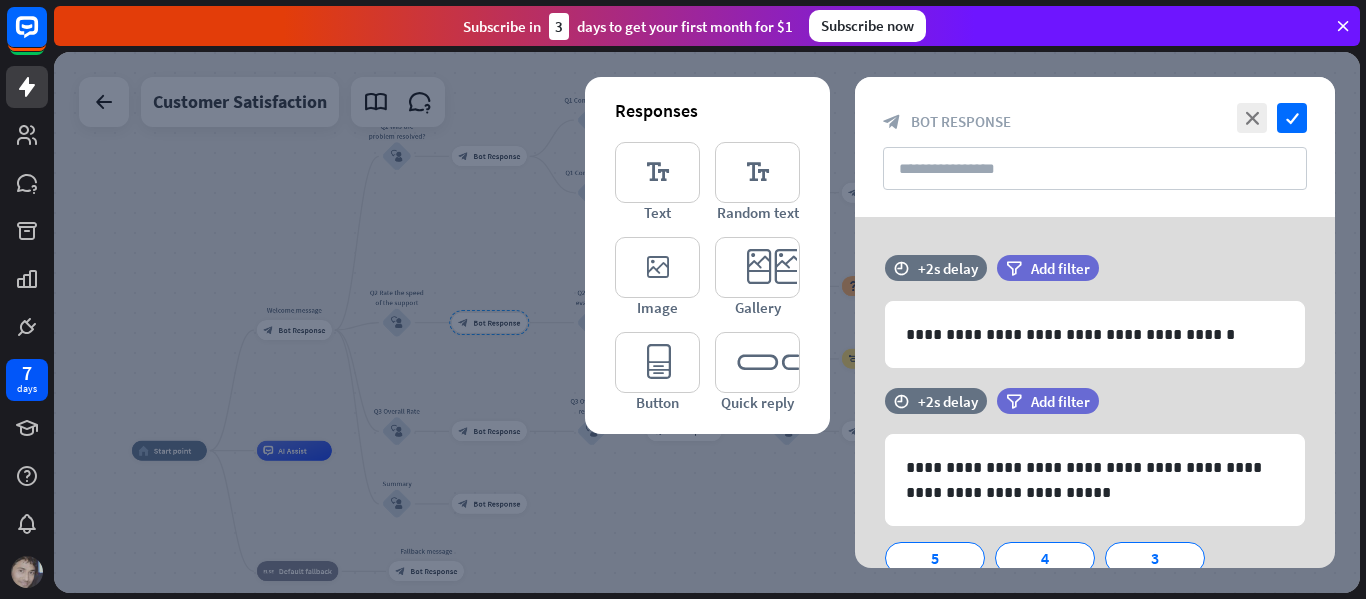 click at bounding box center (707, 322) 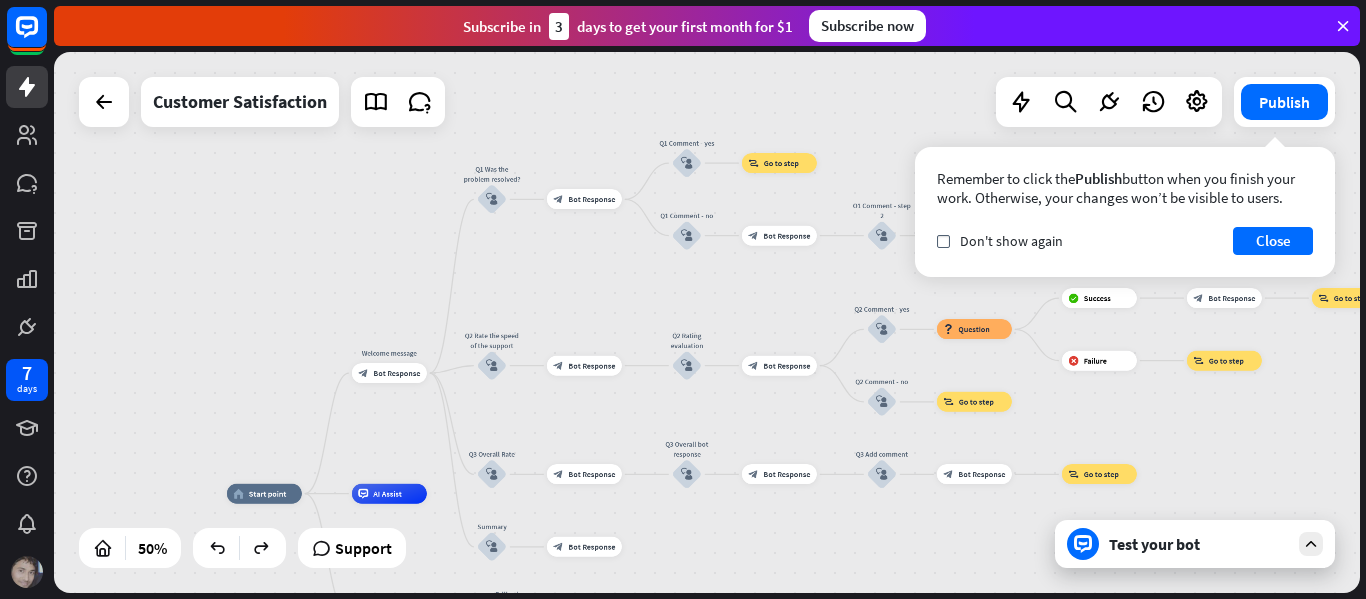 drag, startPoint x: 531, startPoint y: 262, endPoint x: 633, endPoint y: 309, distance: 112.30761 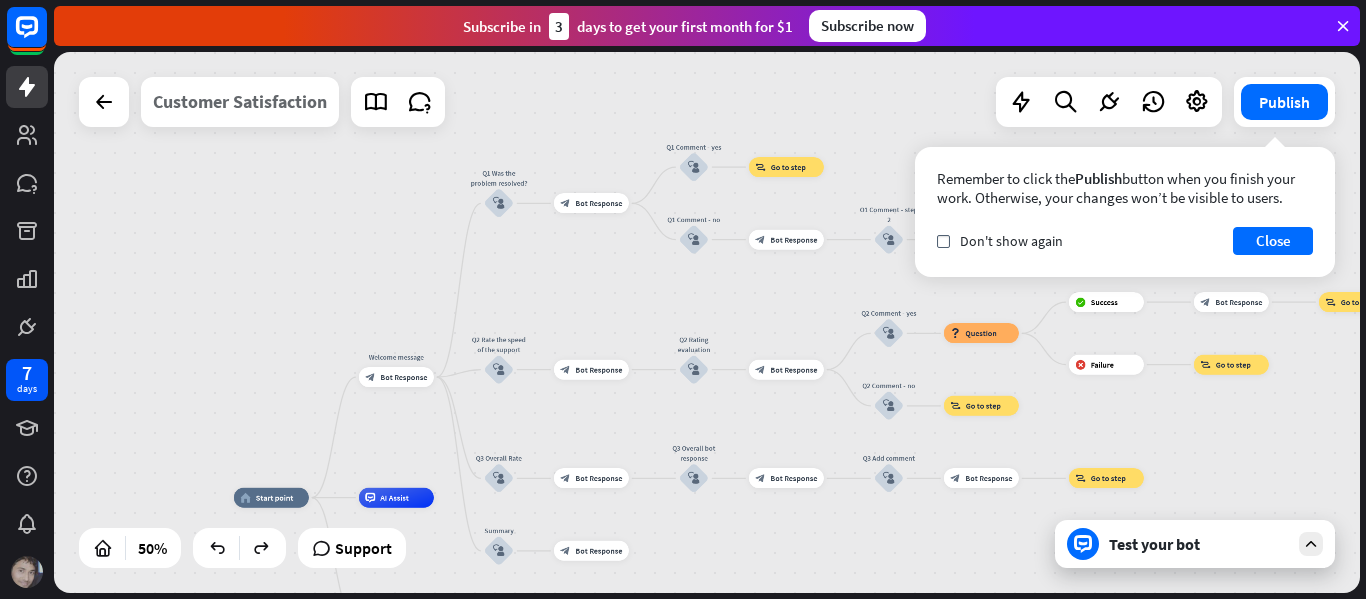 click on "Customer Satisfaction" at bounding box center [240, 102] 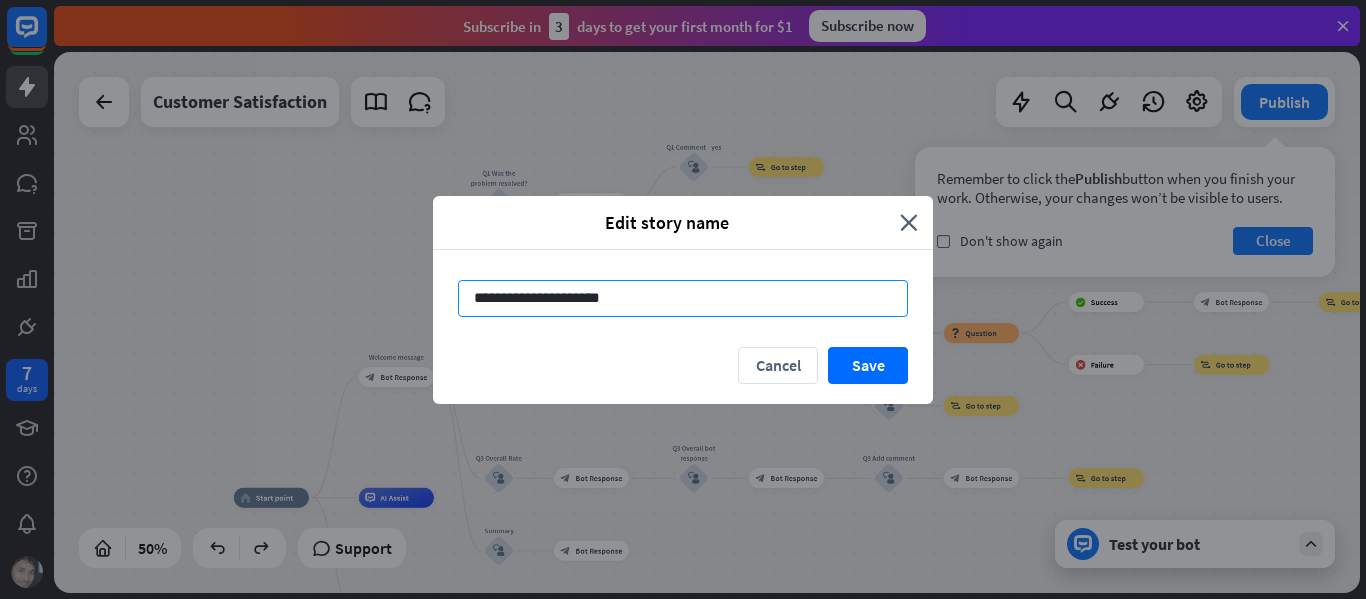 click on "**********" at bounding box center (683, 298) 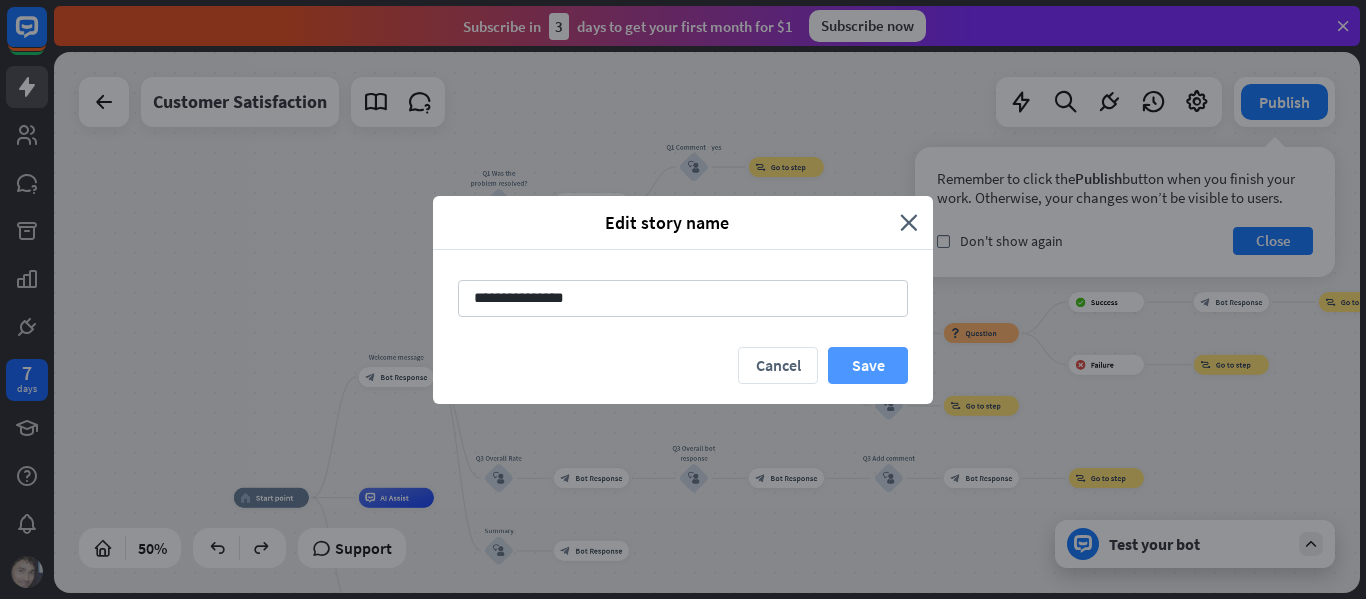 type on "**********" 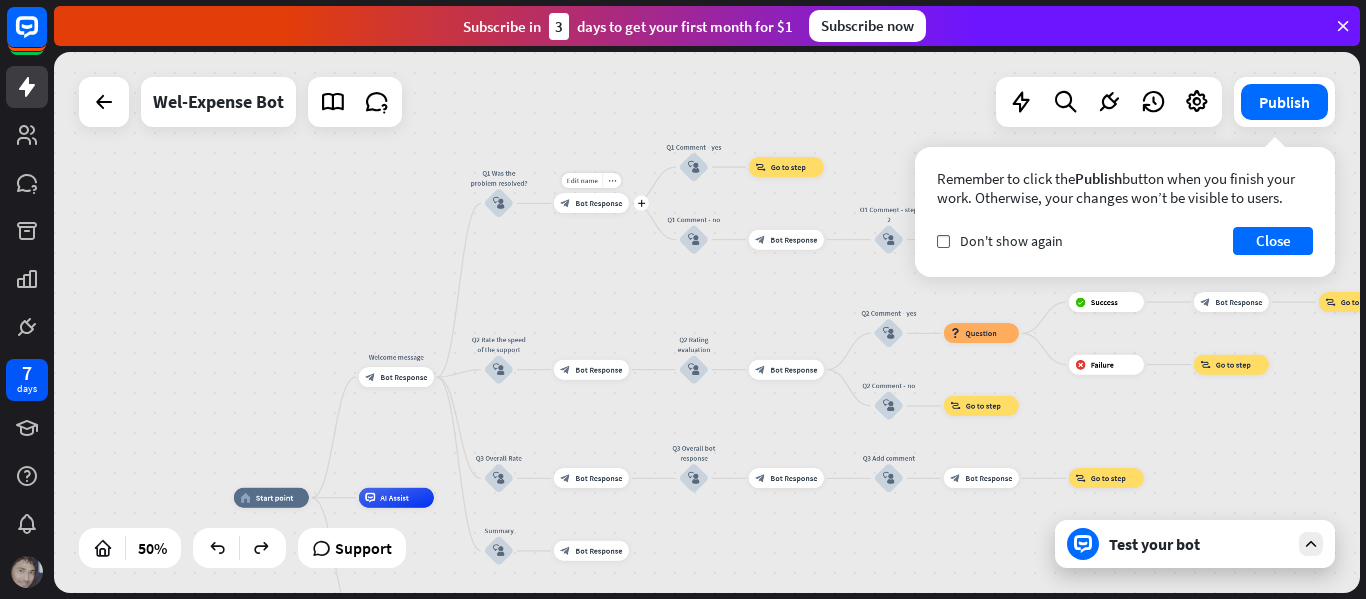 click on "block_bot_response   Bot Response" at bounding box center [591, 203] 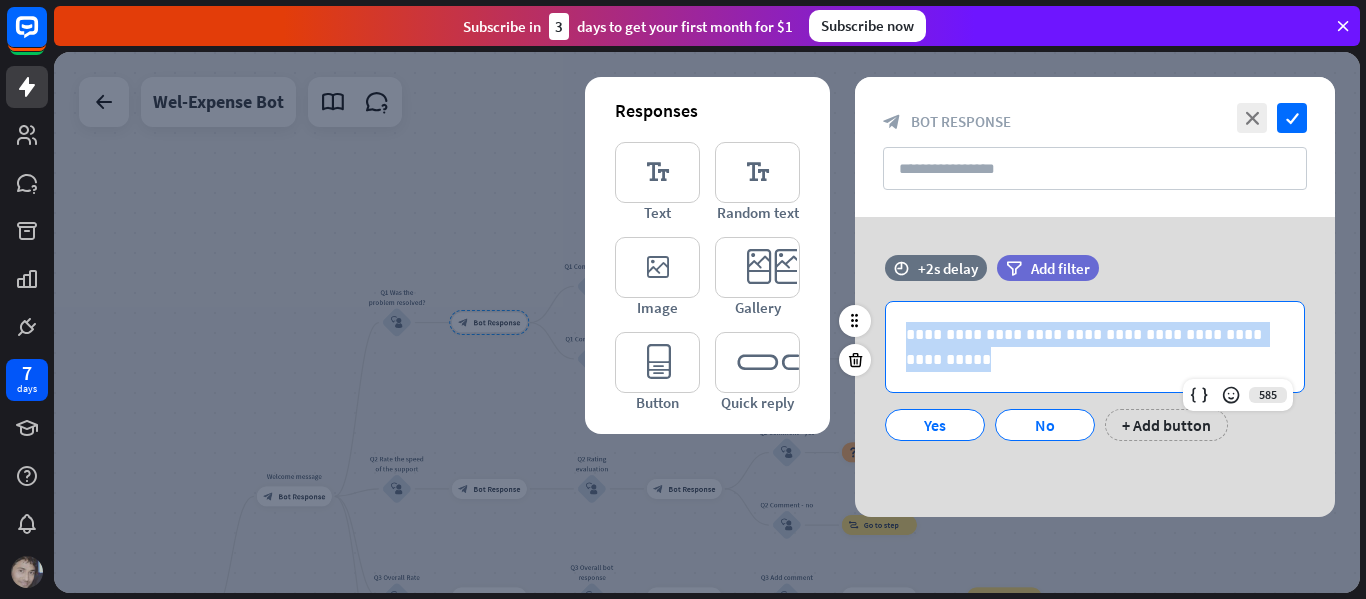 drag, startPoint x: 996, startPoint y: 368, endPoint x: 890, endPoint y: 316, distance: 118.06778 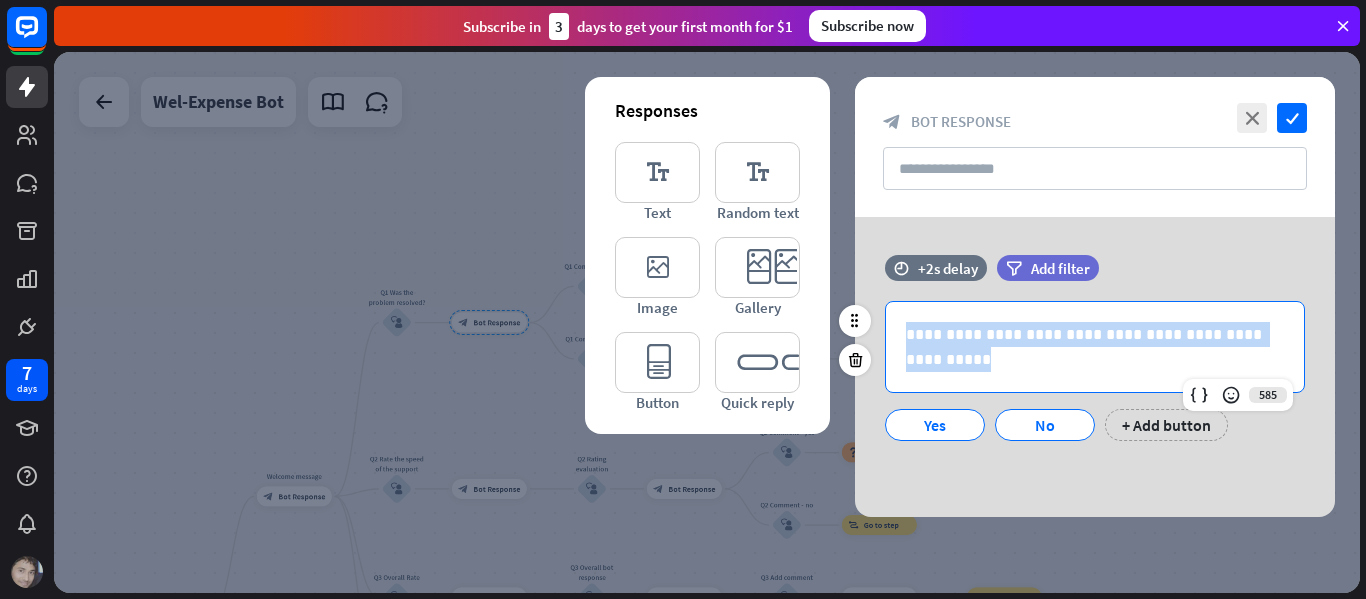 type 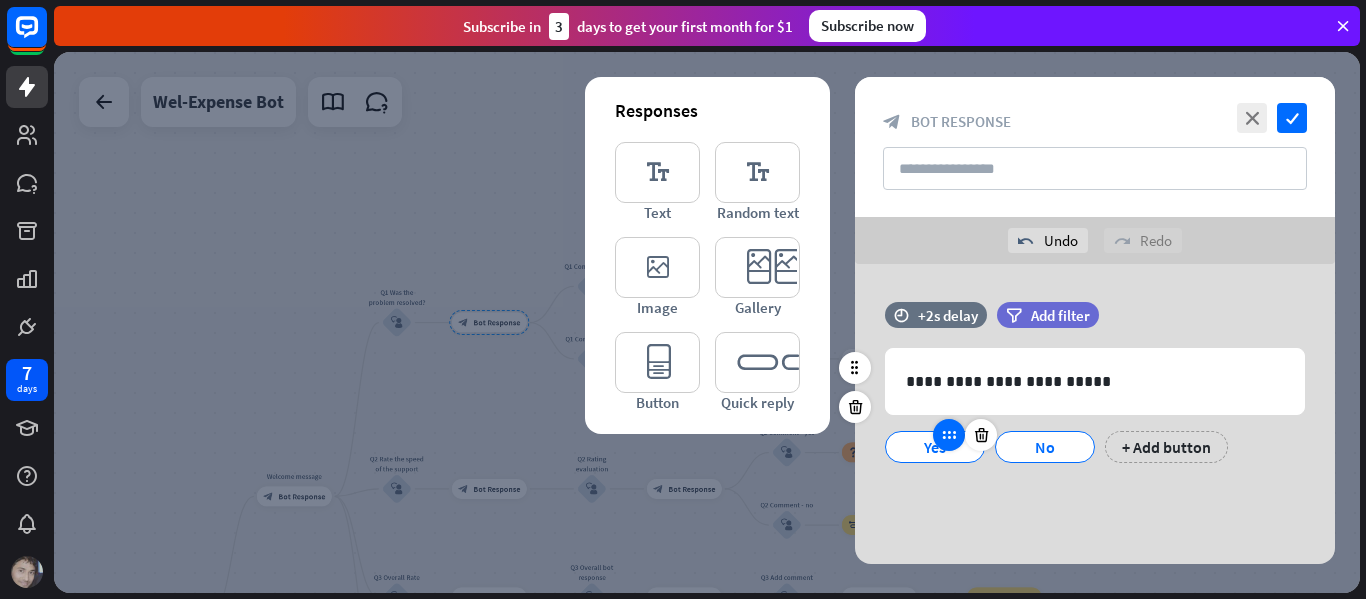 click at bounding box center [949, 435] 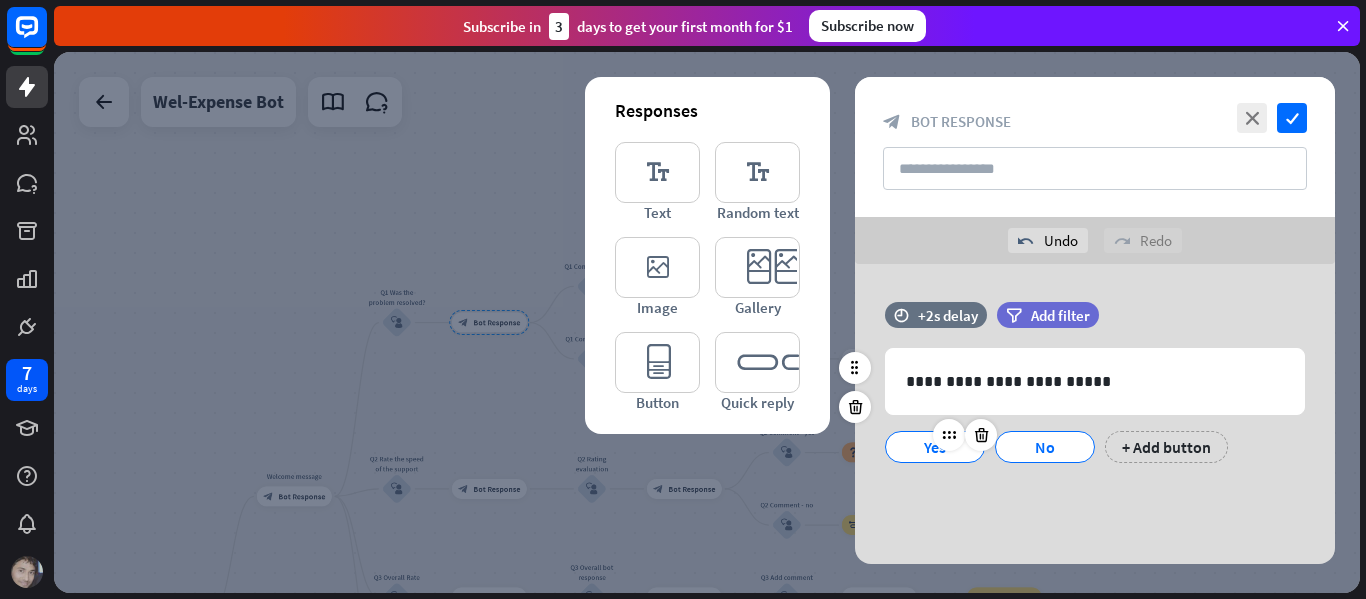 click on "Yes" at bounding box center [935, 447] 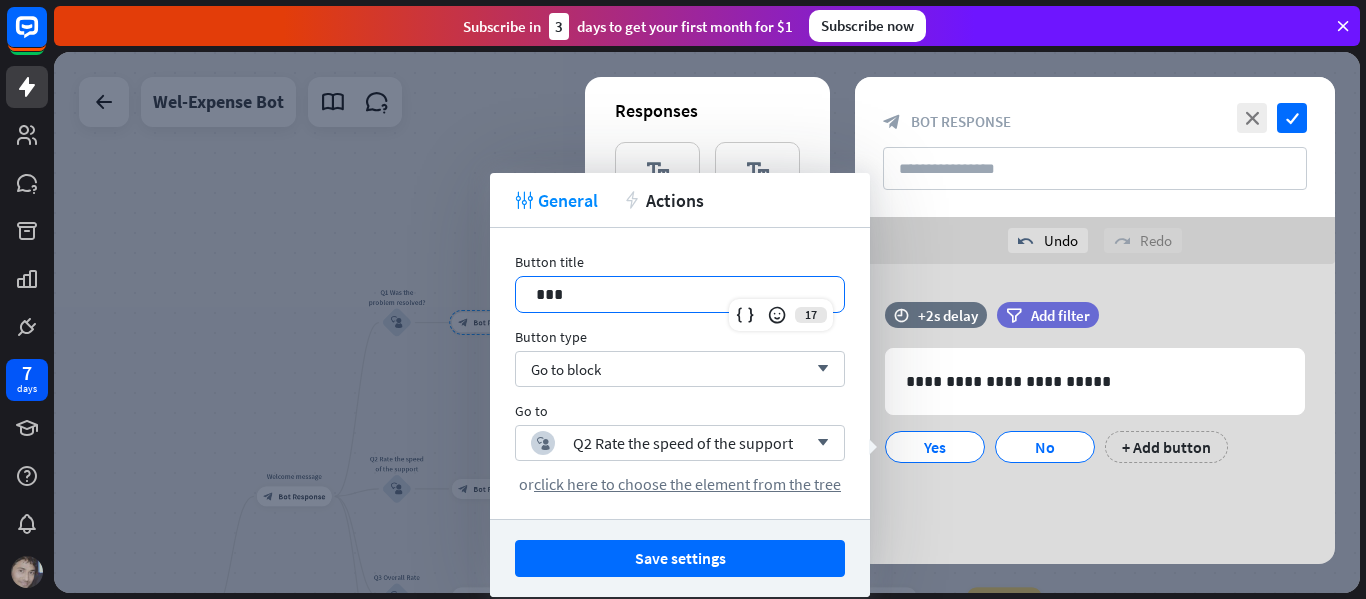 click on "***" at bounding box center [680, 294] 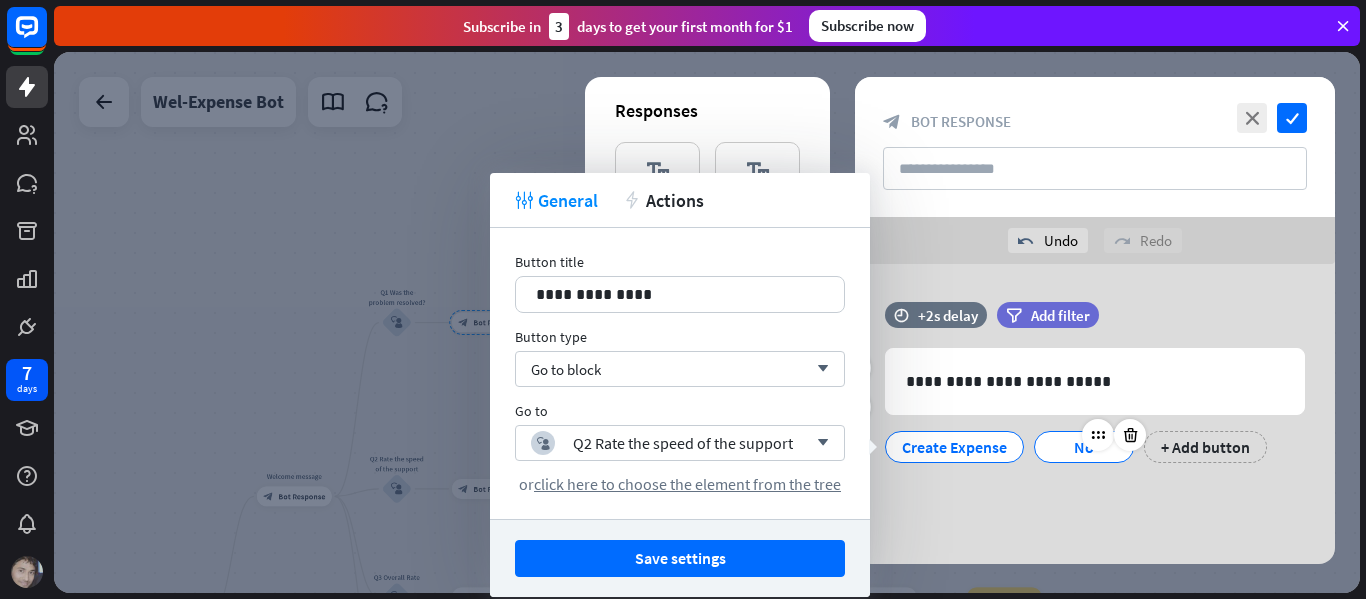 click on "No" at bounding box center (1084, 447) 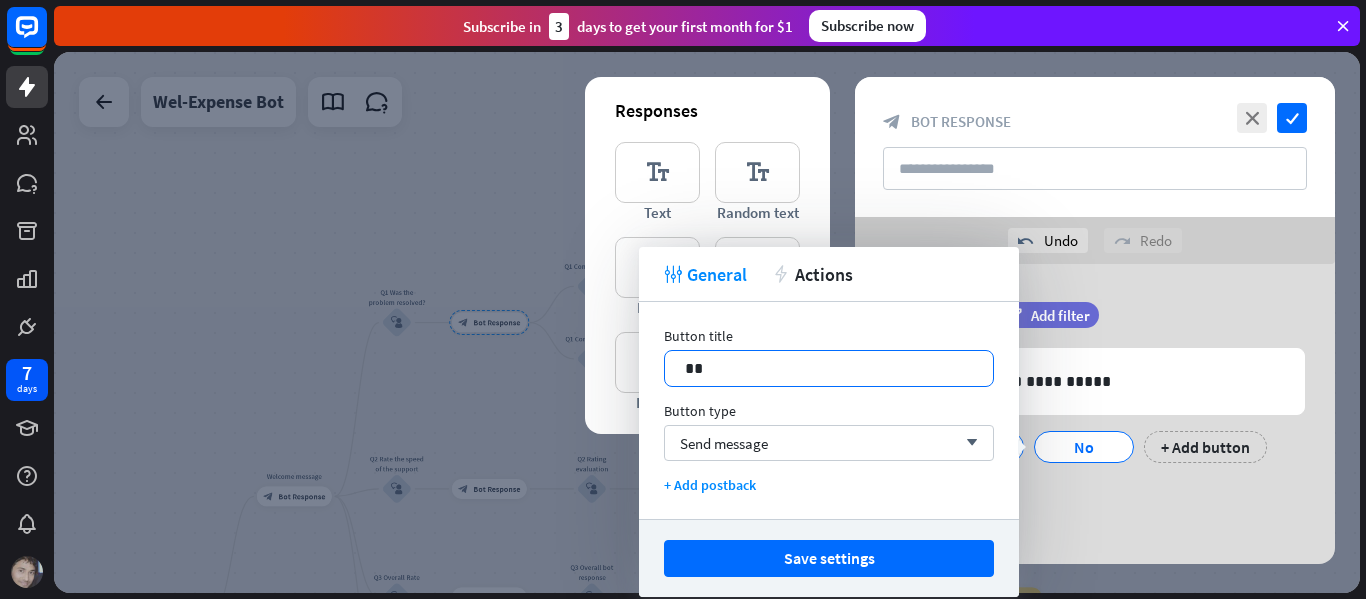 click on "**" at bounding box center (829, 368) 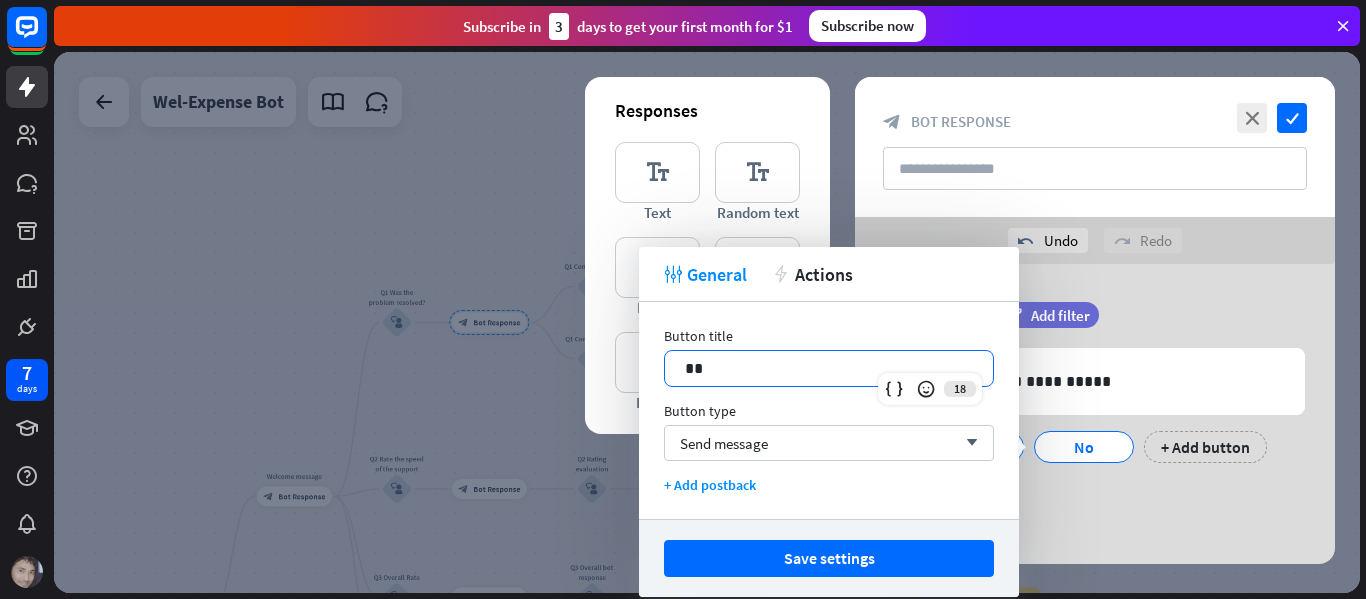 click on "**" at bounding box center (829, 368) 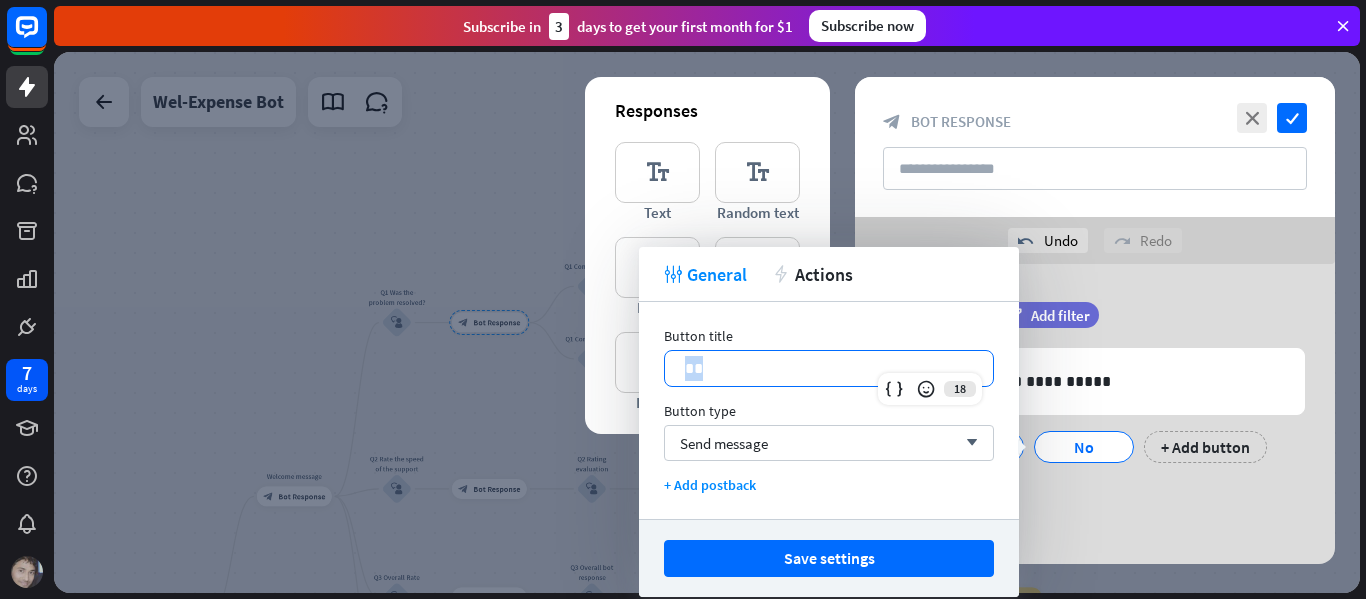 click on "**" at bounding box center (829, 368) 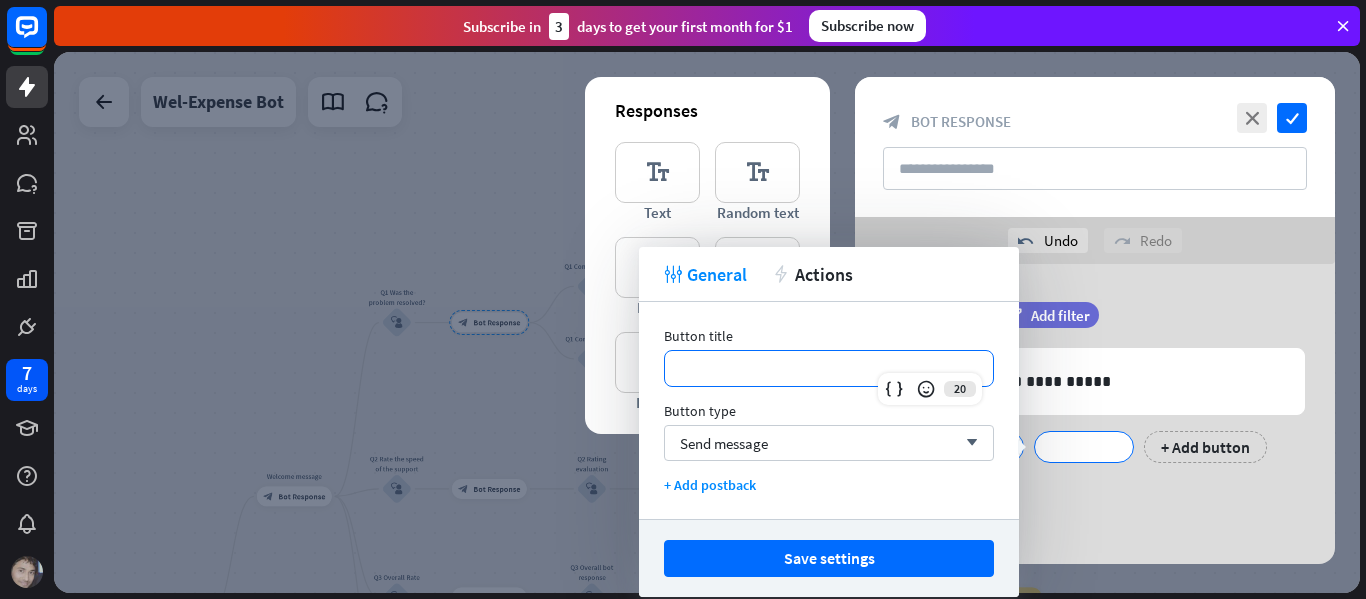 type 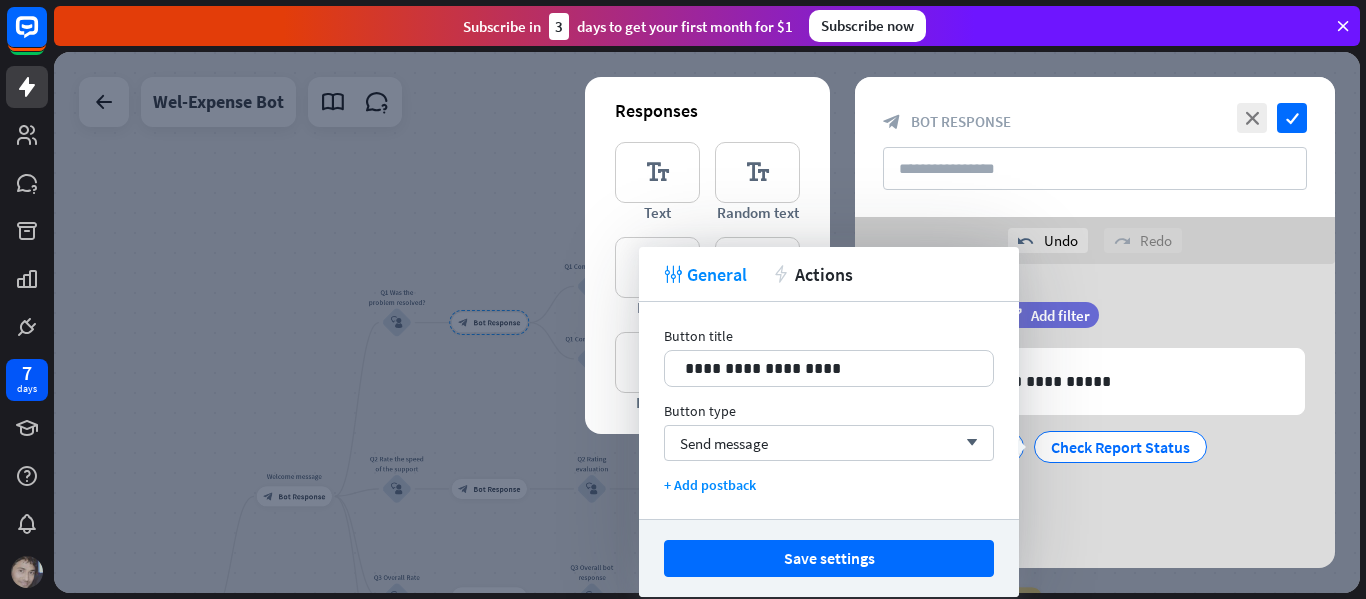 click on "Create Expense
Check Report Status
+ Add button" at bounding box center [1090, 463] 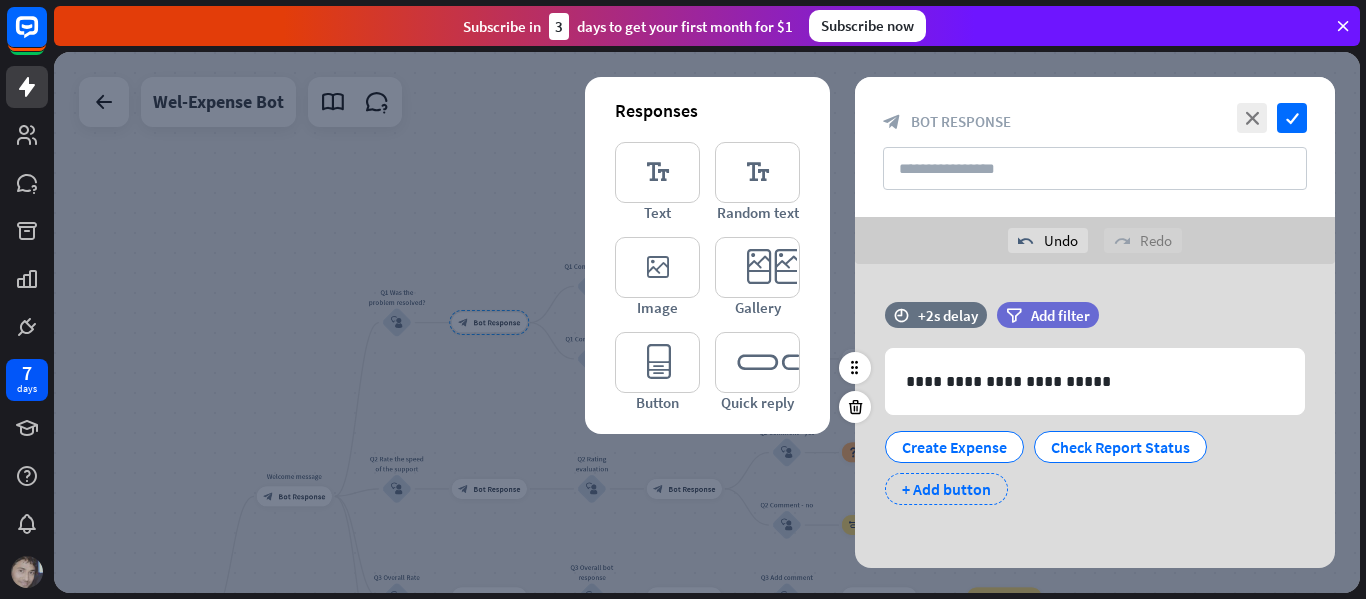 click on "+ Add button" at bounding box center (946, 489) 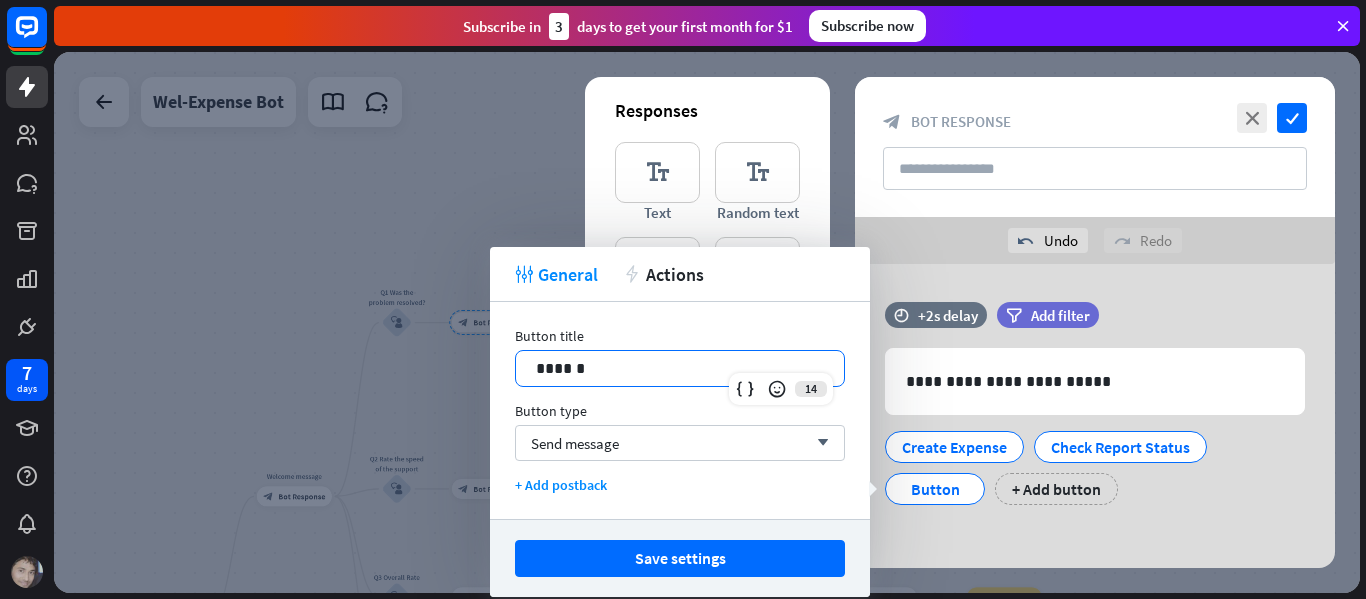 click on "******" at bounding box center [680, 368] 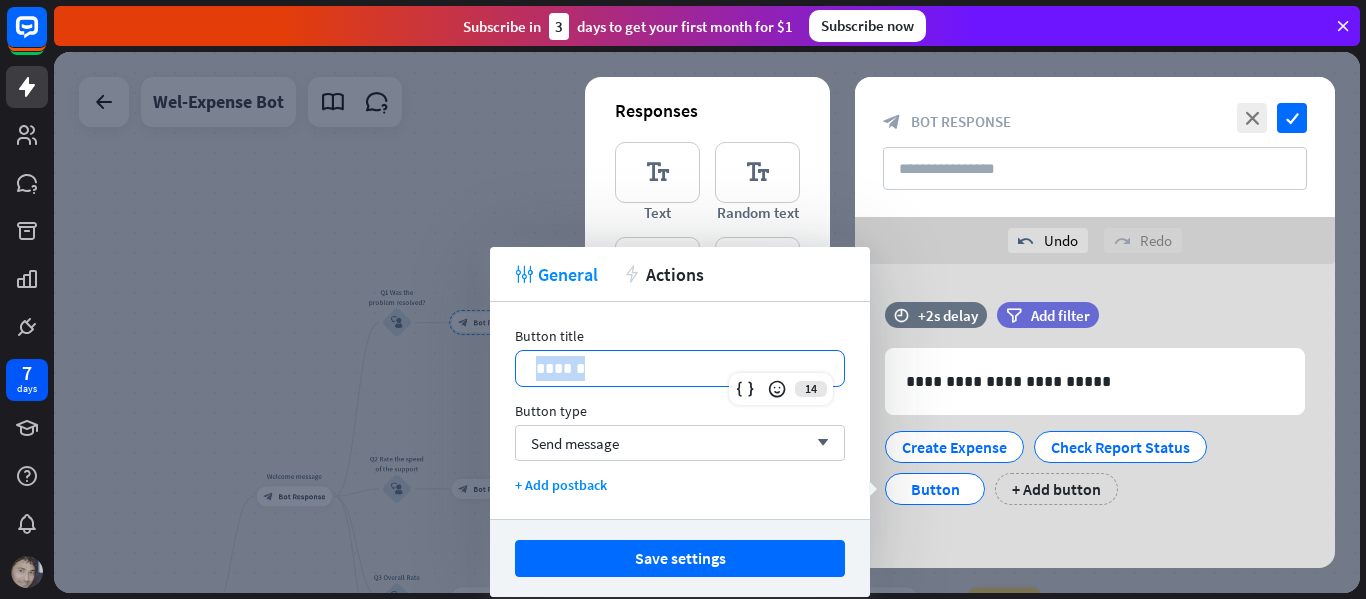 click on "******" at bounding box center [680, 368] 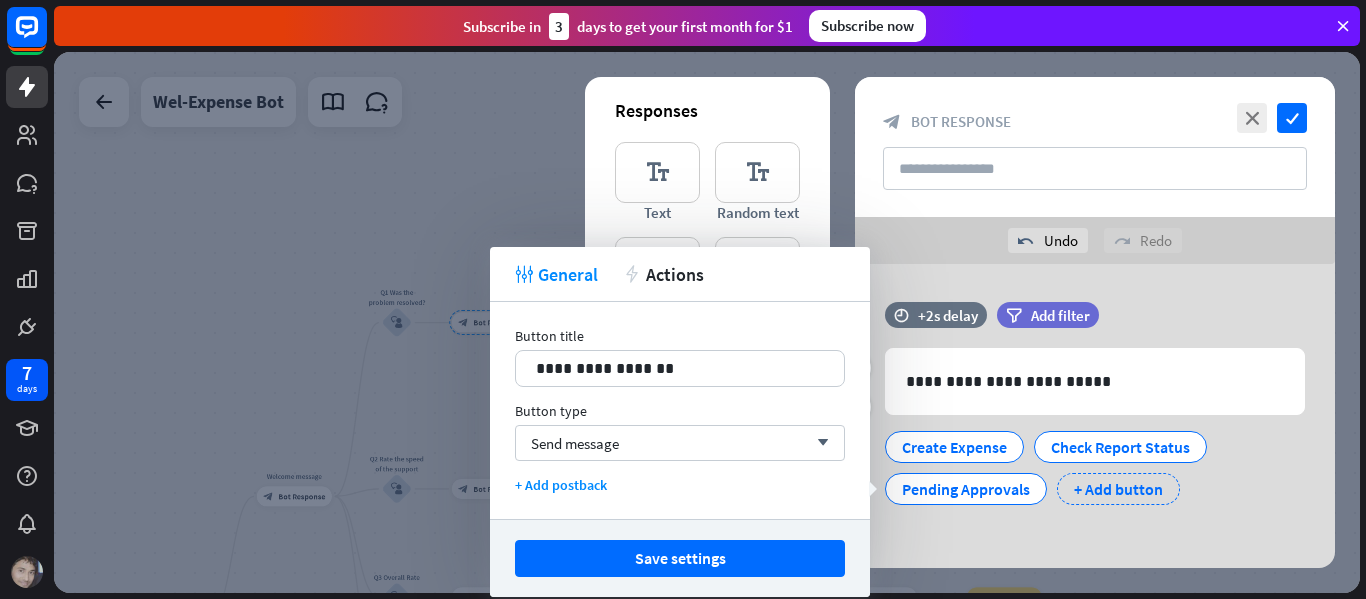 click on "+ Add button" at bounding box center [1118, 489] 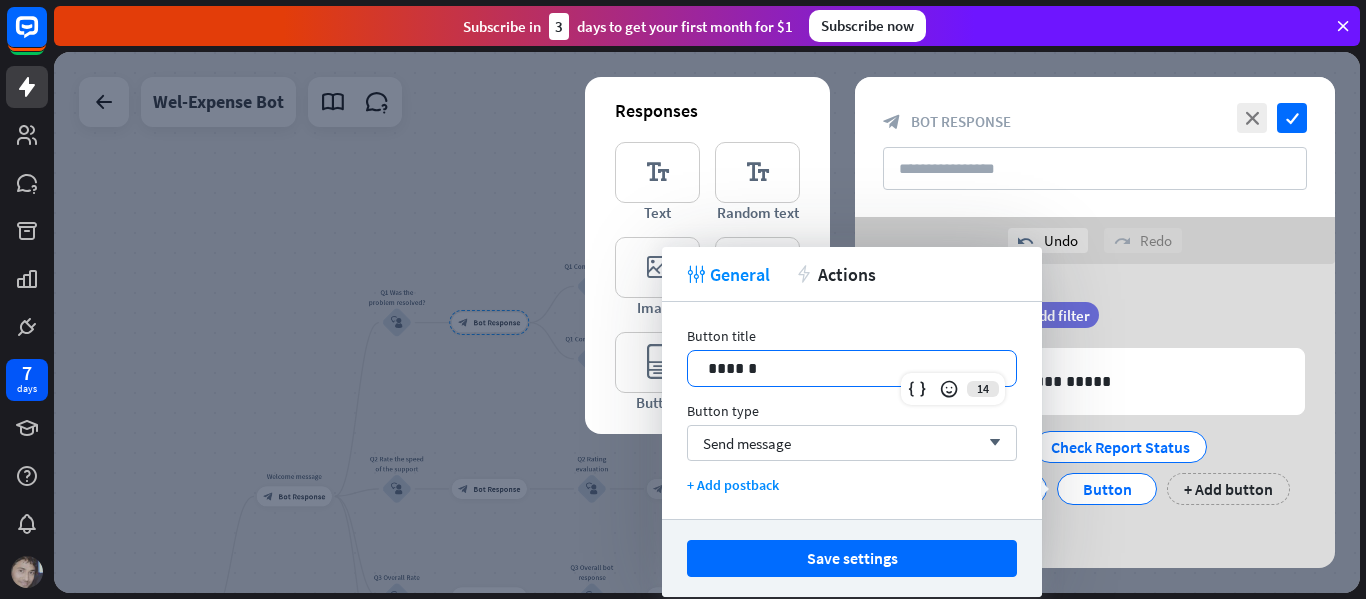 click on "******" at bounding box center (852, 368) 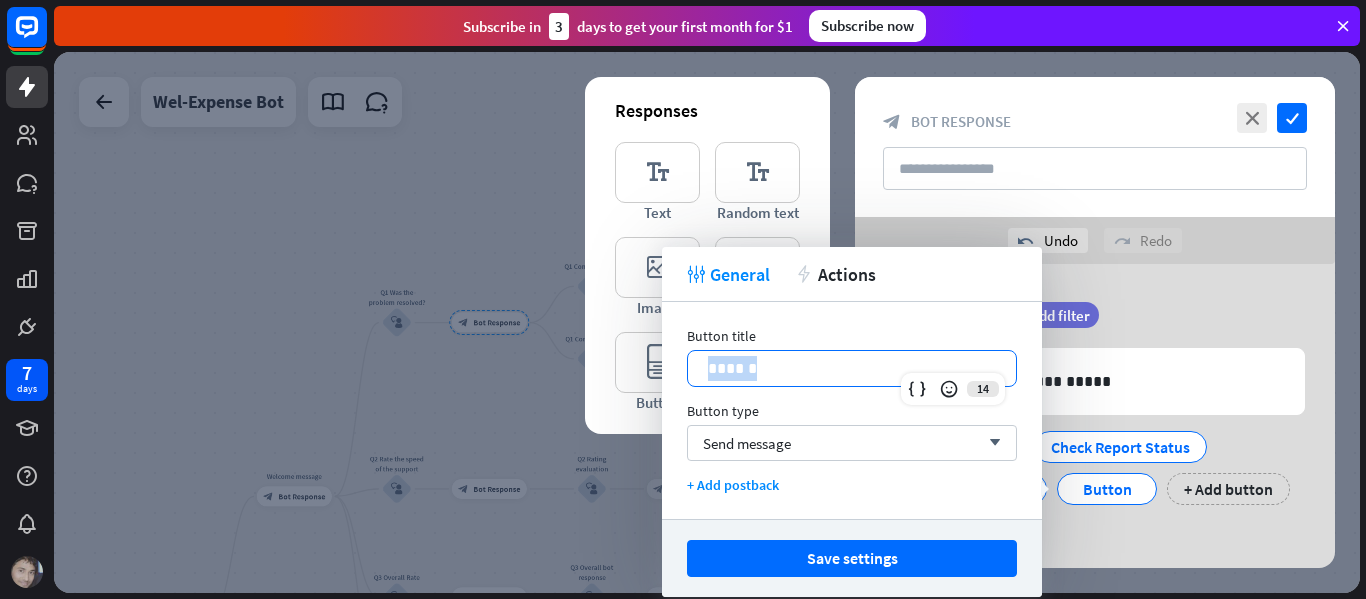 click on "******" at bounding box center [852, 368] 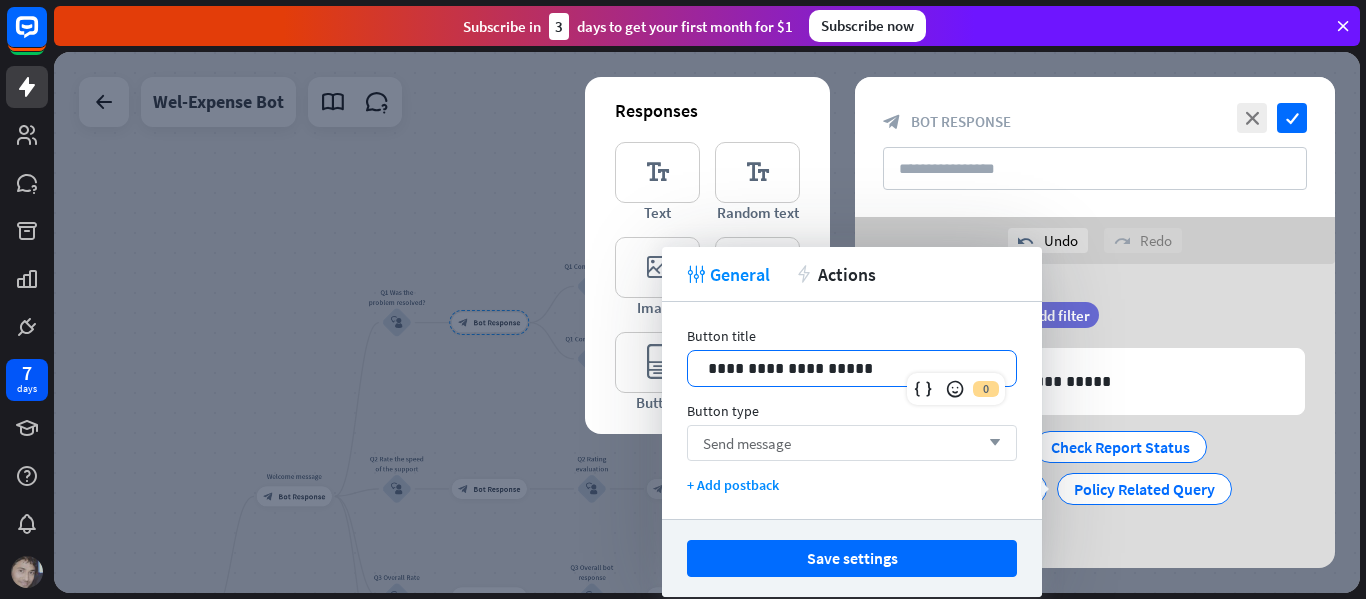 click on "Send message
arrow_down" at bounding box center (852, 443) 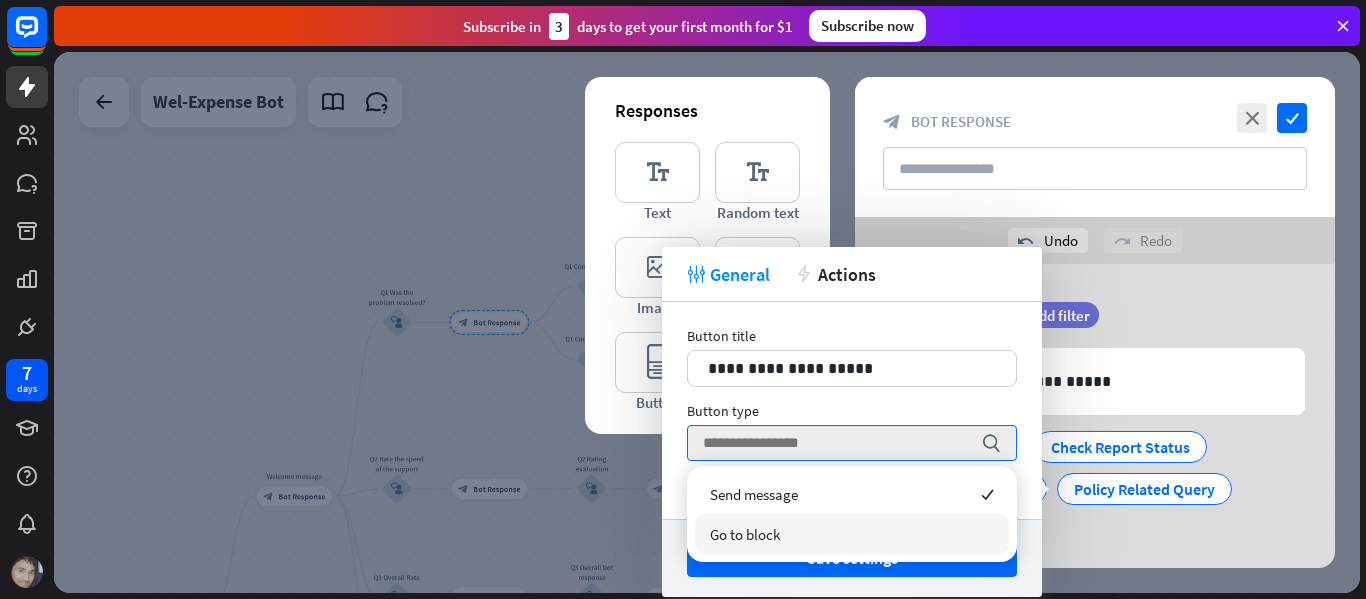 click on "Go to block" at bounding box center (852, 534) 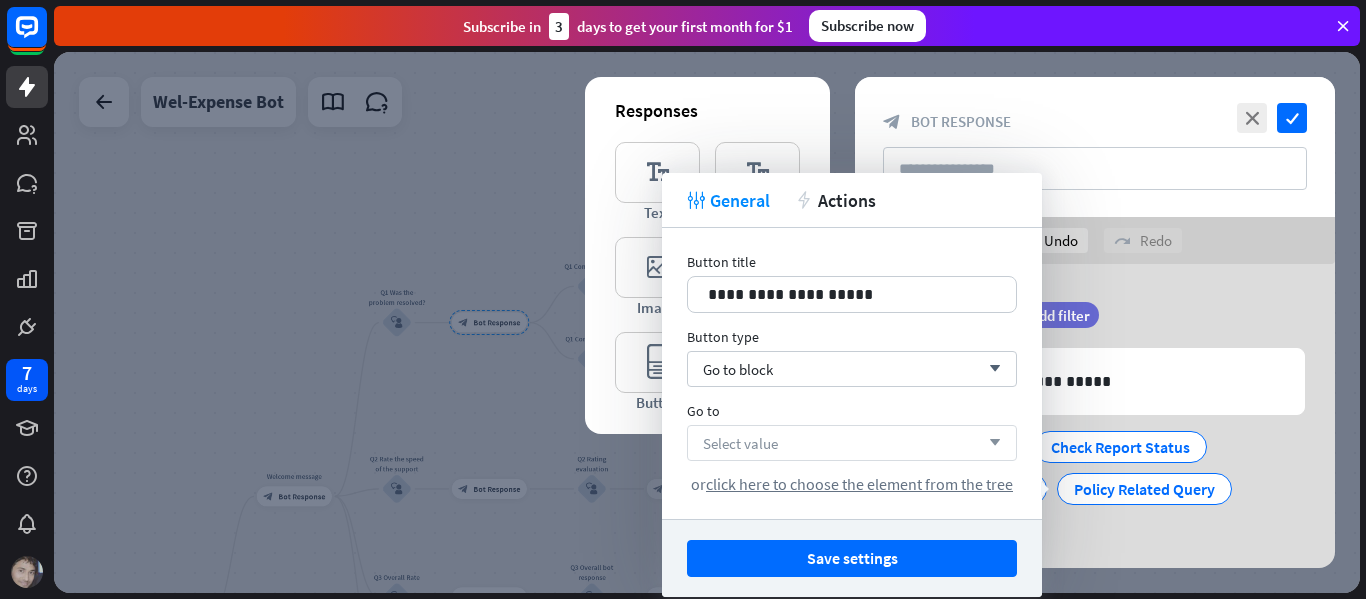 click on "Select value
arrow_down" at bounding box center [852, 443] 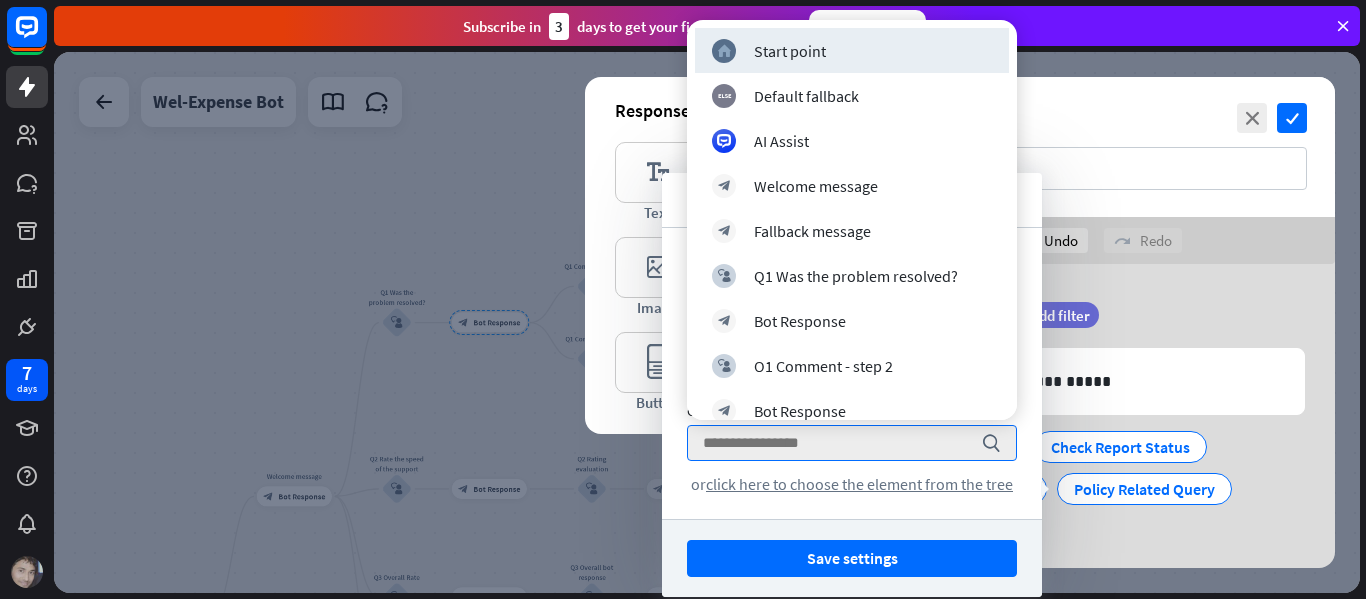 click on "time   +2s delay          filter   Add filter" at bounding box center [1095, 325] 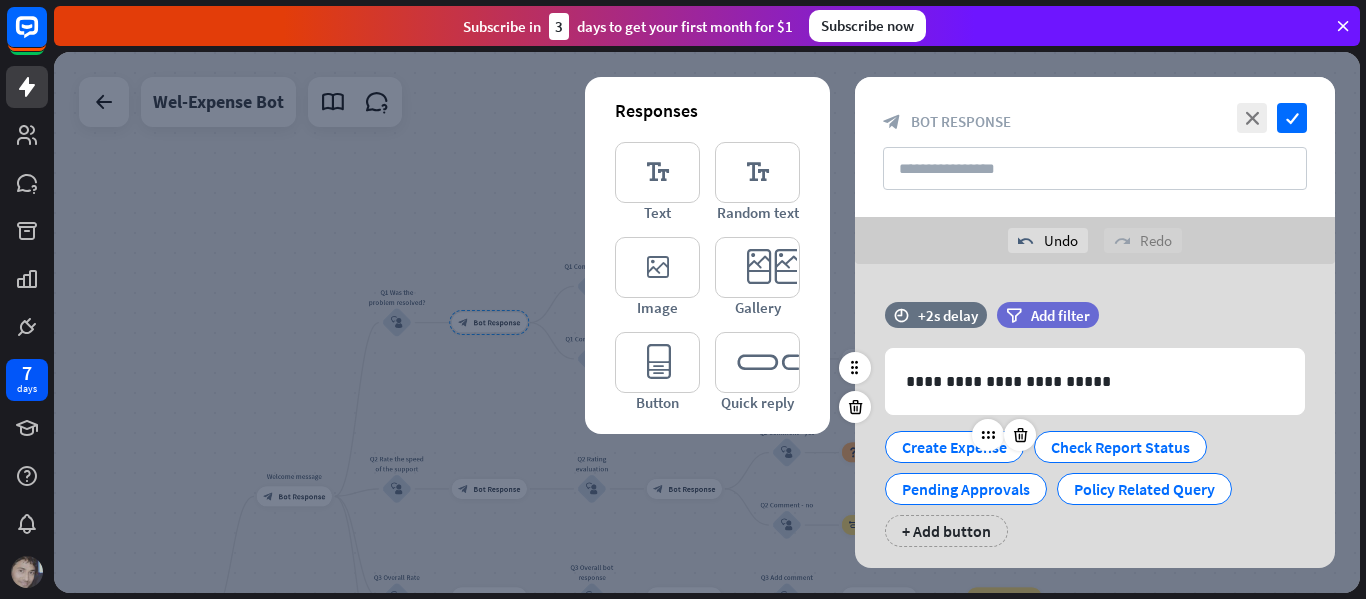 click on "Create Expense" at bounding box center [954, 447] 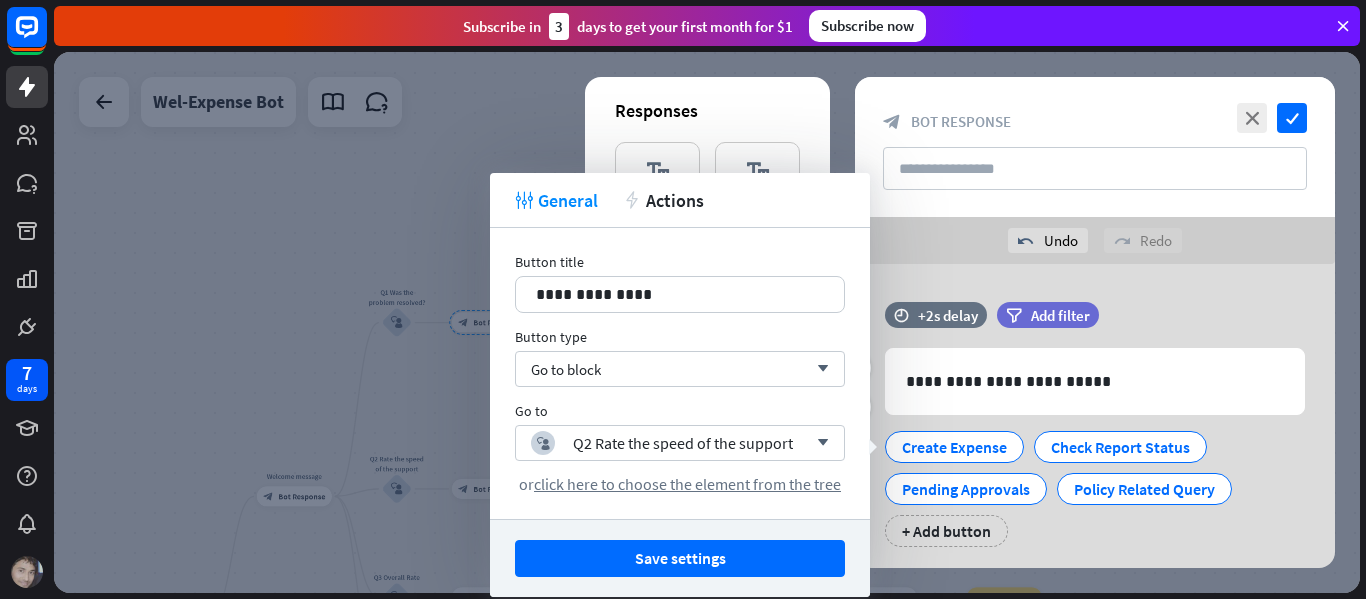 click on "filter   Add filter" at bounding box center (1098, 325) 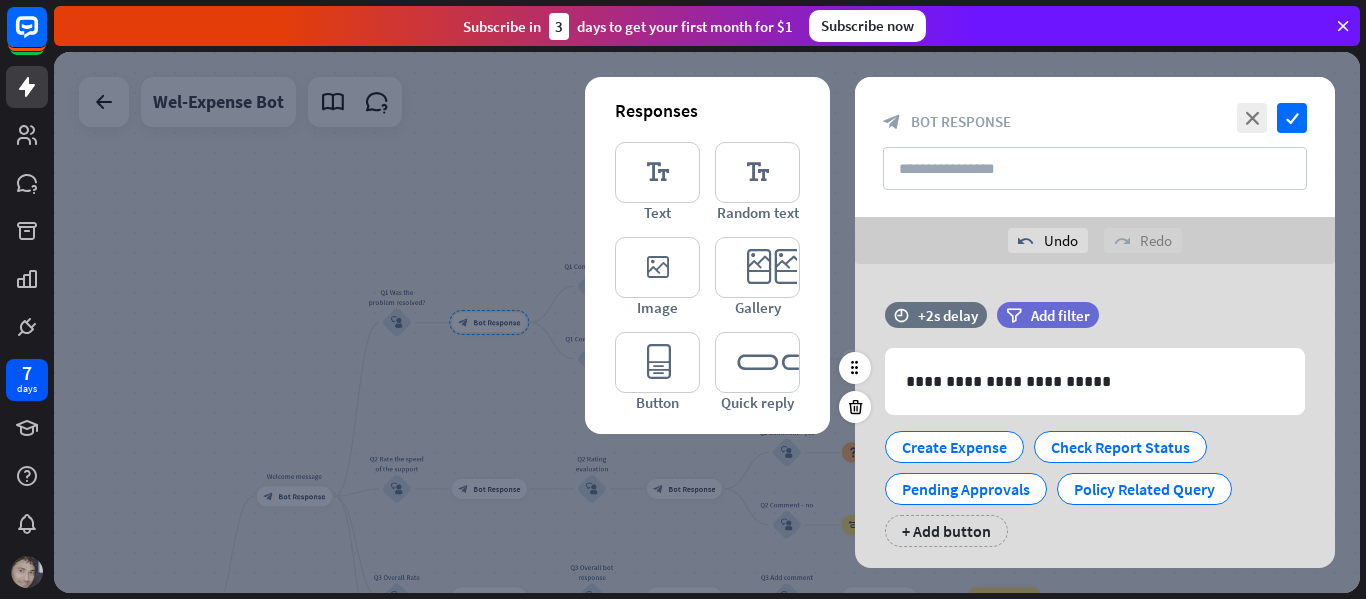 click on "filter   Add filter" at bounding box center [1098, 315] 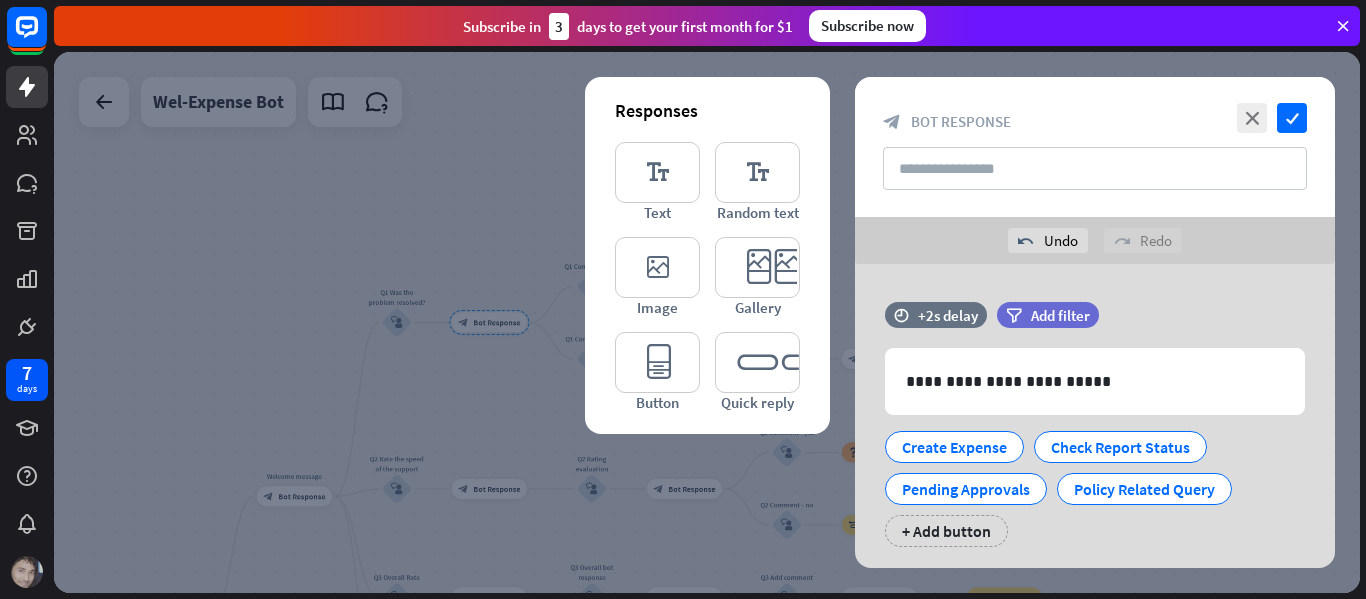 click at bounding box center [707, 322] 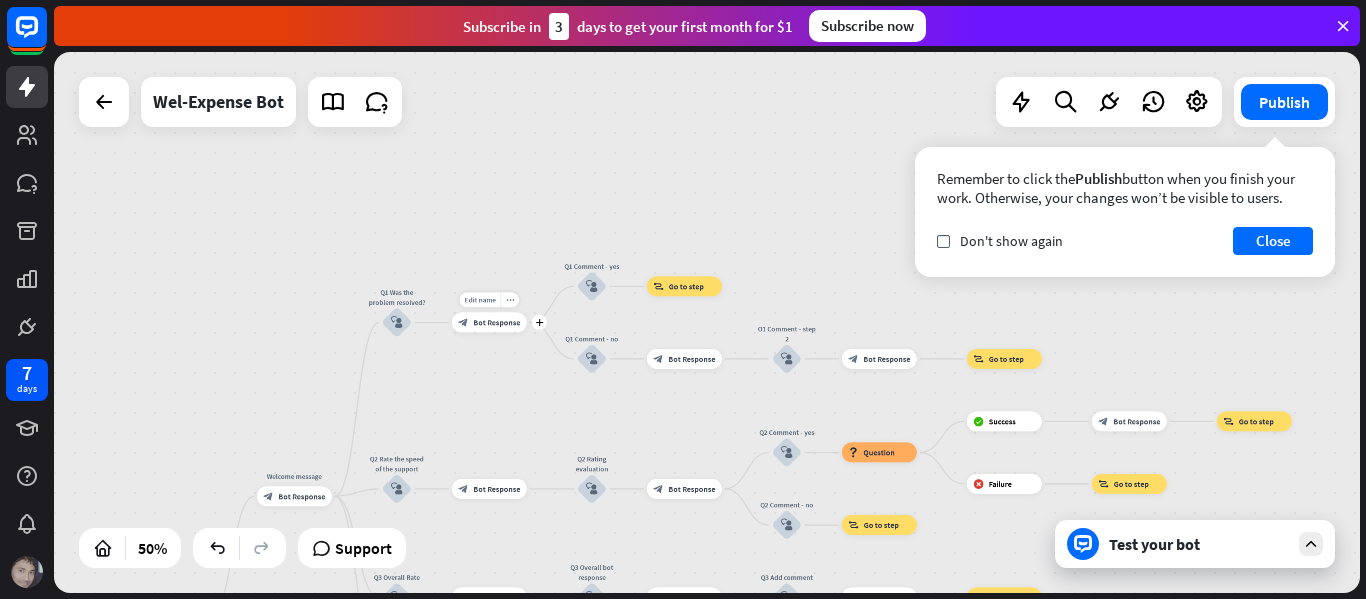click on "Bot Response" at bounding box center [496, 323] 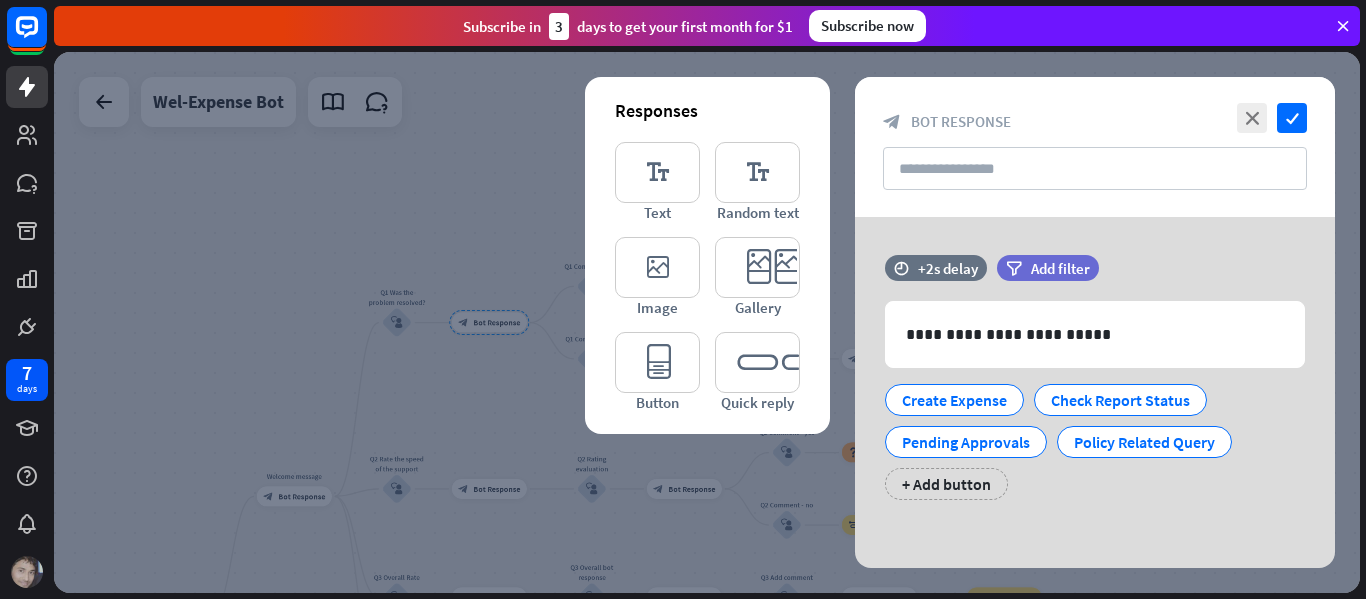 click at bounding box center (707, 322) 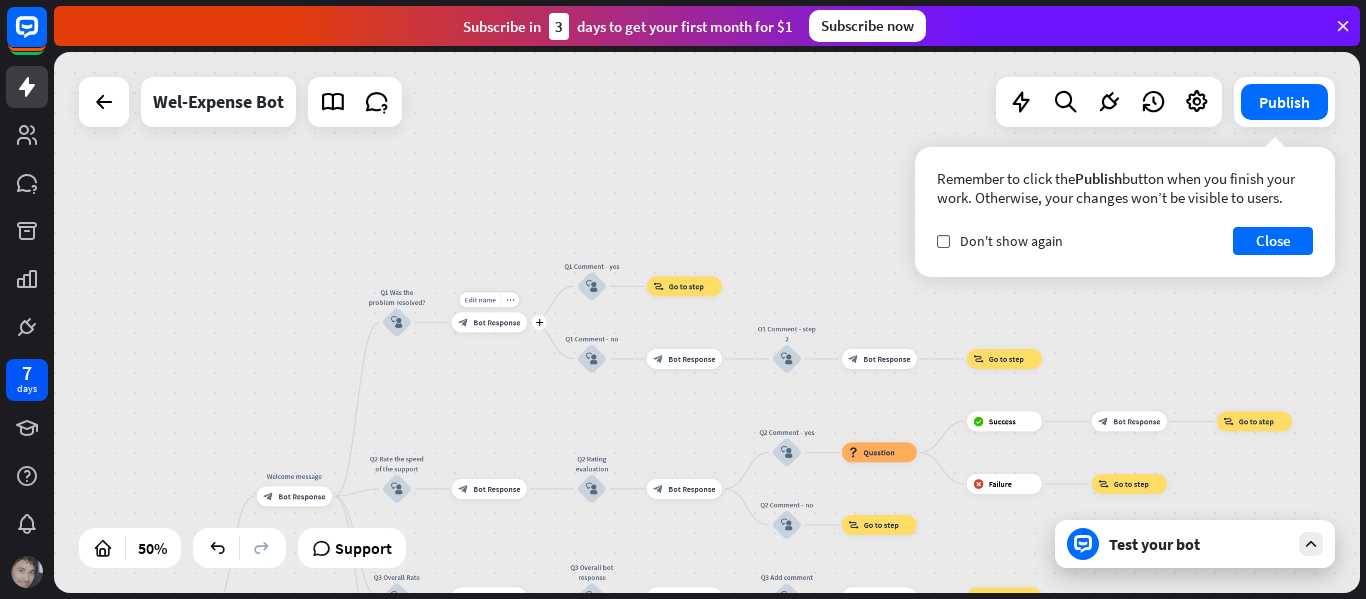 click on "block_bot_response   Bot Response" at bounding box center [489, 323] 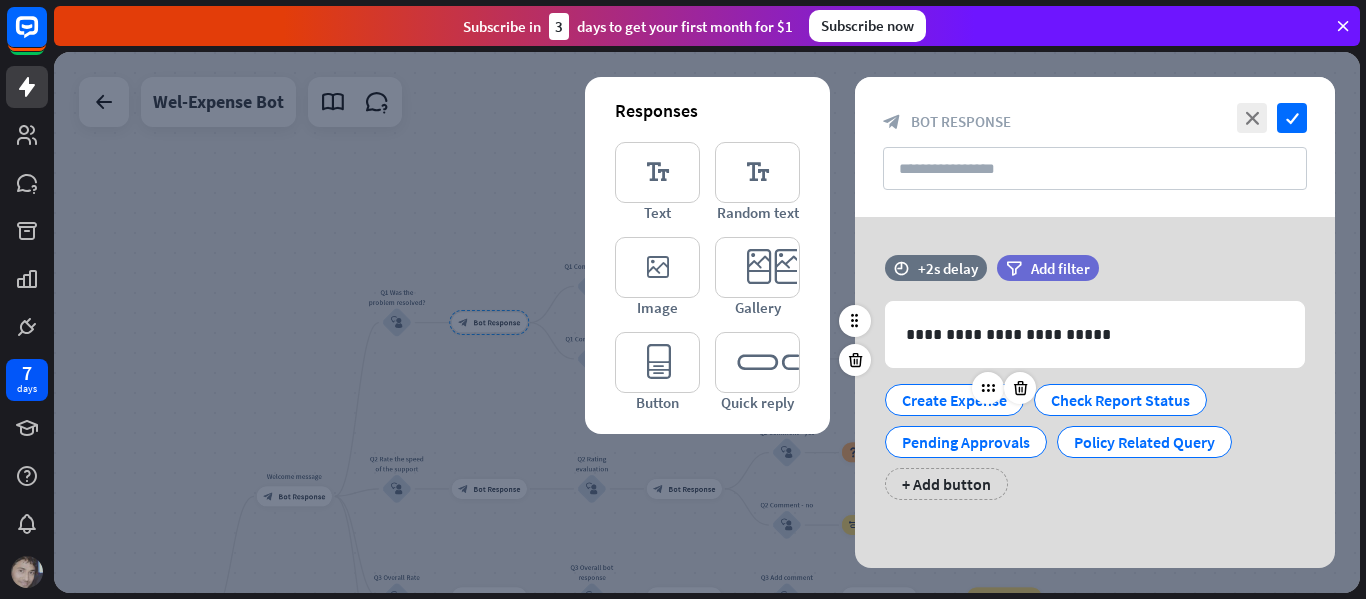 click on "Create Expense" at bounding box center [954, 400] 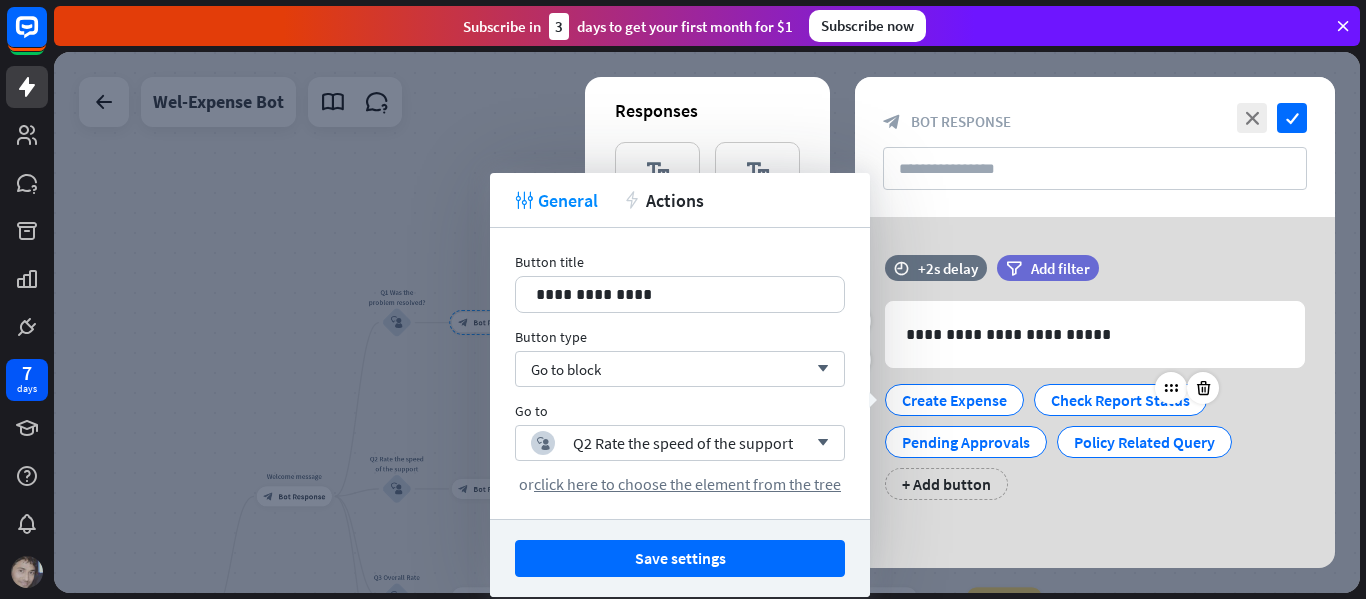 click on "Check Report Status" at bounding box center (1120, 400) 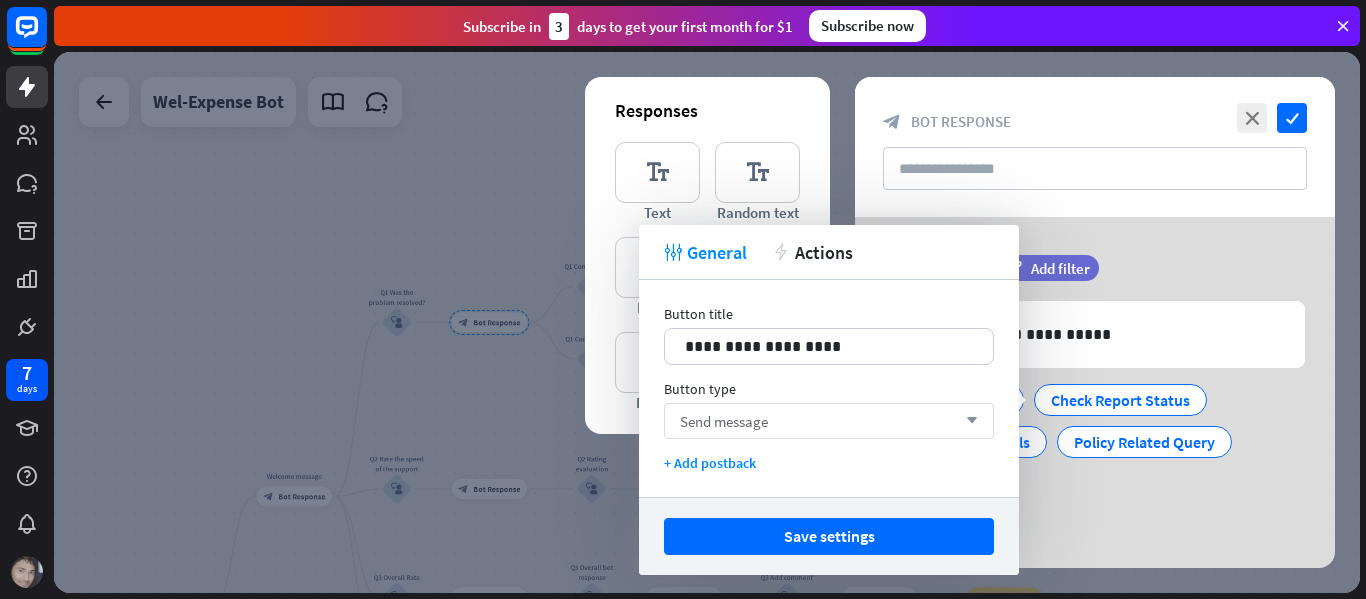 click on "Send message
arrow_down" at bounding box center [829, 421] 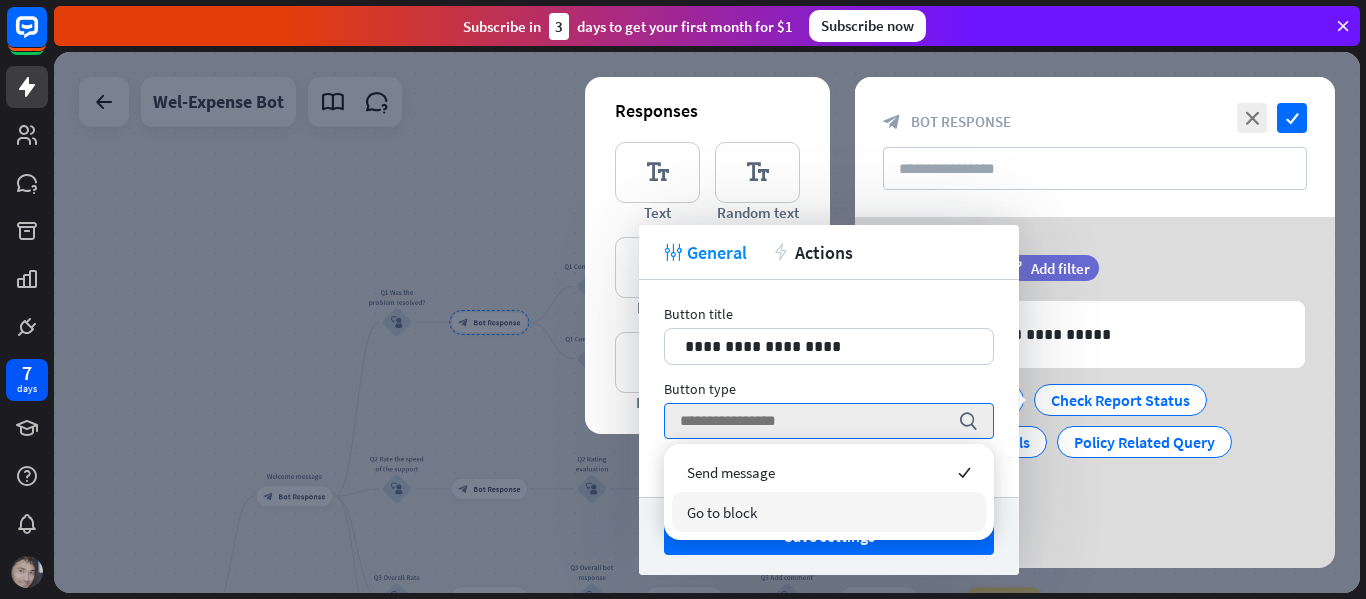click on "Go to block" at bounding box center (829, 512) 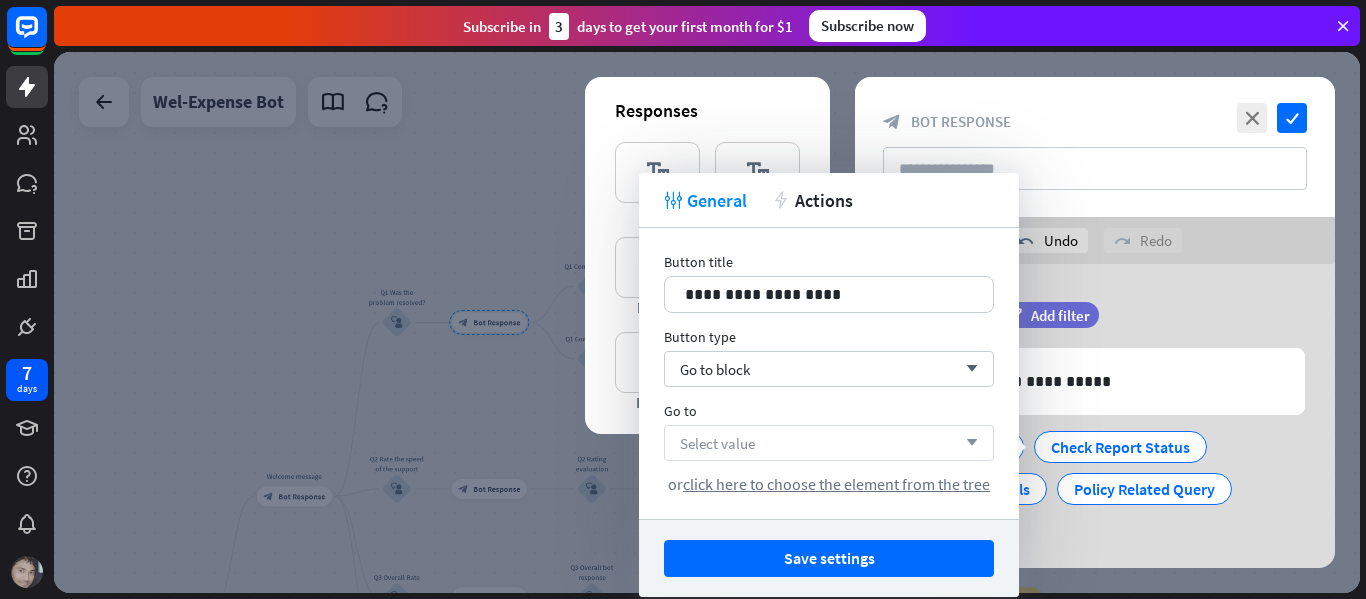 click on "Select value
arrow_down" at bounding box center (829, 443) 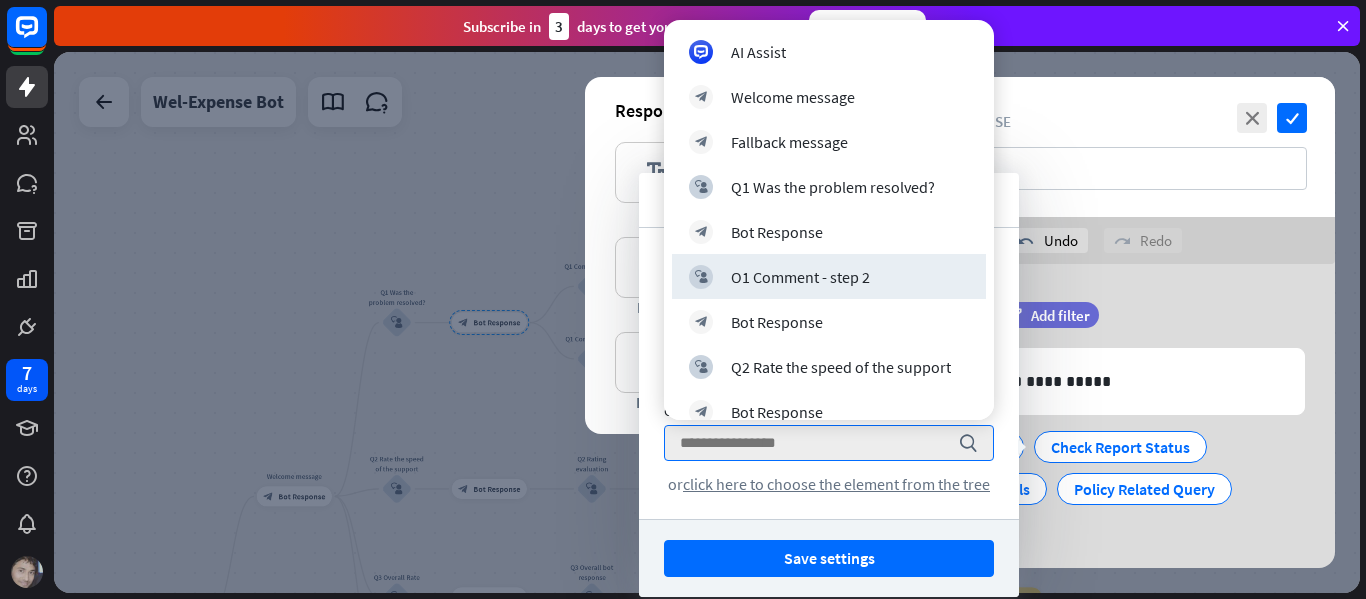 scroll, scrollTop: 90, scrollLeft: 0, axis: vertical 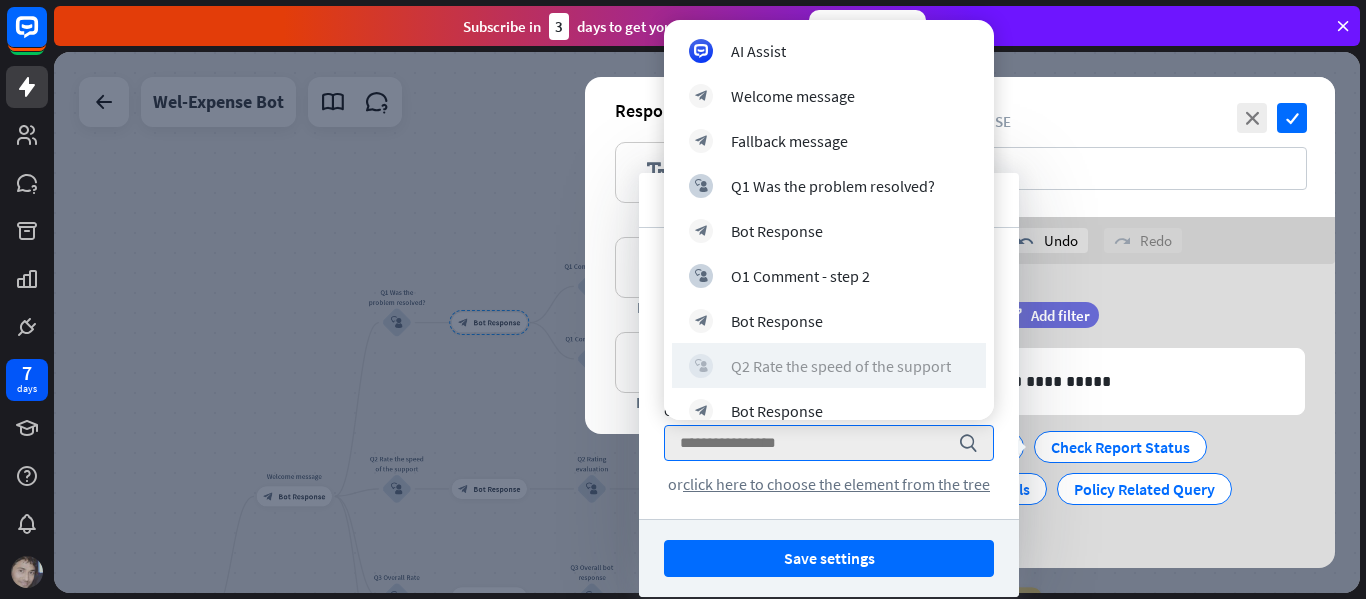 click on "Q2 Rate the speed of the support" at bounding box center (841, 366) 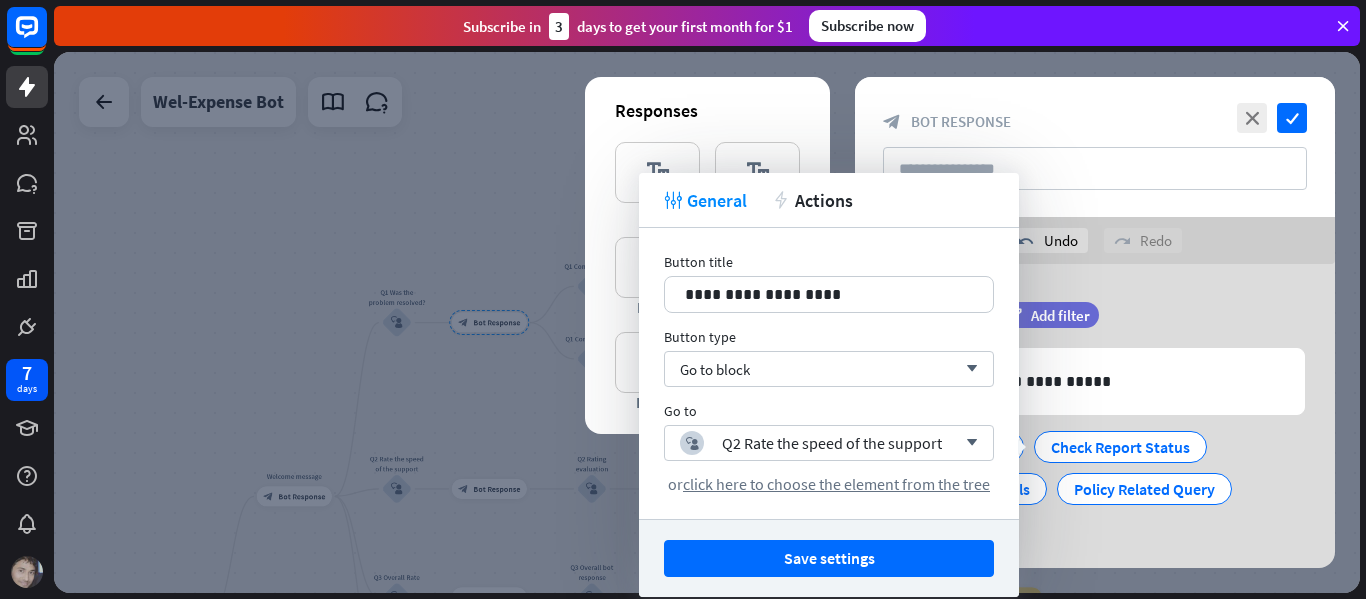 click on "**********" at bounding box center [1095, 440] 